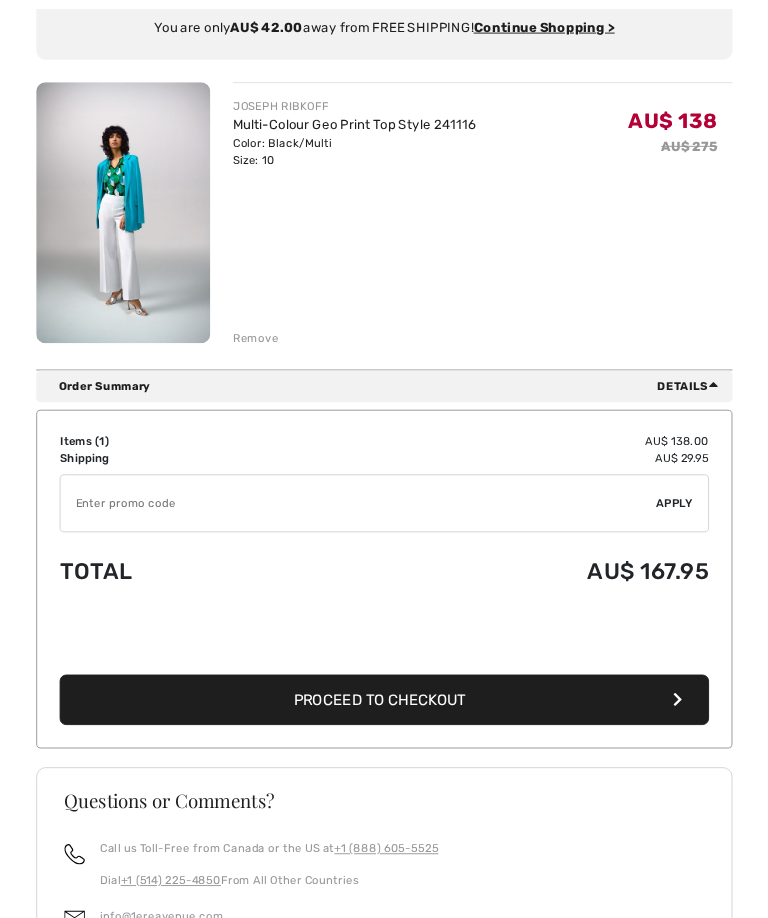 scroll, scrollTop: 0, scrollLeft: 0, axis: both 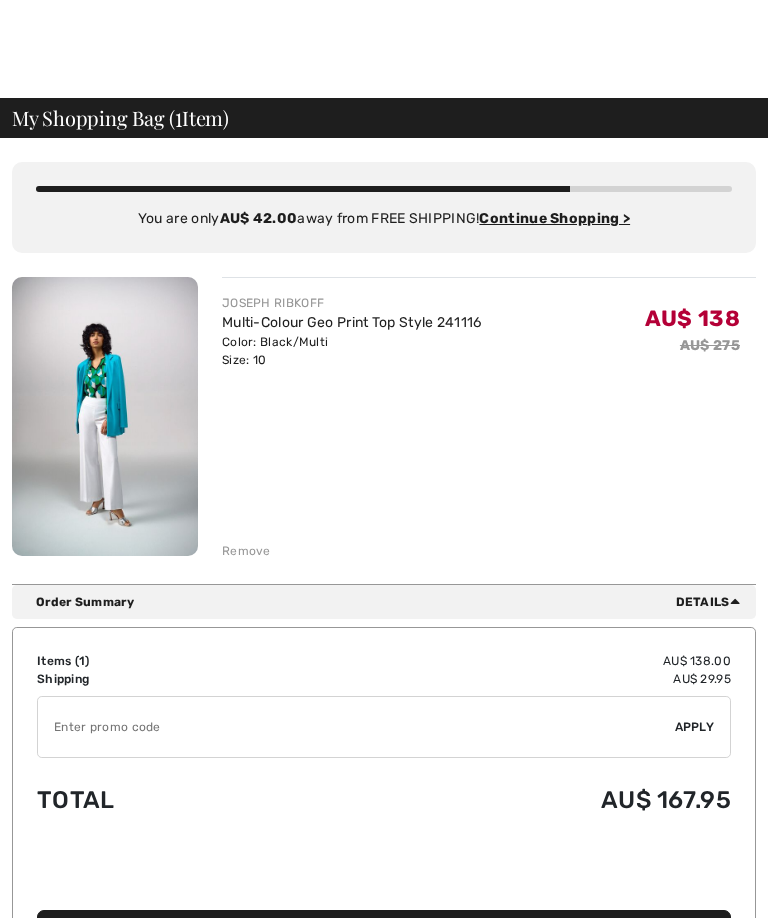 click at bounding box center [105, 416] 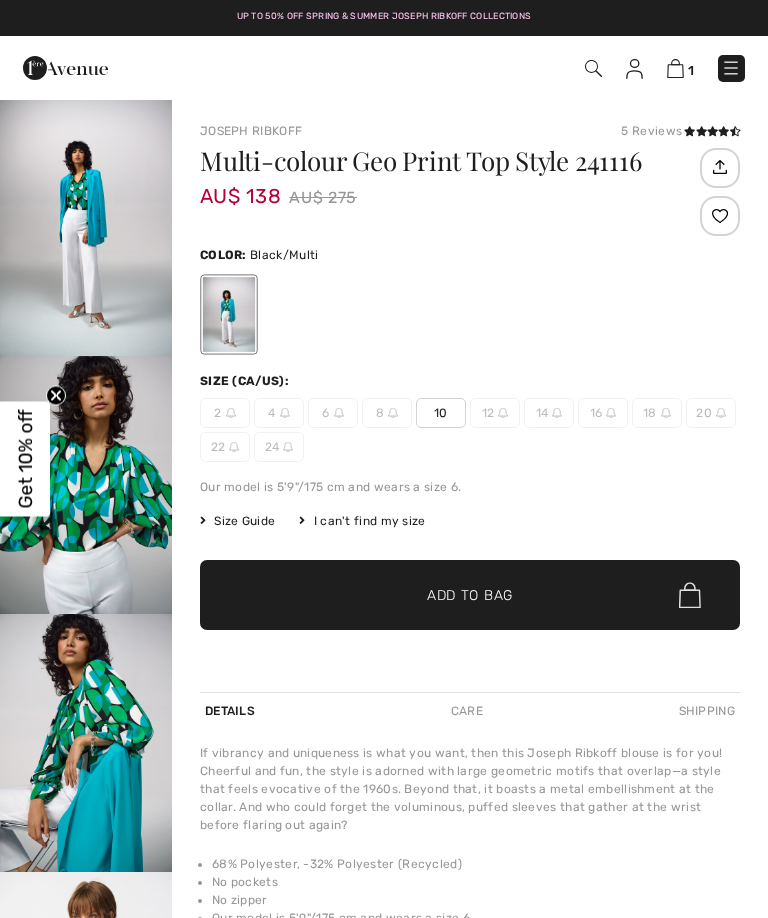 checkbox on "true" 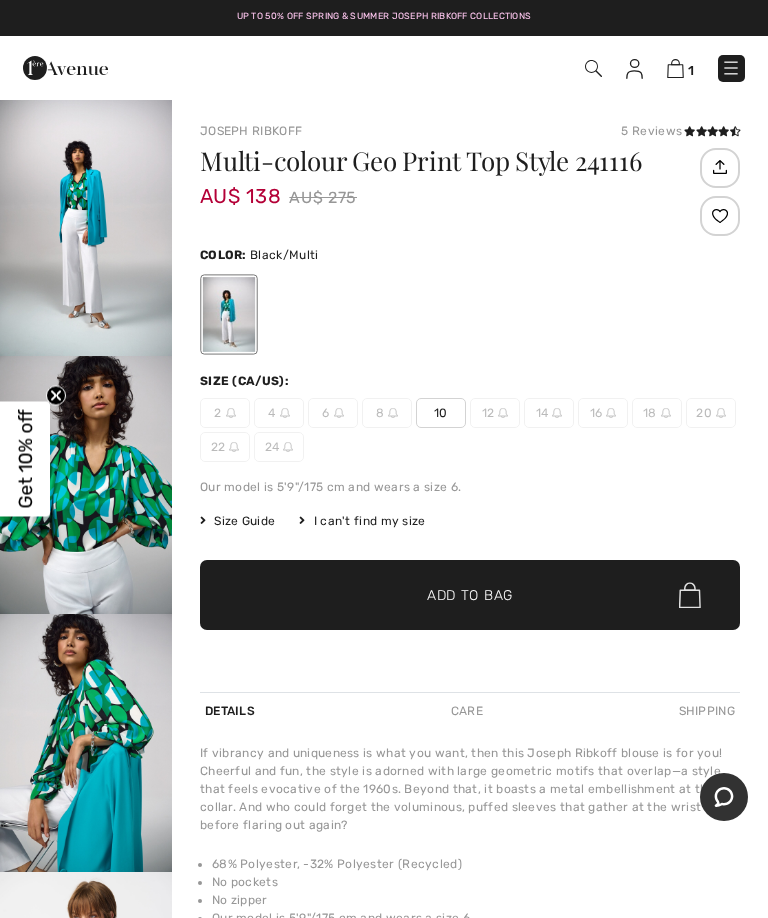 scroll, scrollTop: 0, scrollLeft: 0, axis: both 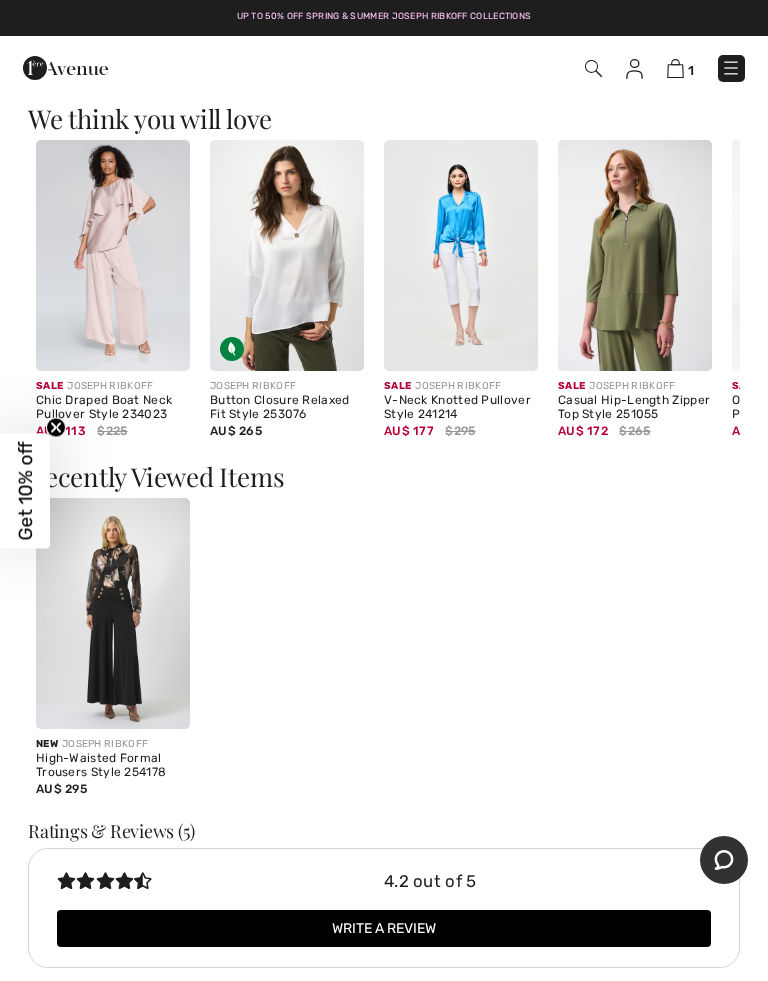 click at bounding box center (113, 613) 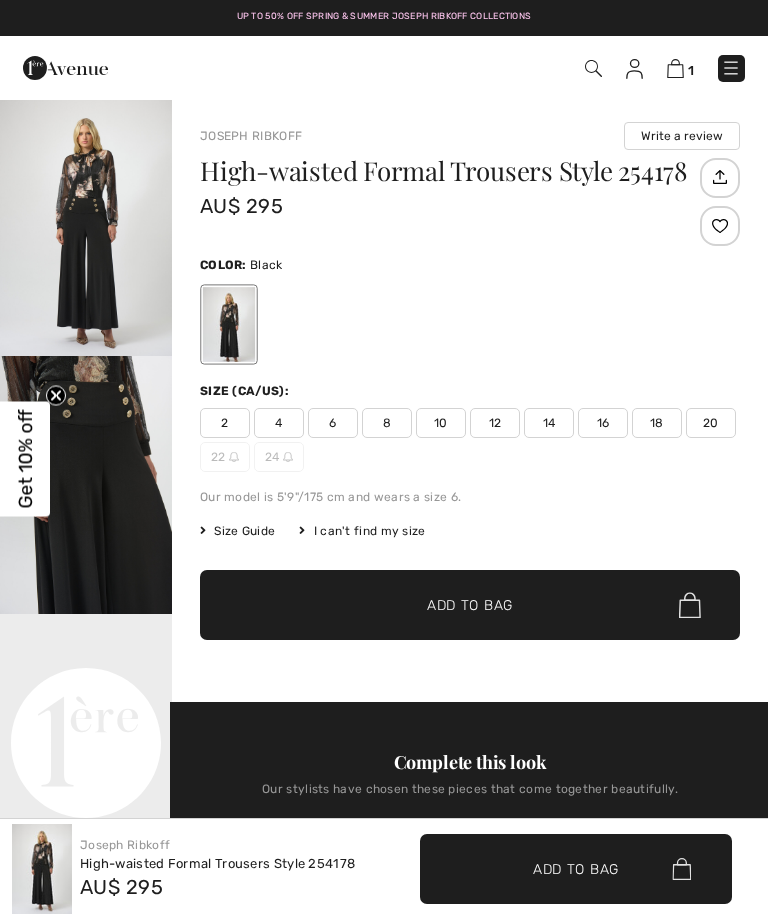 checkbox on "true" 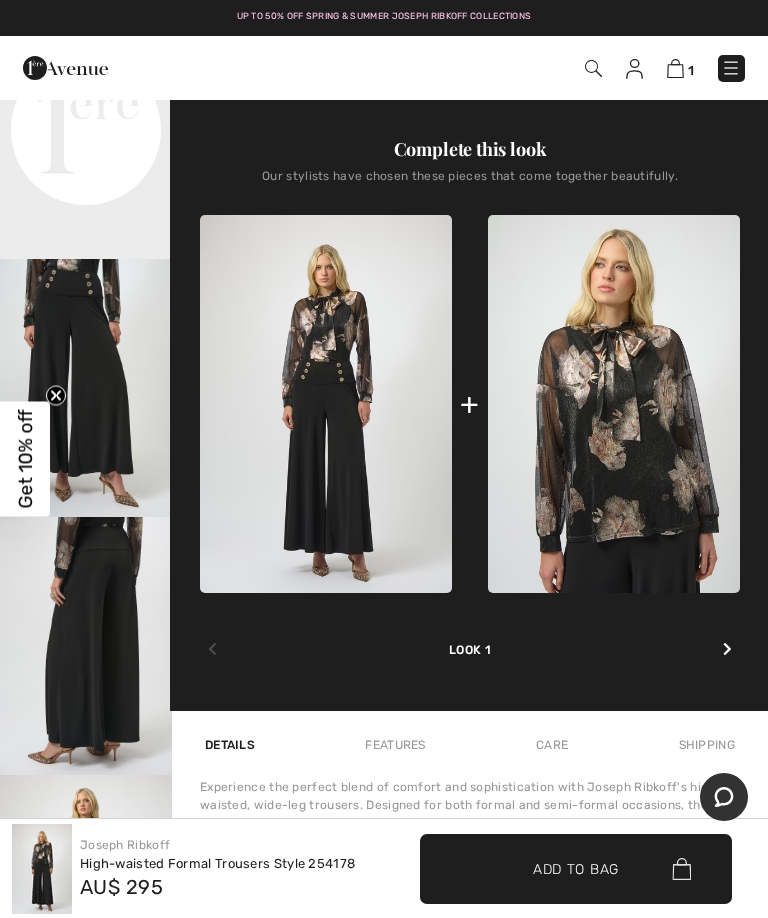 scroll, scrollTop: 612, scrollLeft: 0, axis: vertical 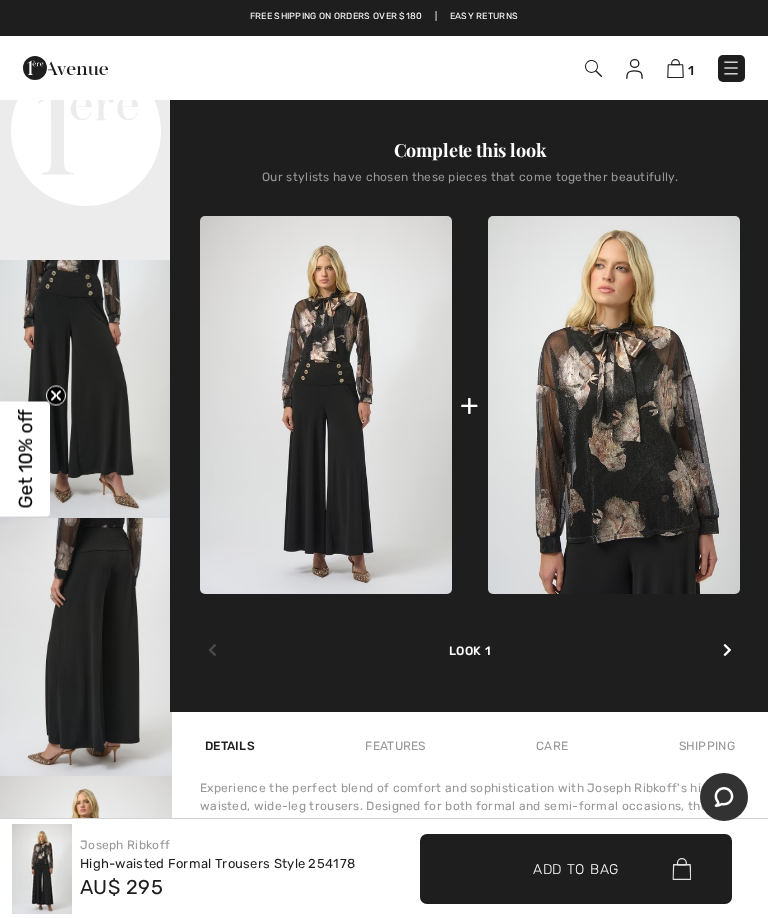 click at bounding box center [614, 405] 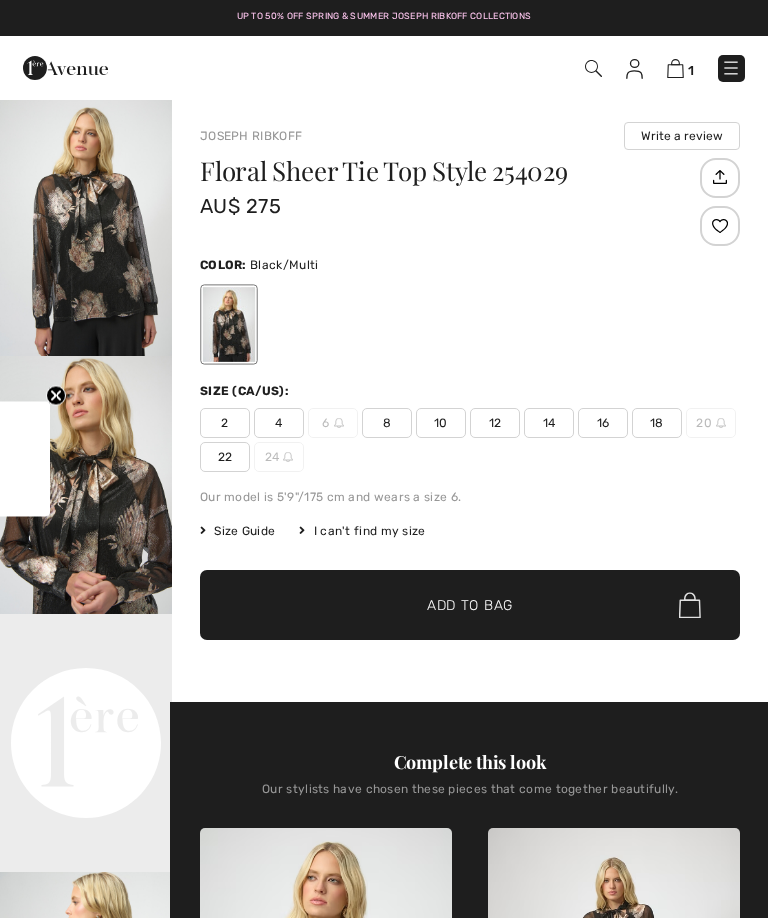 scroll, scrollTop: 0, scrollLeft: 0, axis: both 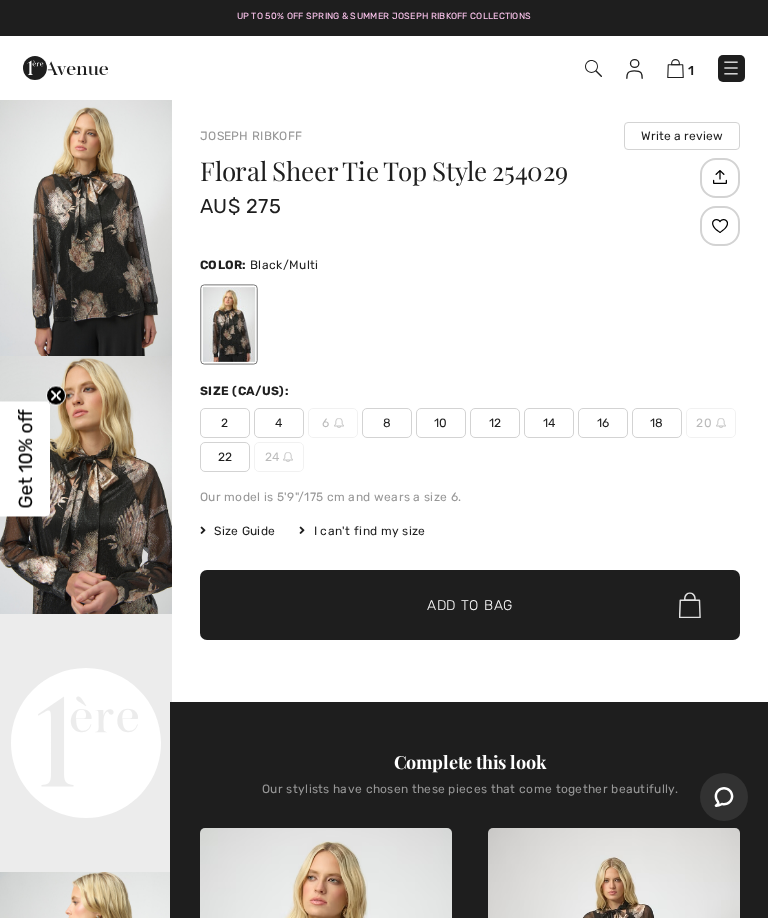 click at bounding box center [86, 227] 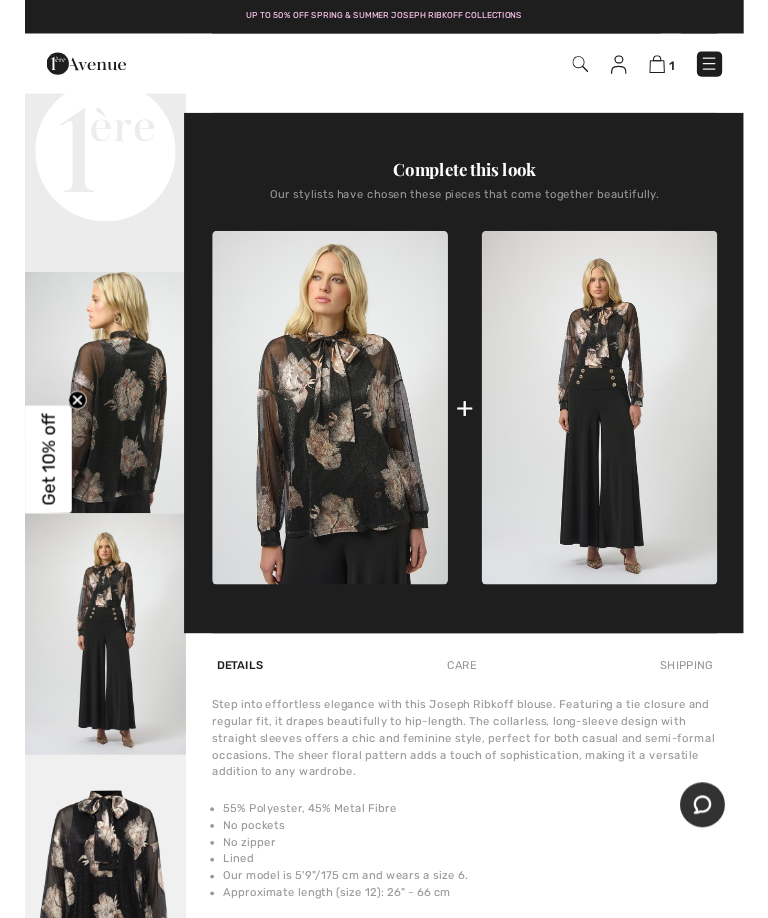 scroll, scrollTop: 379, scrollLeft: 0, axis: vertical 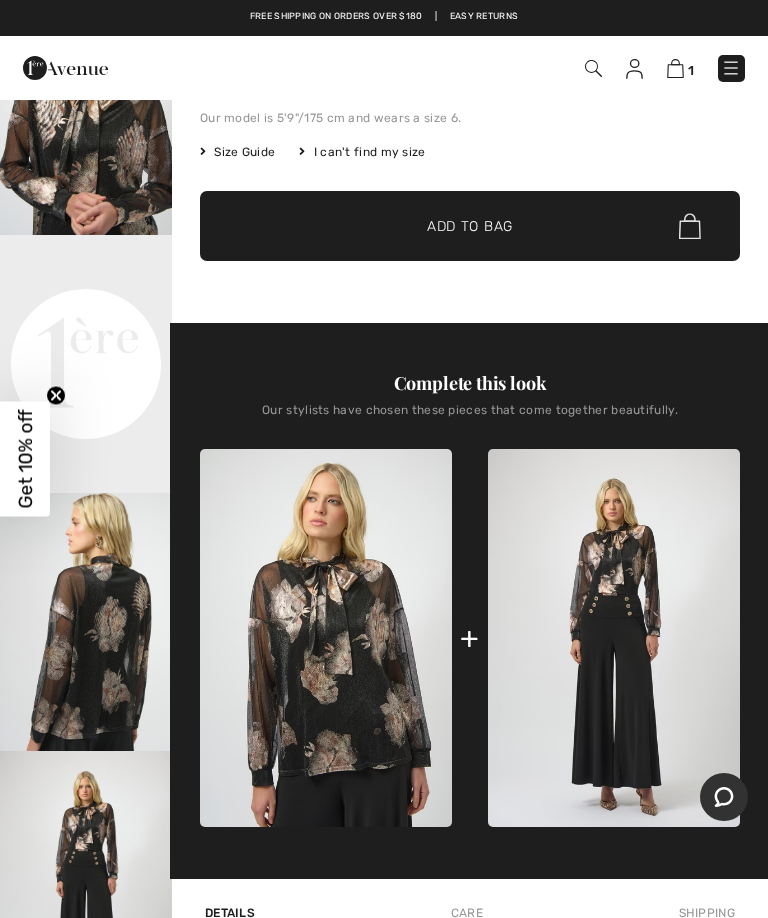 click on "Your browser does not support the video tag." at bounding box center [86, 278] 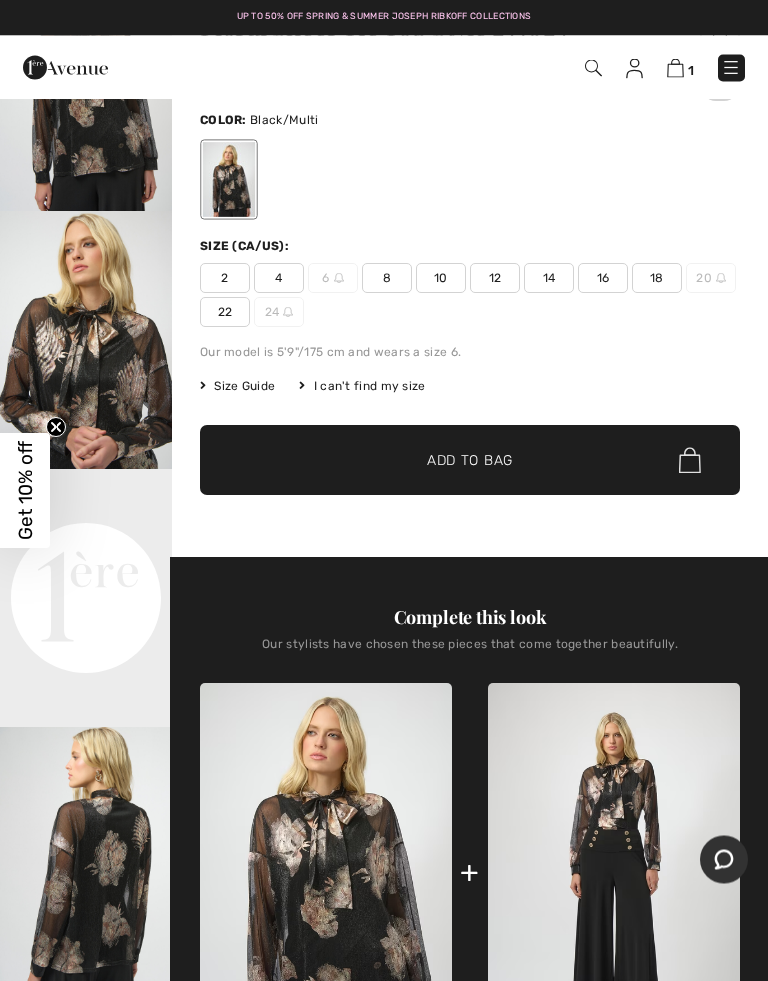 scroll, scrollTop: 145, scrollLeft: 0, axis: vertical 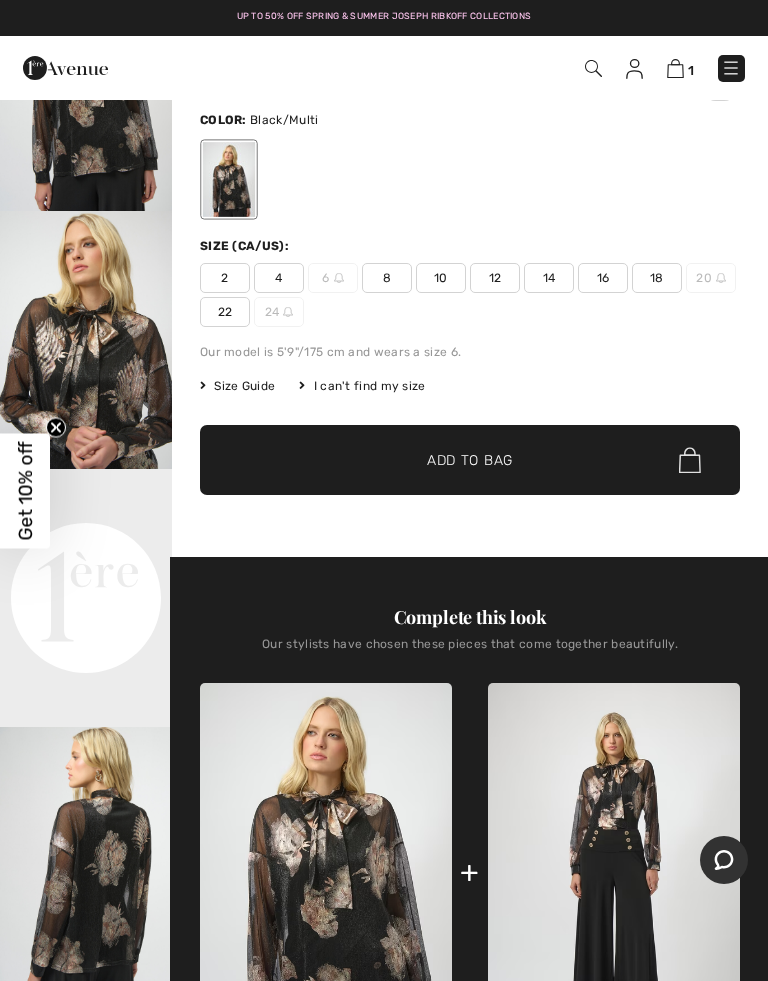 click at bounding box center [86, 82] 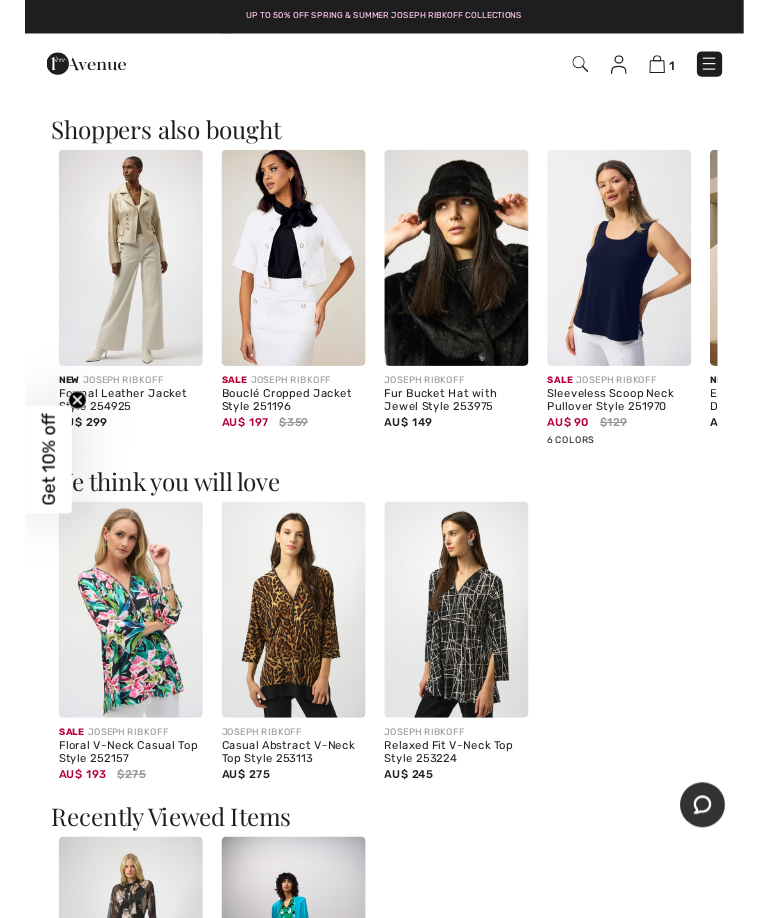 scroll, scrollTop: 1602, scrollLeft: 0, axis: vertical 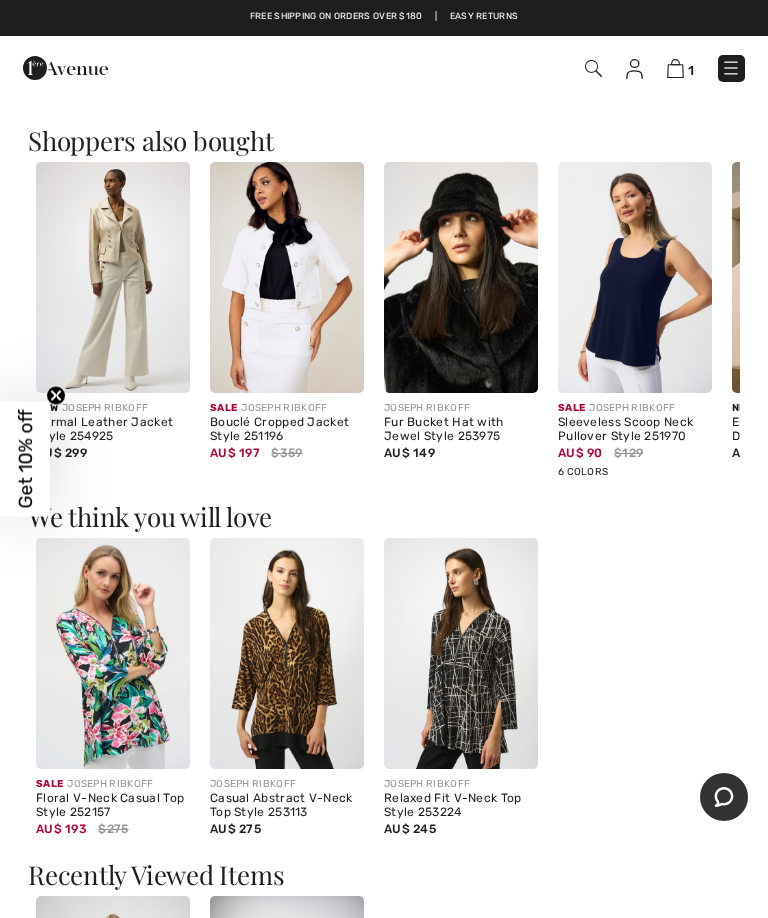 click at bounding box center (287, 277) 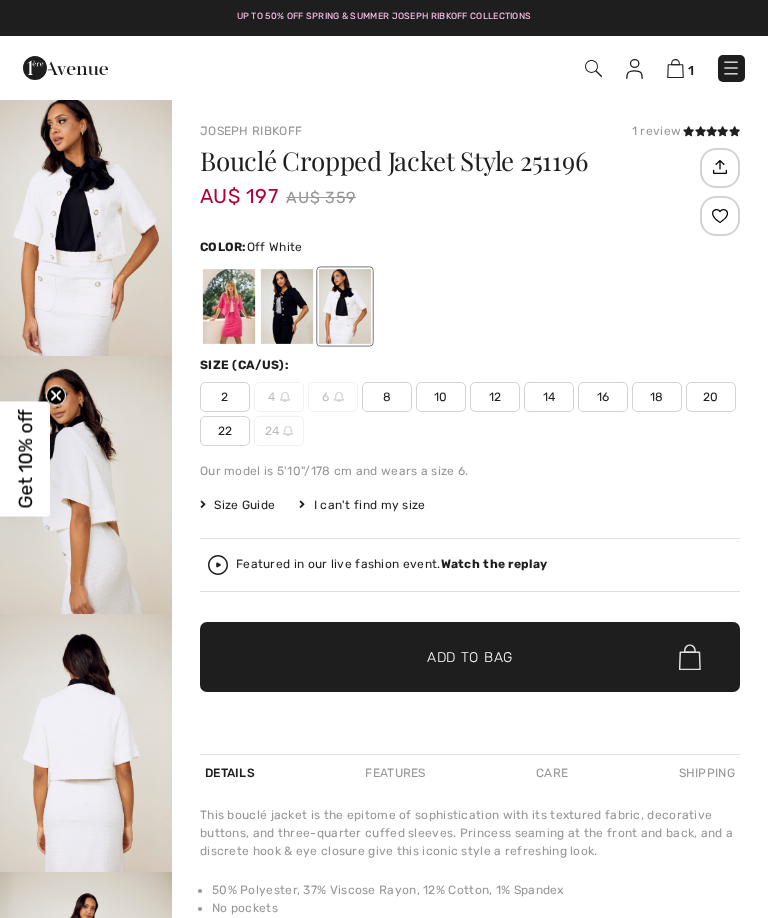 checkbox on "true" 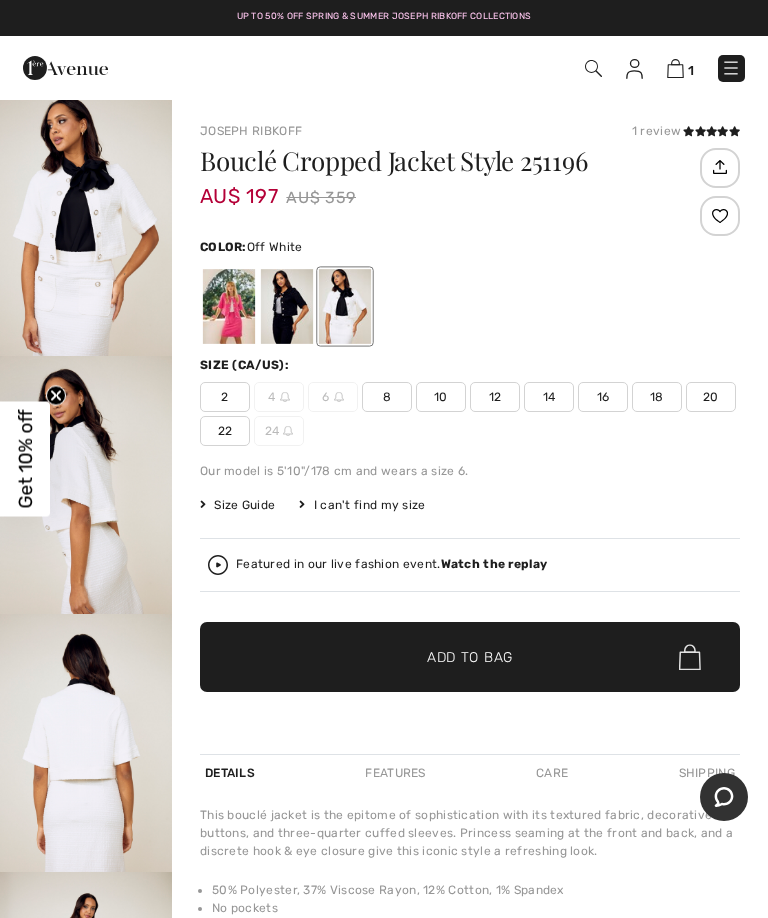 scroll, scrollTop: 0, scrollLeft: 0, axis: both 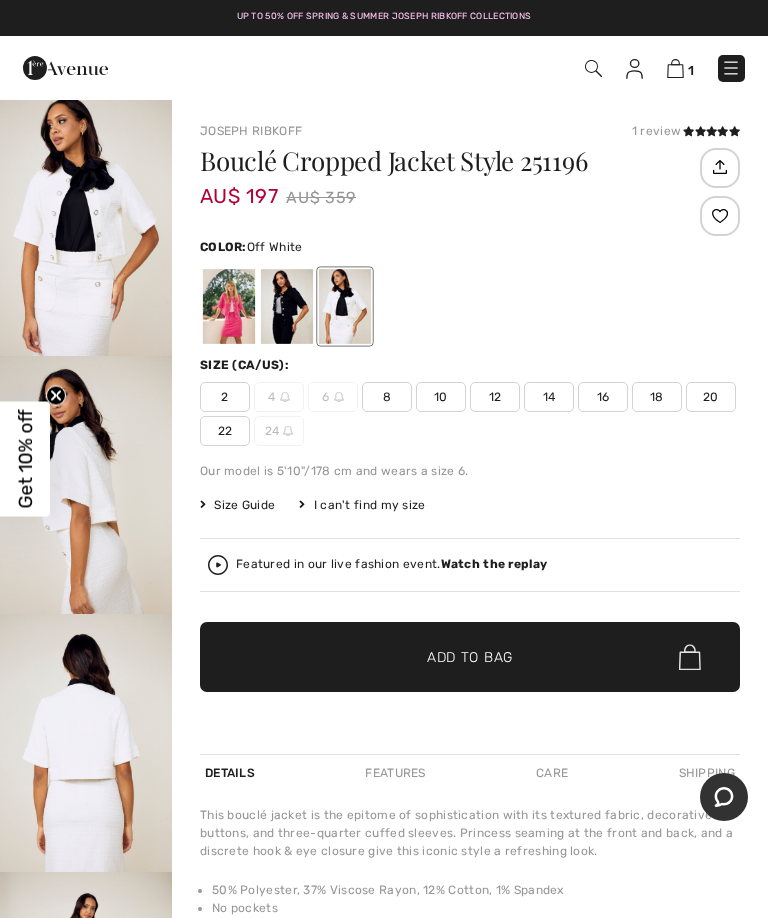 click on "12" at bounding box center (495, 397) 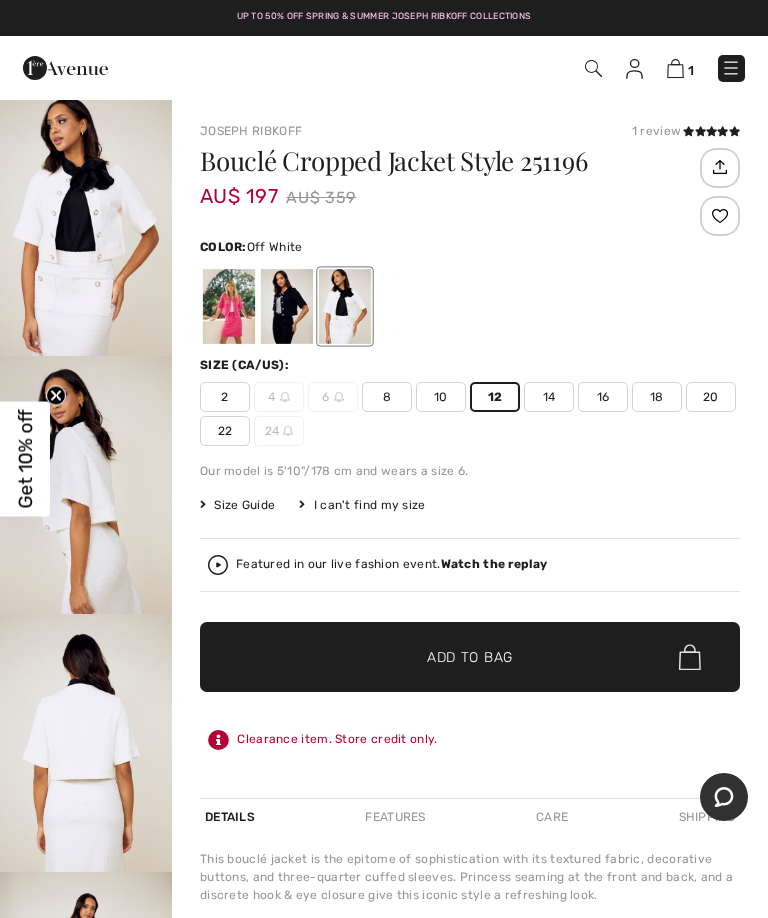 click on "Joseph Ribkoff
1 review
1 review
Bouclé Cropped Jacket  Style 251196
AU$ 197 AU$ 359
Color:  Off White
Size (CA/US):
2 4 6 8 10 12 14 16 18 20 22 24
Our model is 5'10"/178 cm and wears a size 6.
Size Guide
I can't find my size
Select Size
US 2
US 4 - Sold Out
US 6 - Sold Out
US 8
US 10
US 12
US 14
US 16
US 18
US 20
US 22
US 24 - Sold Out
Featured in our live fashion event." at bounding box center [470, 648] 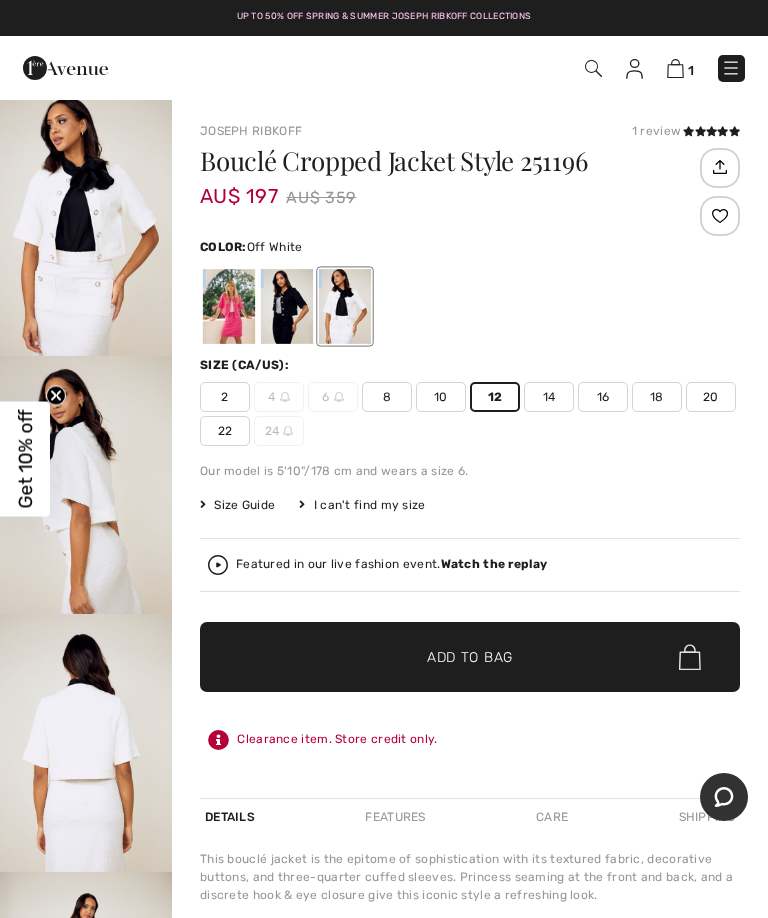 click on "✔ Added to Bag
Add to Bag" at bounding box center [470, 657] 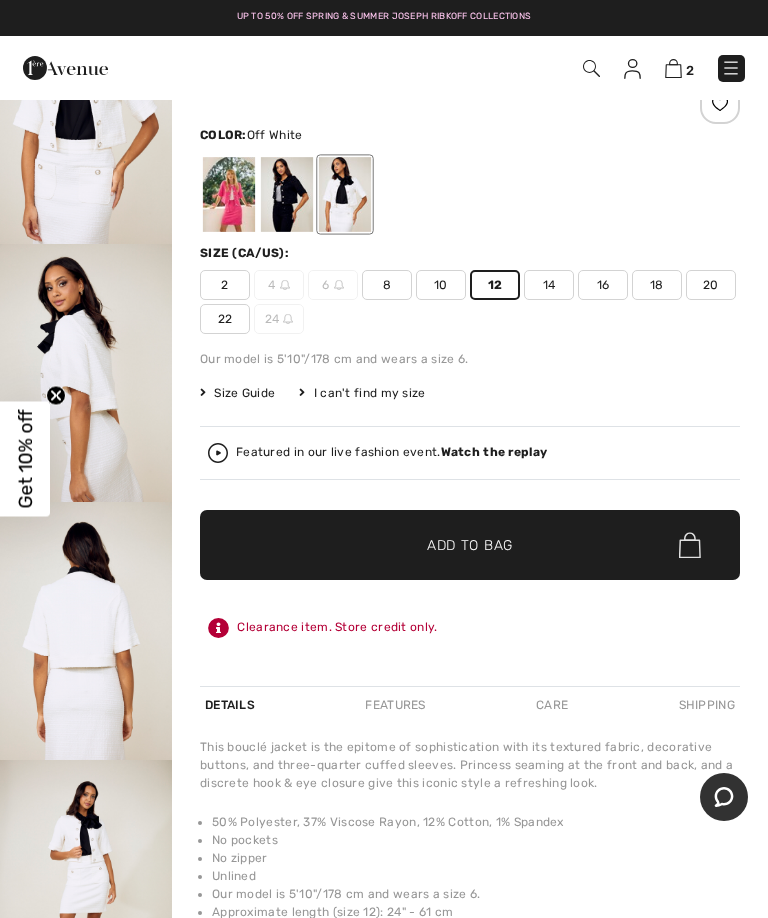 scroll, scrollTop: 105, scrollLeft: 0, axis: vertical 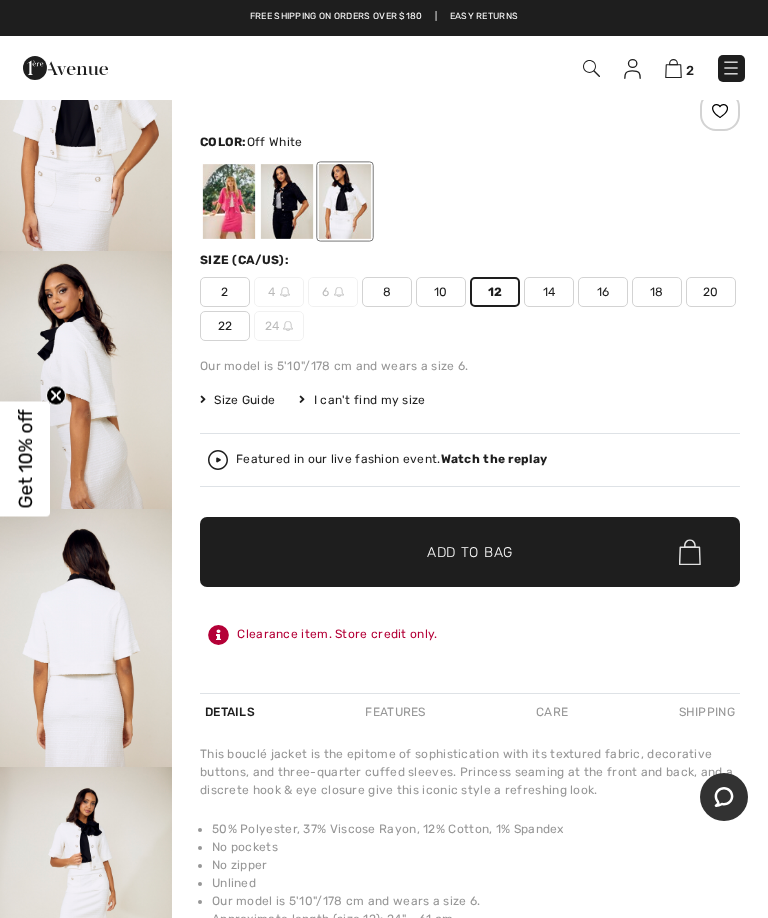click at bounding box center (287, 201) 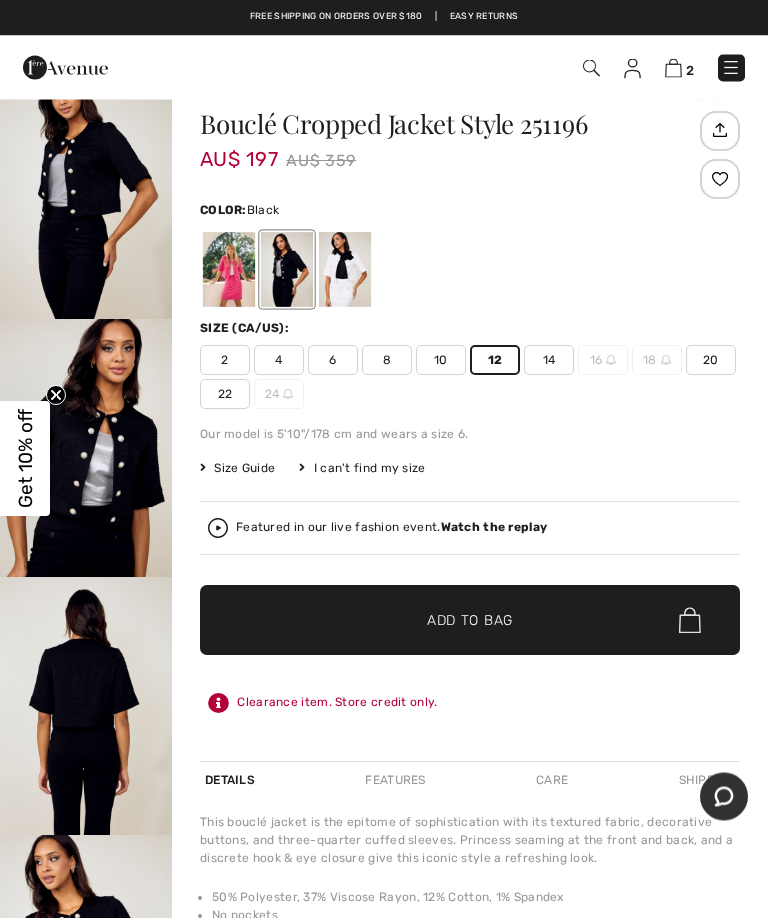 scroll, scrollTop: 0, scrollLeft: 0, axis: both 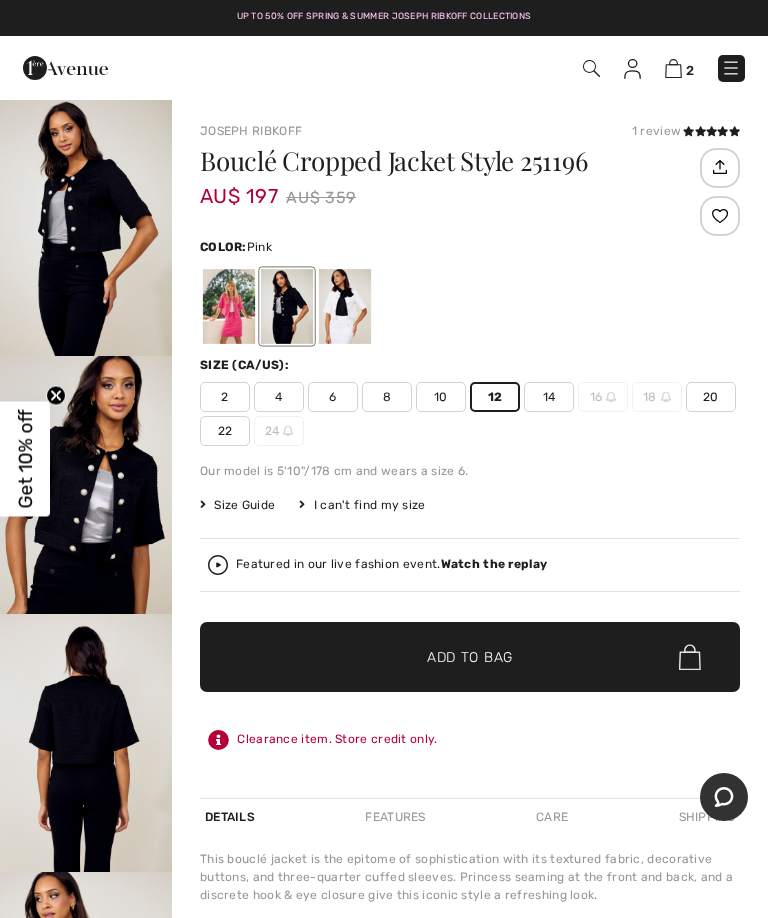 click at bounding box center [229, 306] 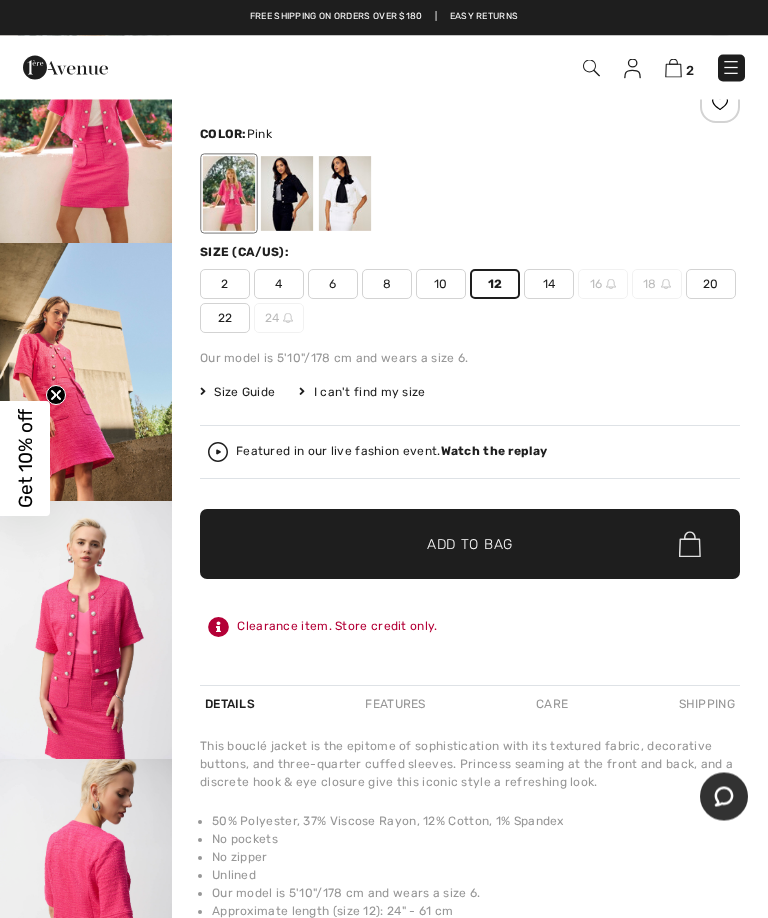 scroll, scrollTop: 0, scrollLeft: 0, axis: both 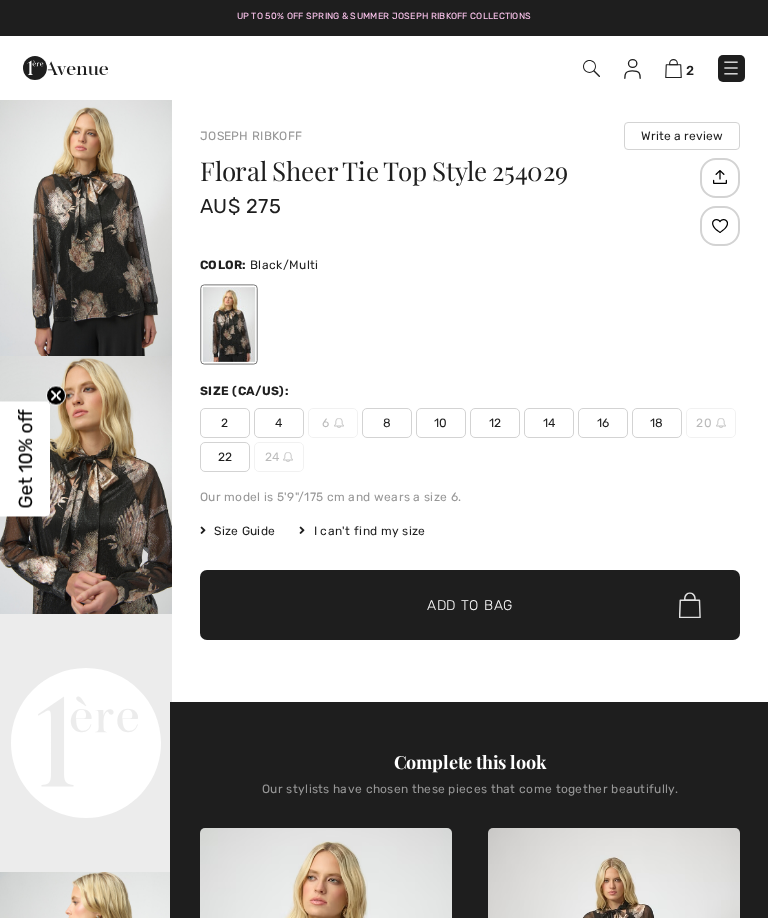 click on "Up to 50% off Spring & Summer Joseph Ribkoff Collections
Free shipping on orders over $180
|
Easy Returns" at bounding box center [384, 18] 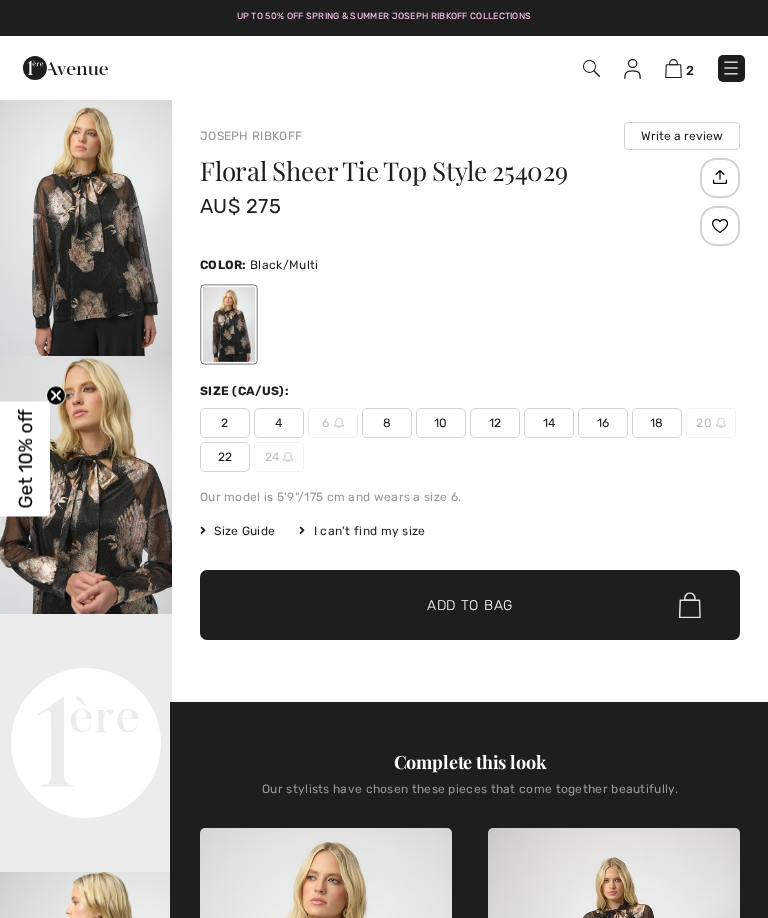scroll, scrollTop: 0, scrollLeft: 0, axis: both 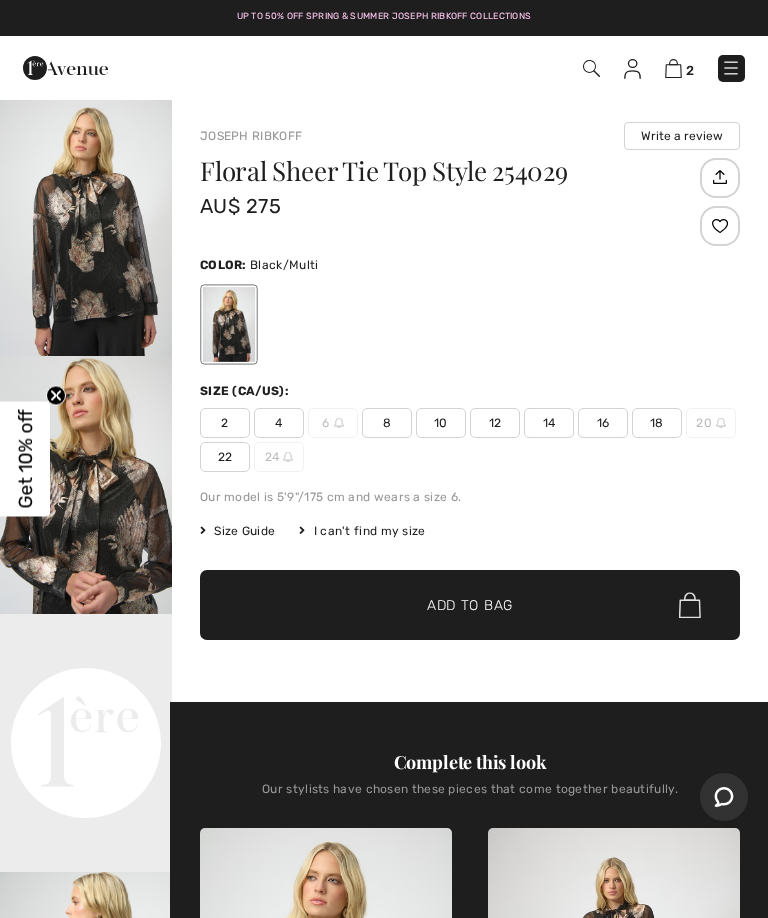 click at bounding box center (731, 68) 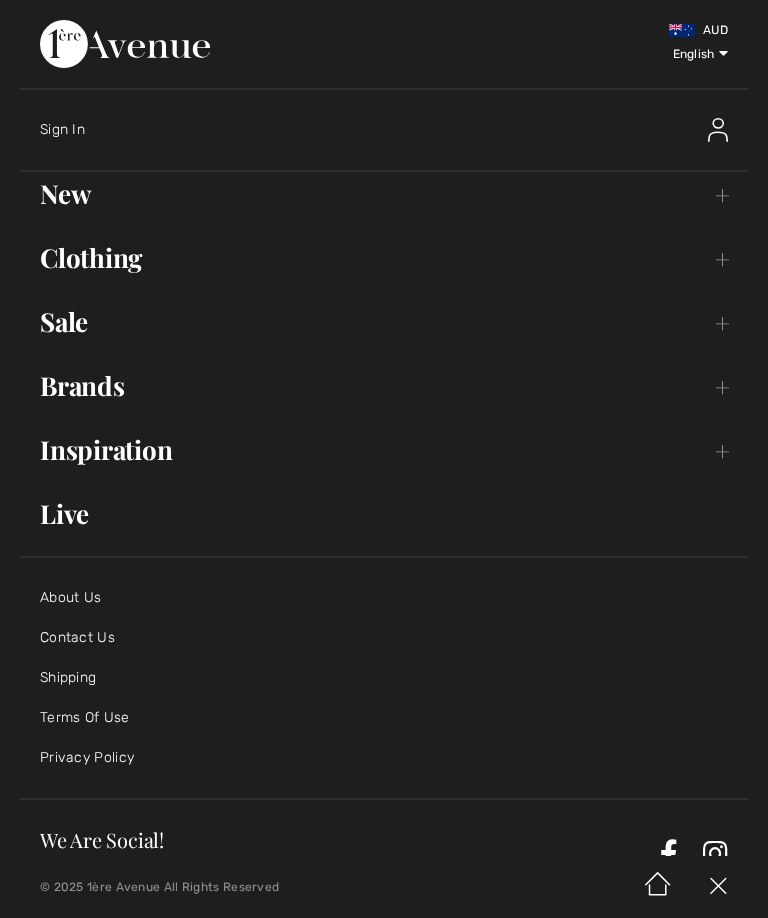 click on "Sale Toggle submenu" at bounding box center [384, 322] 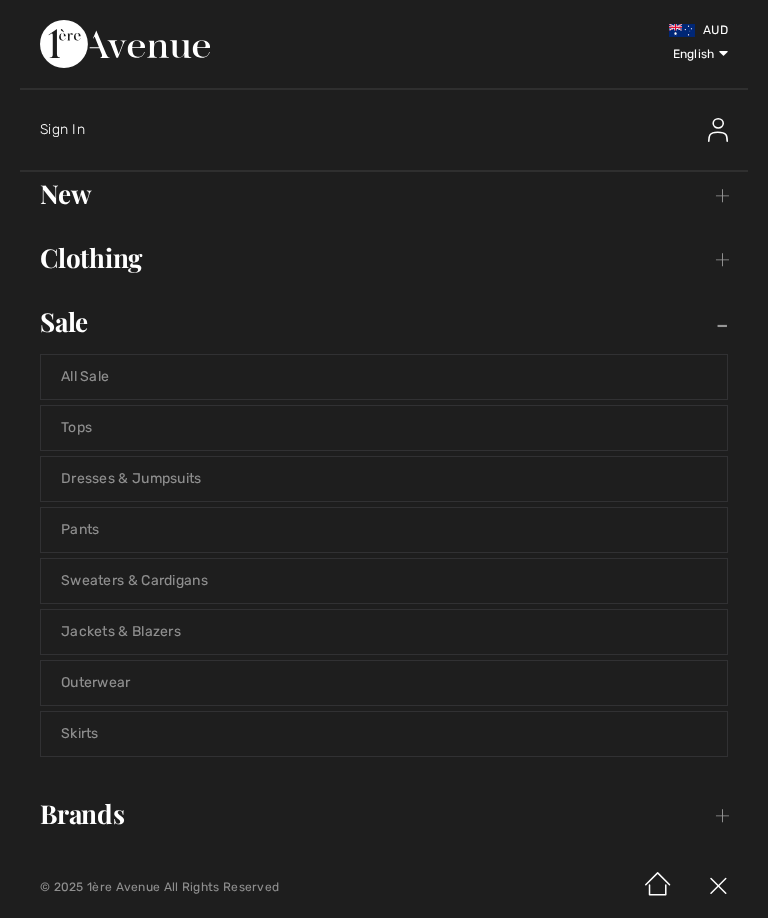 click on "Pants" at bounding box center (384, 530) 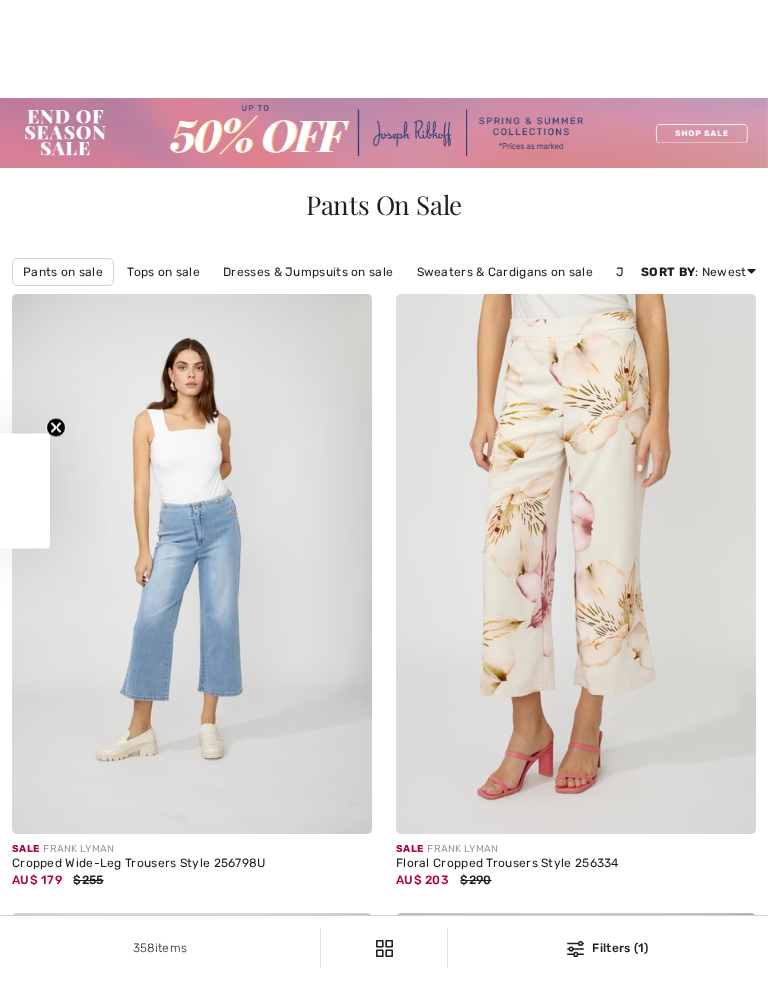 scroll, scrollTop: 881, scrollLeft: 0, axis: vertical 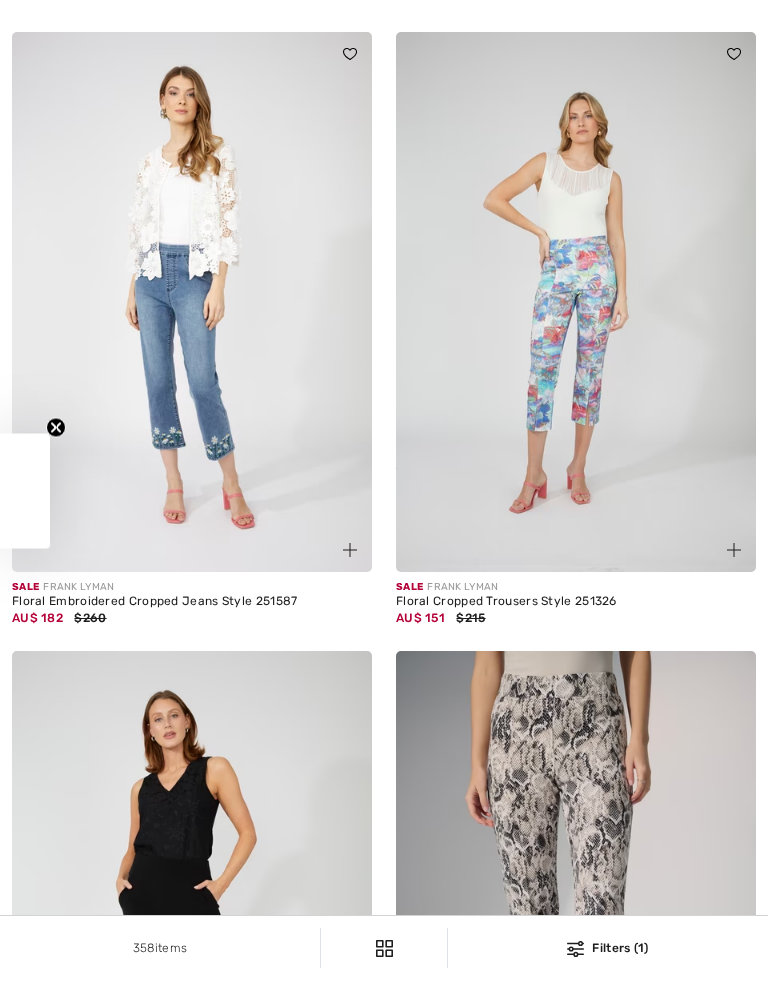 checkbox on "true" 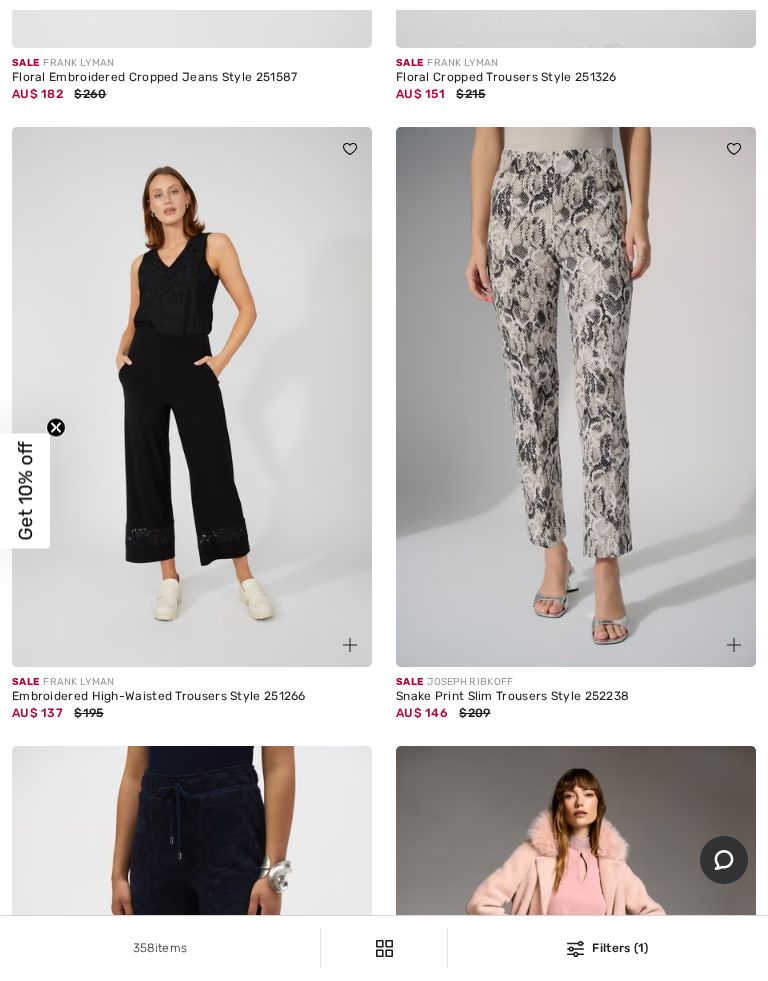 scroll, scrollTop: 1405, scrollLeft: 0, axis: vertical 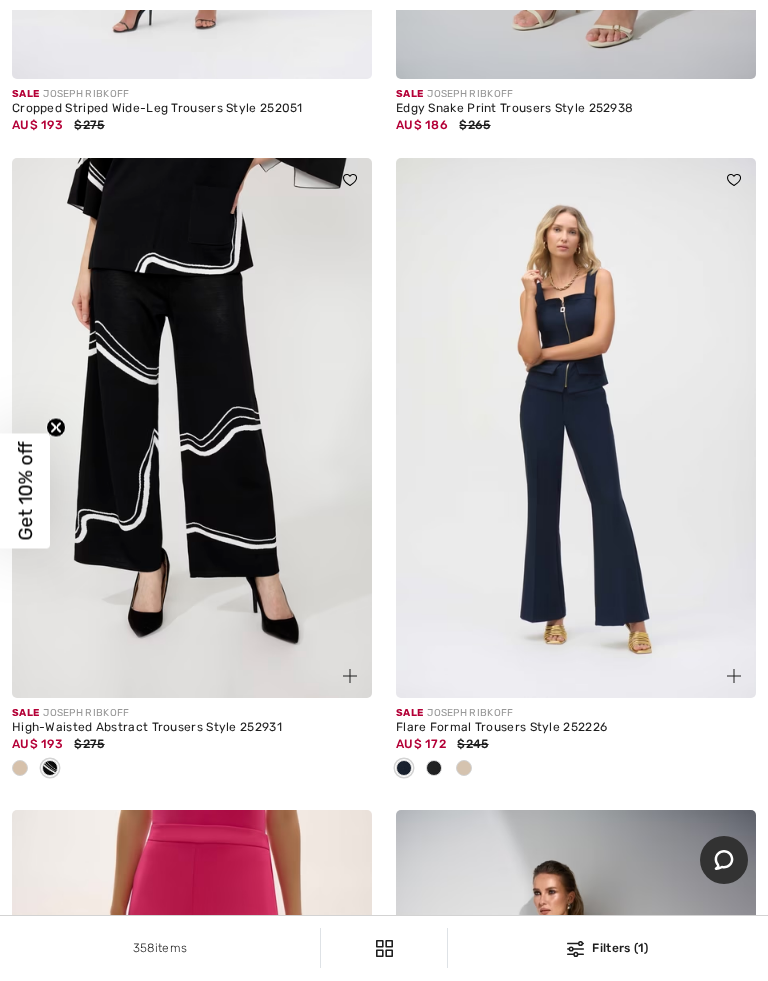 click at bounding box center [576, 428] 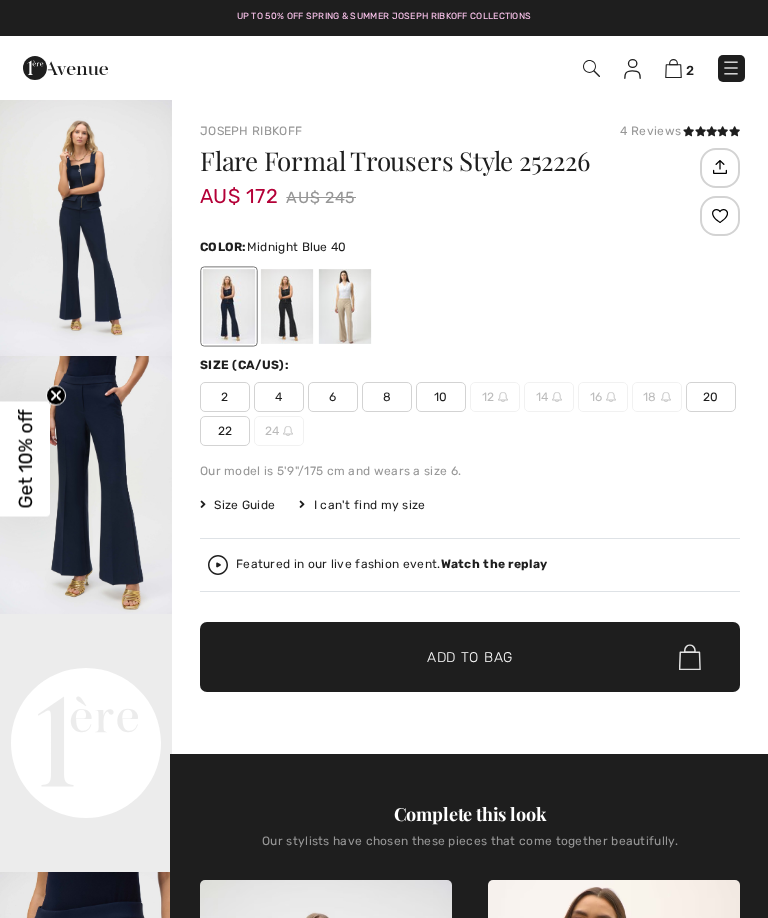 checkbox on "true" 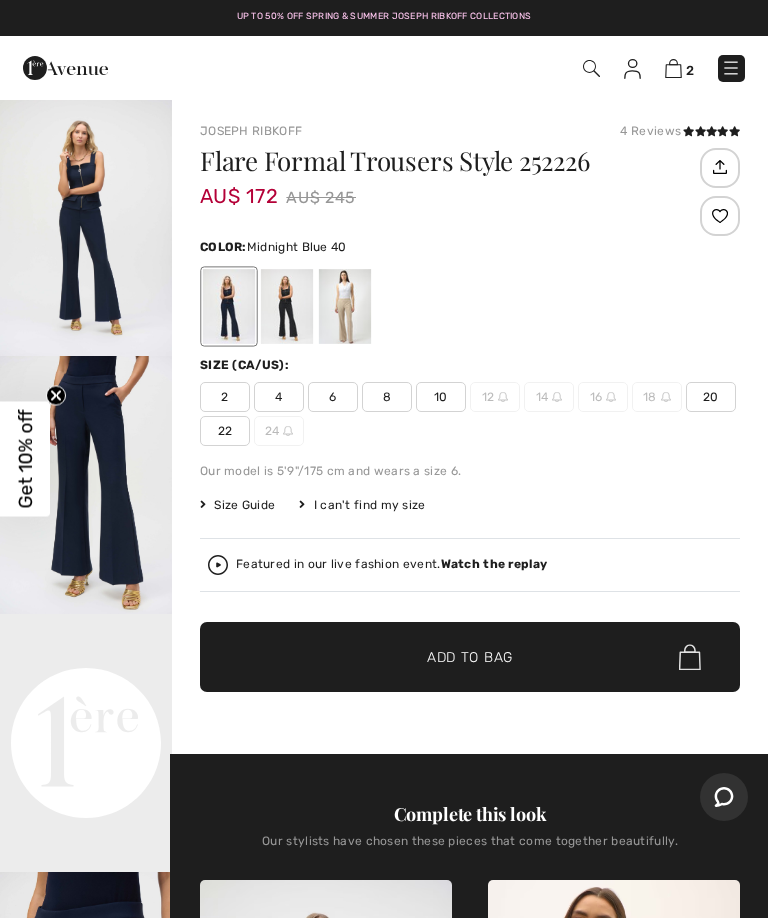 scroll, scrollTop: 0, scrollLeft: 0, axis: both 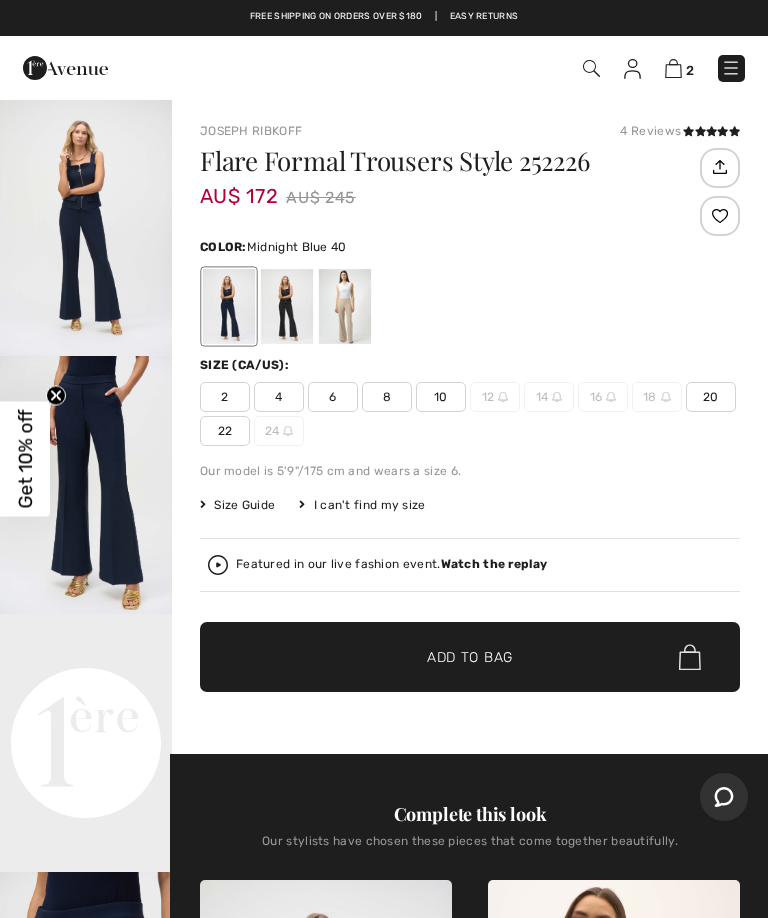 click at bounding box center [86, 227] 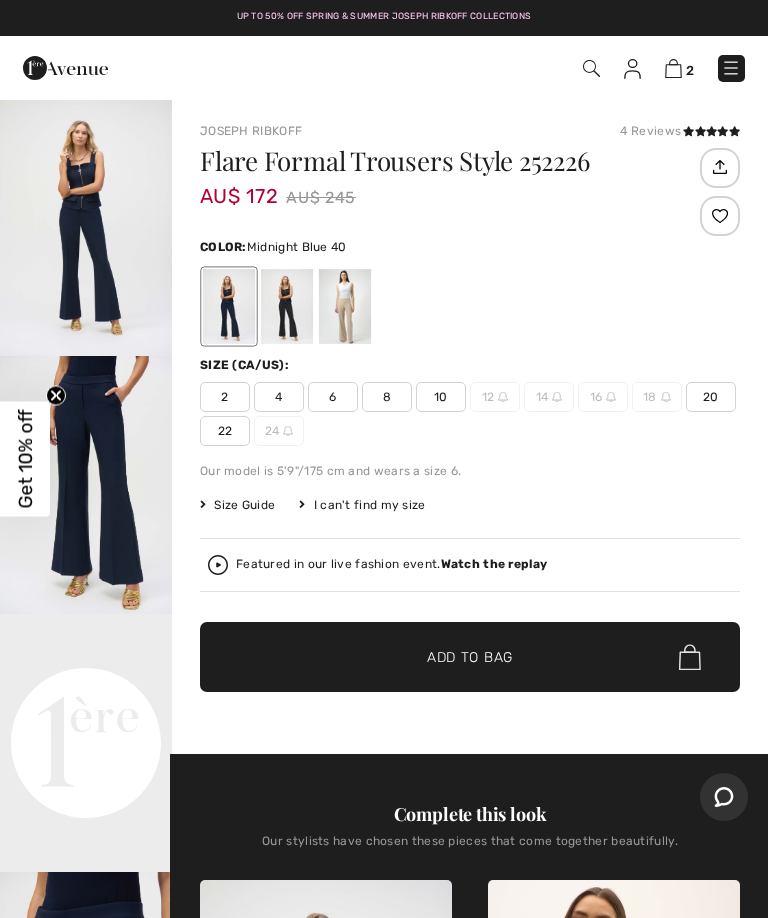 click on "Your browser does not support the video tag." at bounding box center (86, 657) 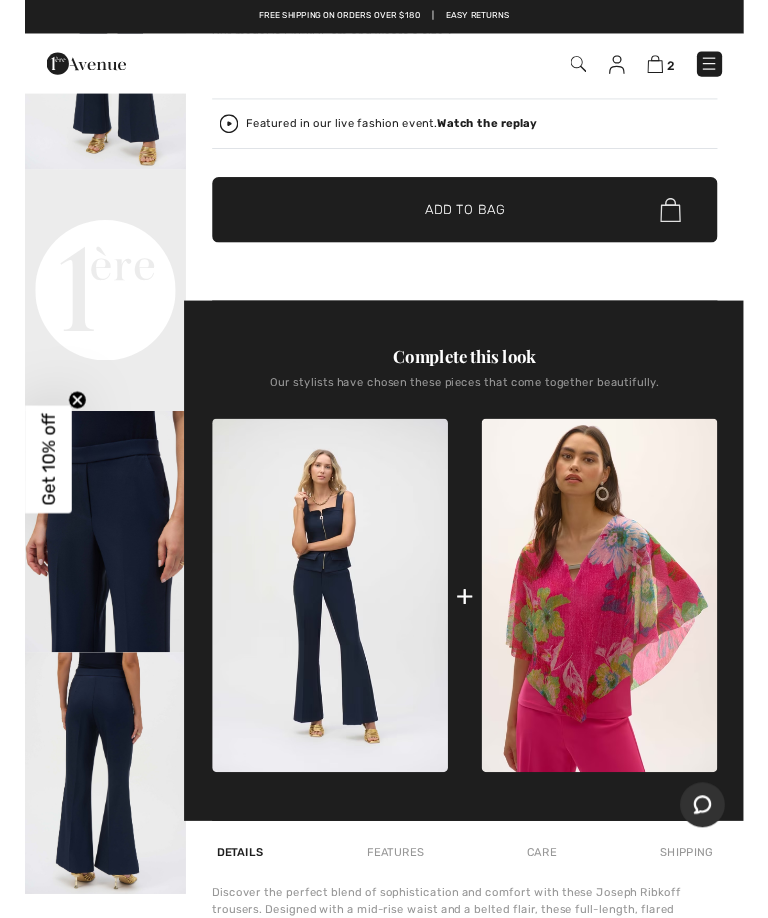 scroll, scrollTop: 0, scrollLeft: 0, axis: both 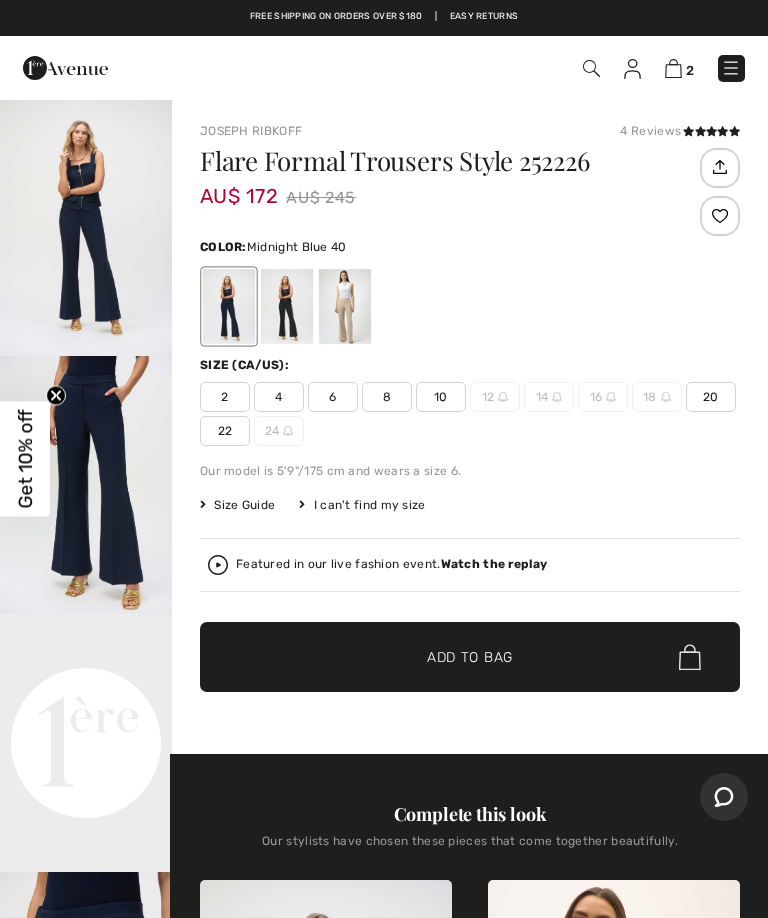 click on "Flare Formal Trousers  Style 252226
AU$ 172 AU$ 245
Color:  Midnight Blue 40
Size (CA/US):
2 4 6 8 10 12 14 16 18 20 22 24
Our model is 5'9"/175 cm and wears a size 6.
Size Guide
I can't find my size
Select Size
US 2
US 4
US 6
US 8
US 10
US 12 - Sold Out
US 14 - Sold Out
US 16 - Sold Out
US 18 - Sold Out
US 20
US 22
US 24 - Sold Out
Featured in our live fashion event.  Watch the replay
✔ Added to Bag
Add to Bag" at bounding box center [470, 451] 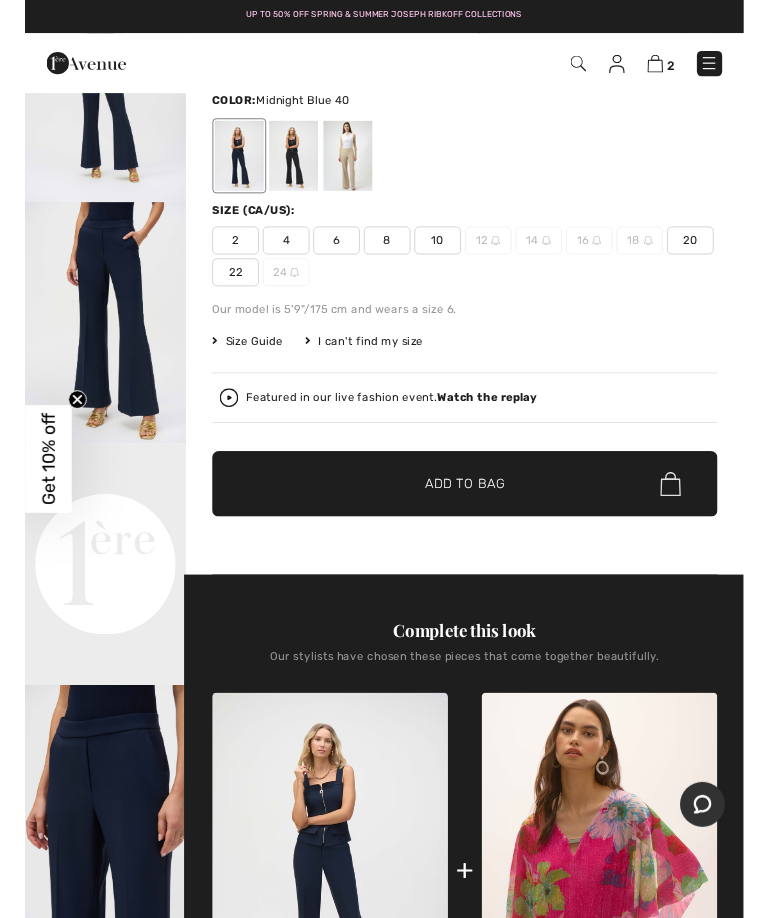 scroll, scrollTop: 0, scrollLeft: 0, axis: both 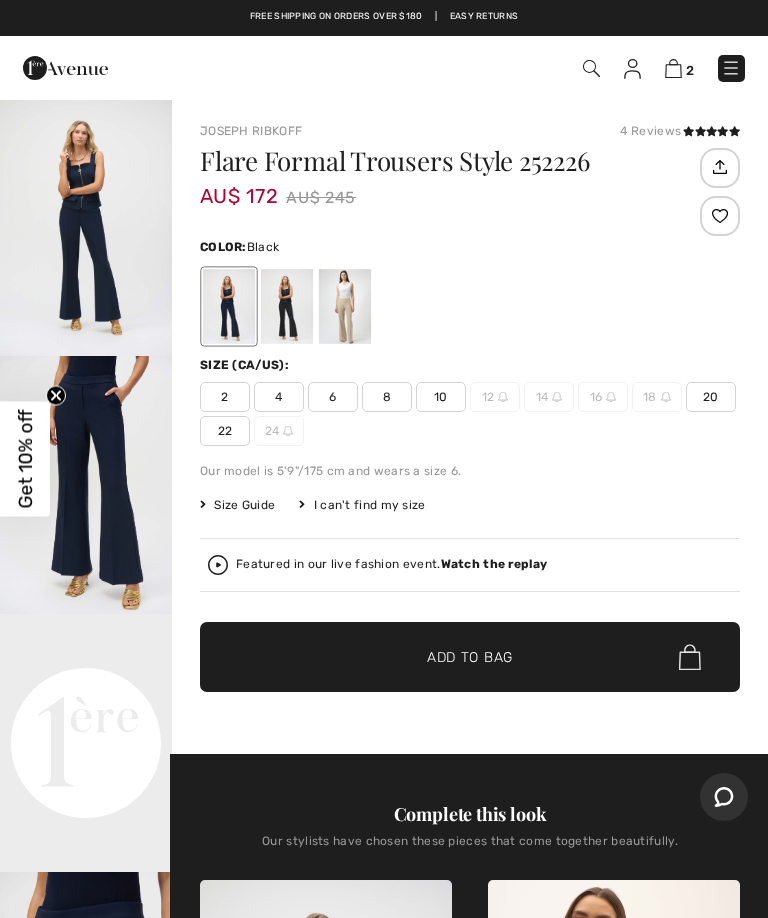 click at bounding box center [287, 306] 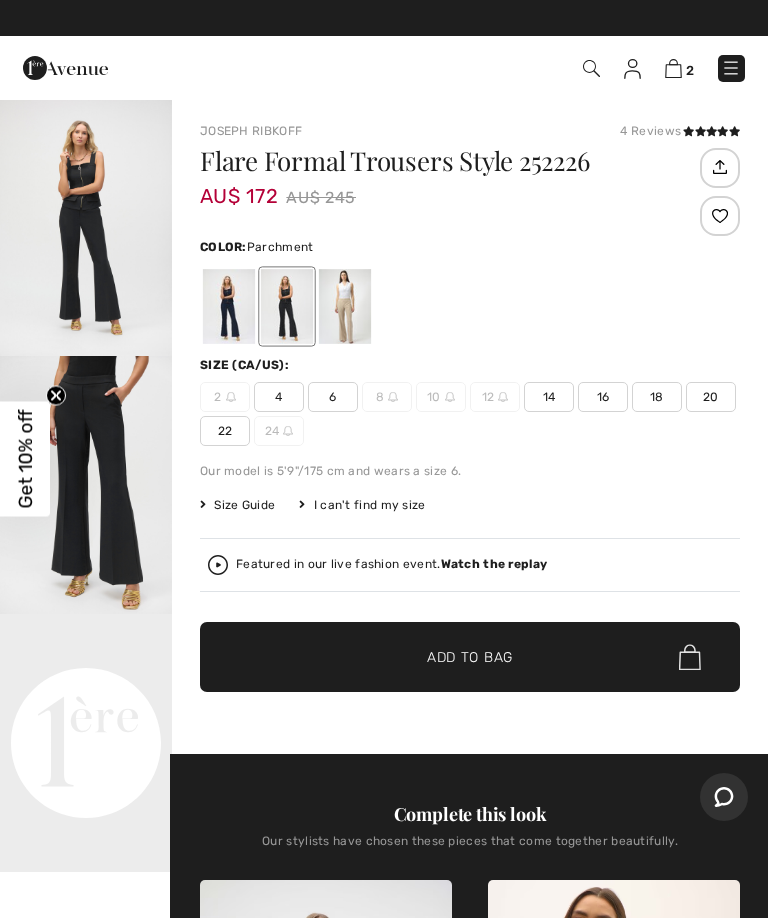 click at bounding box center (345, 306) 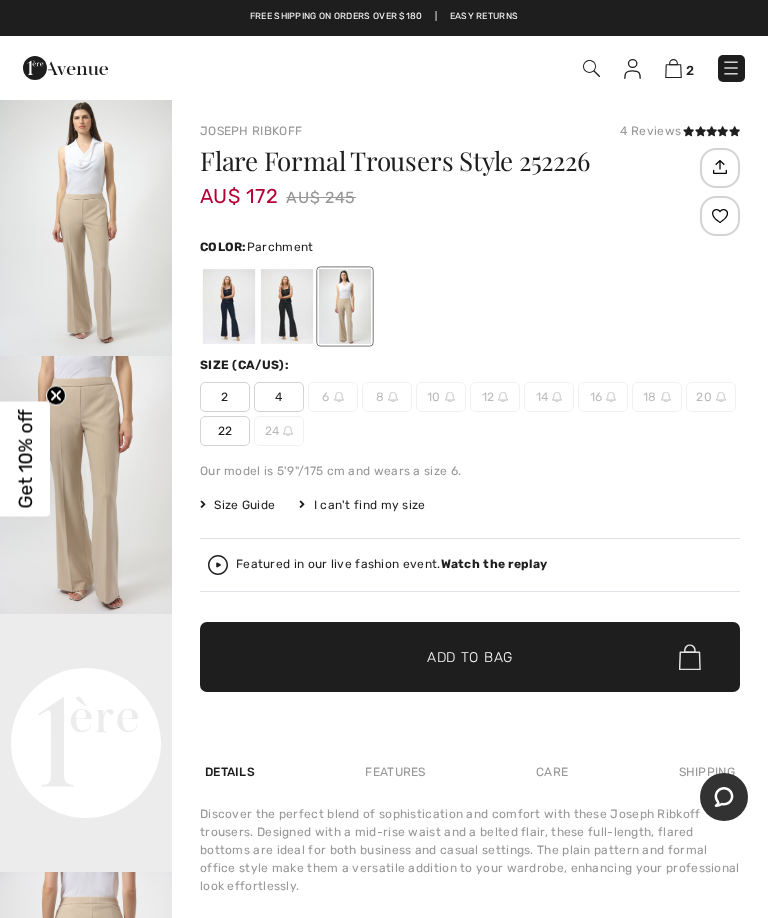 click at bounding box center [229, 306] 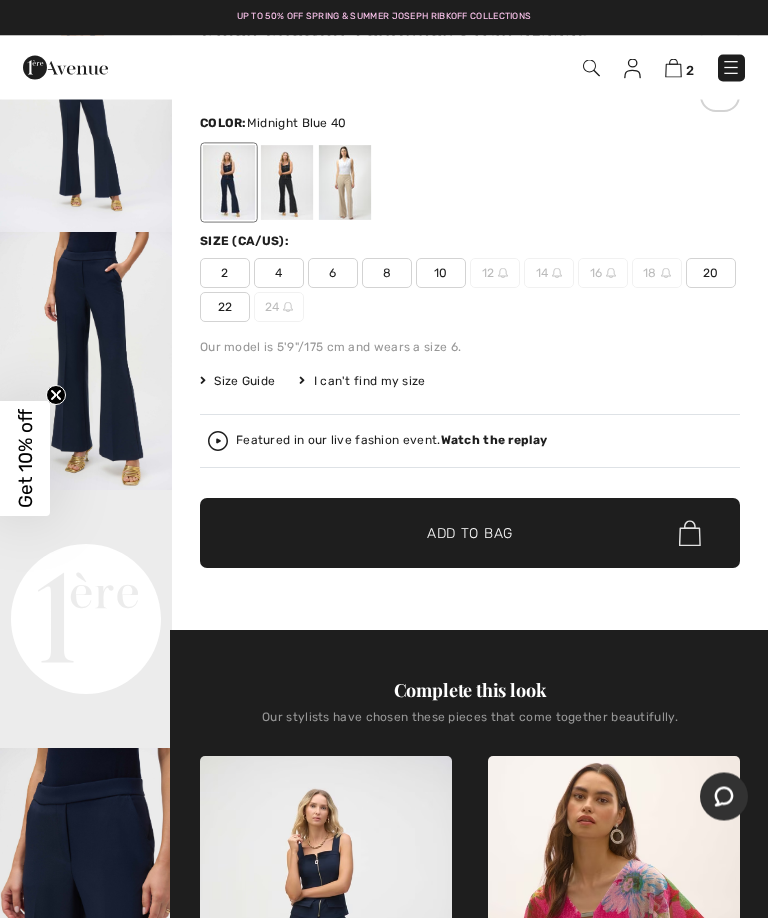 scroll, scrollTop: 124, scrollLeft: 0, axis: vertical 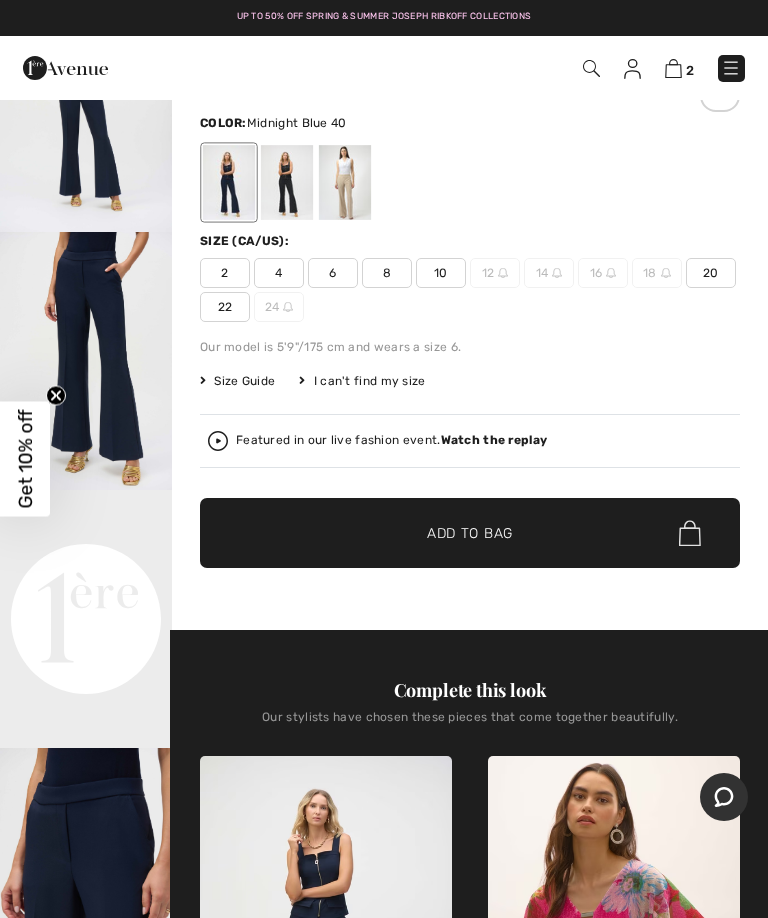 click on "Size Guide" at bounding box center [237, 381] 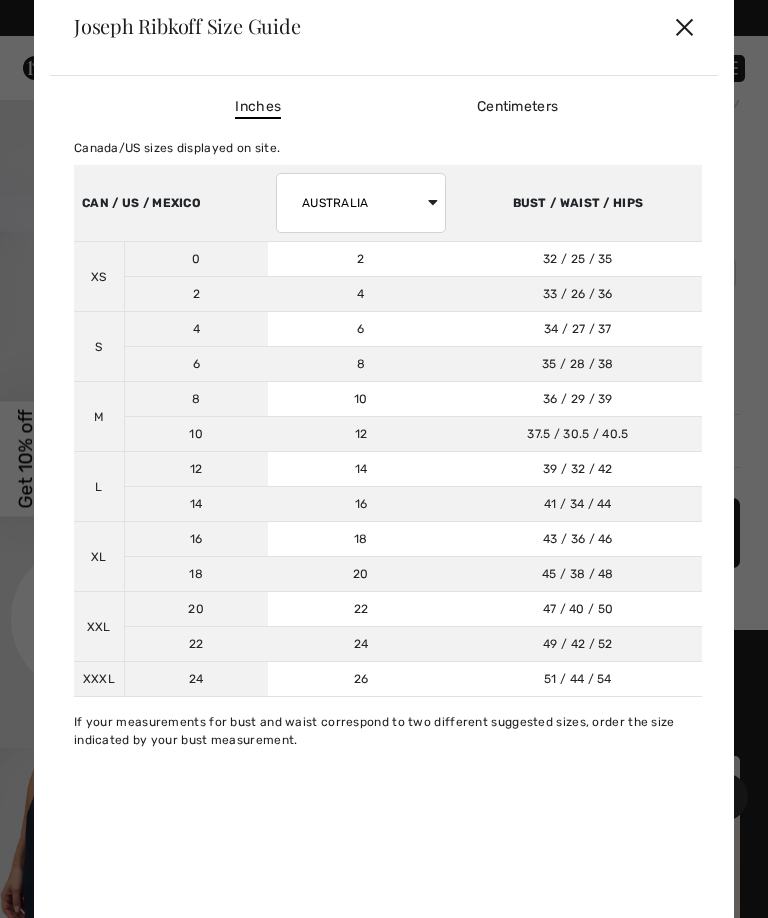 click on "✕" at bounding box center (684, 26) 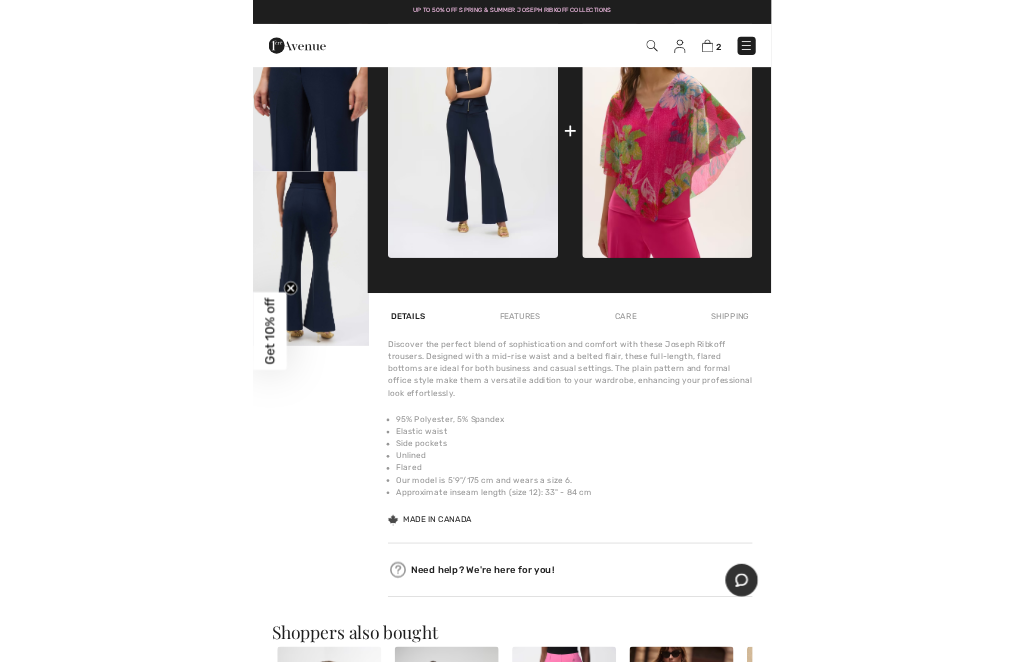 scroll, scrollTop: 873, scrollLeft: 0, axis: vertical 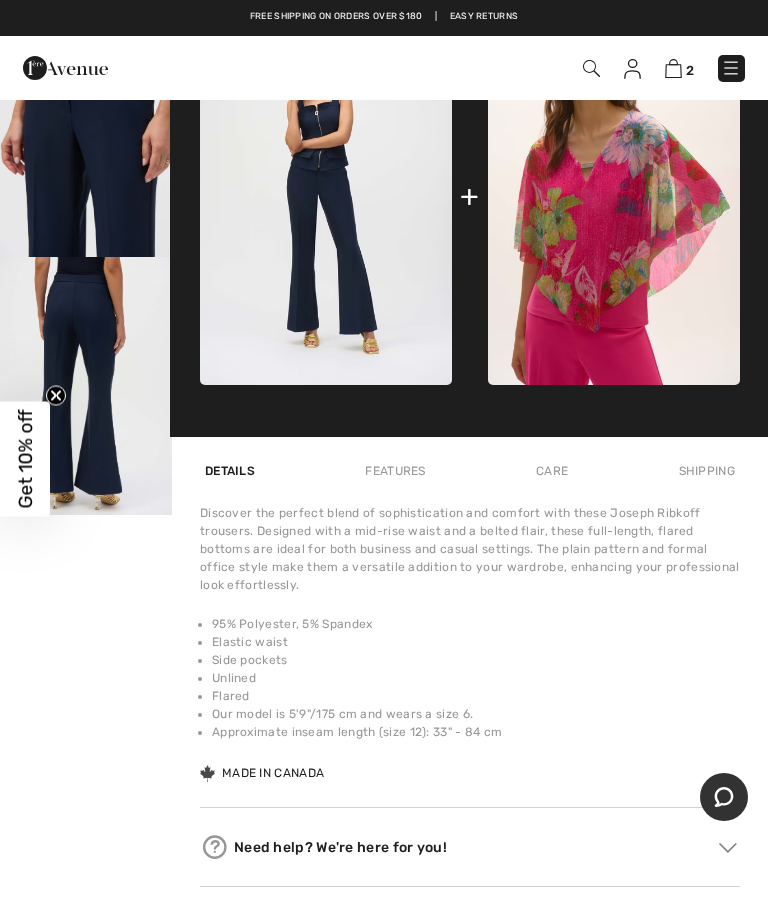 click on "Joseph Ribkoff
4 Reviews
4 Reviews
Flare Formal Trousers  Style 252226
AU$ 172 AU$ 245
Color:  Midnight Blue 40
Size (CA/US):
2 4 6 8 10 12 14 16 18 20 22 24
Our model is 5'9"/175 cm and wears a size 6.
Size Guide
I can't find my size
Select Size
US 2
US 4
US 6
US 8
US 10
US 12 - Sold Out
US 14 - Sold Out
US 16 - Sold Out
US 18 - Sold Out
US 20
US 22
US 24 - Sold Out
Featured in our live fashion event." at bounding box center [470, 66] 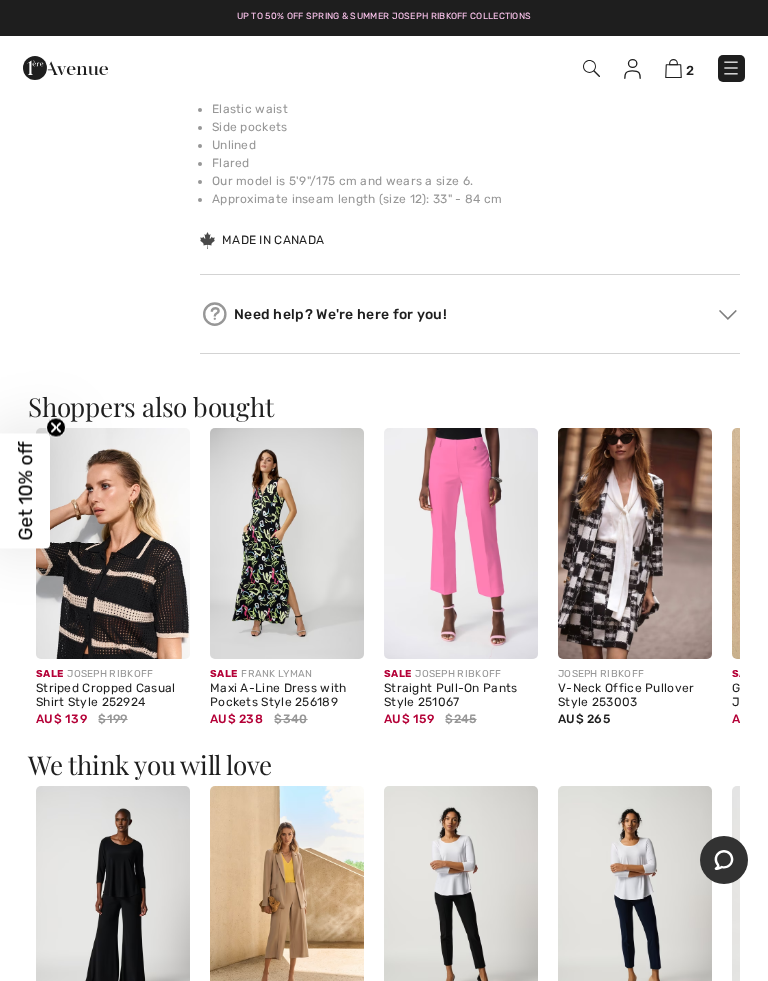 scroll, scrollTop: 1446, scrollLeft: 0, axis: vertical 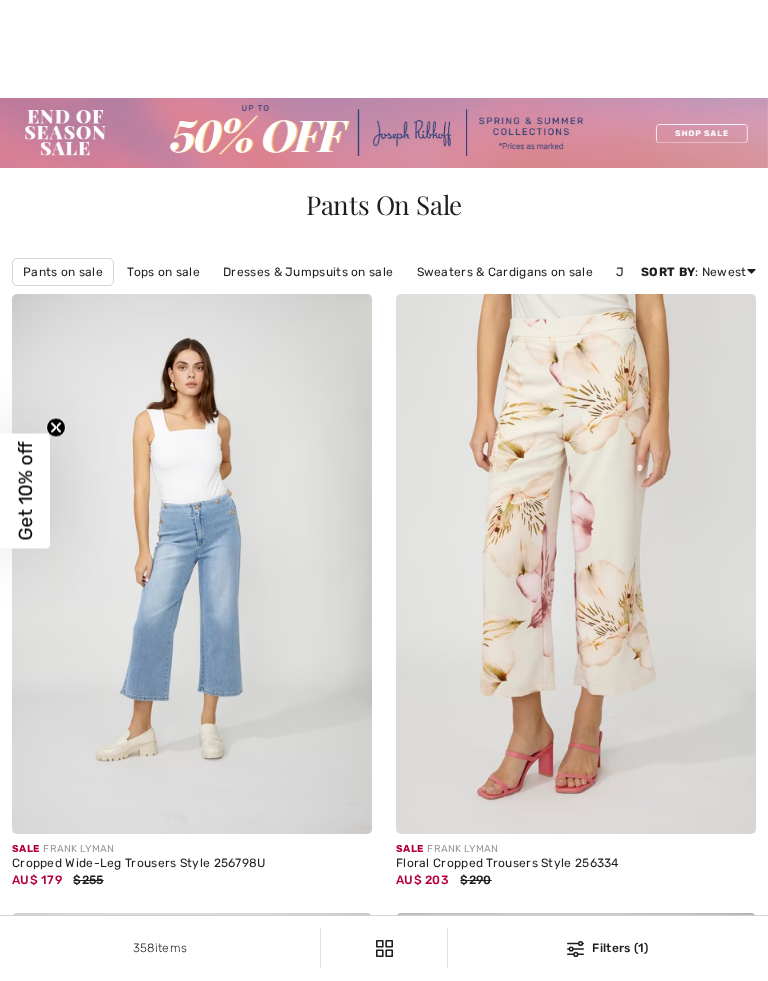 checkbox on "true" 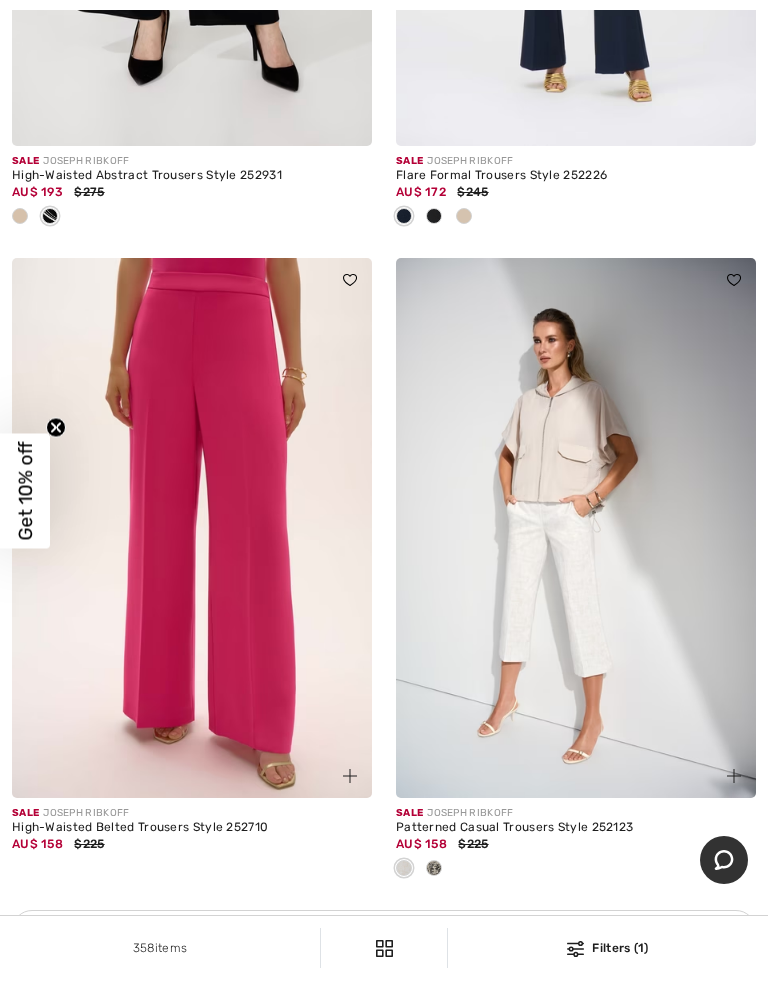 scroll, scrollTop: 0, scrollLeft: 0, axis: both 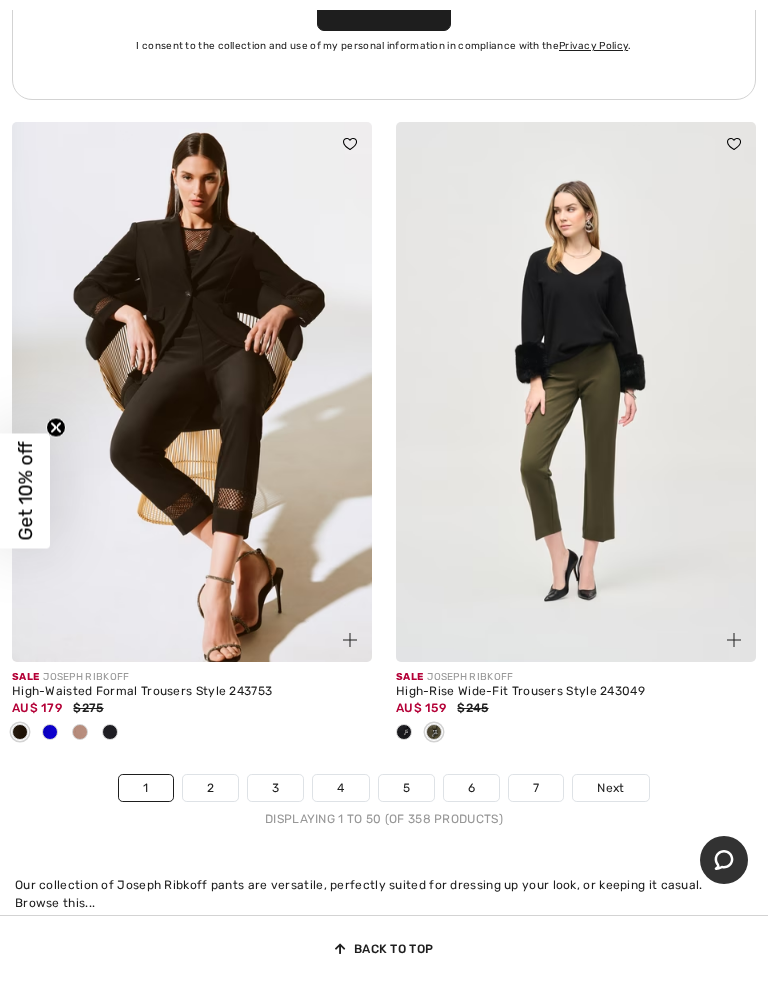click on "Next" at bounding box center (610, 788) 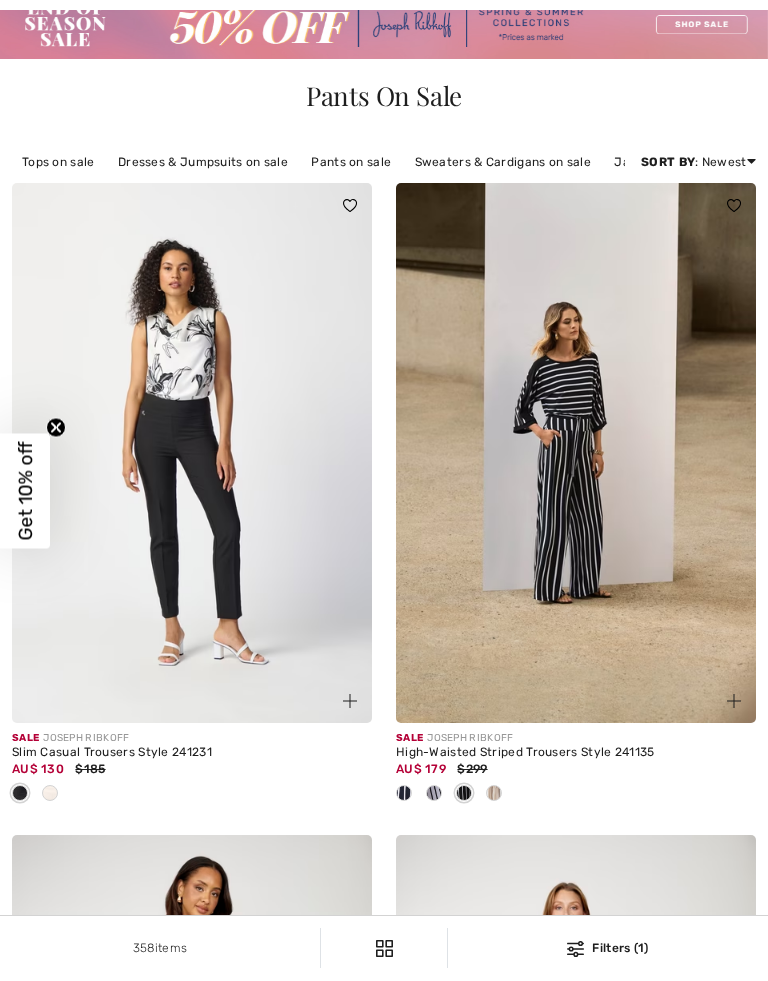 scroll, scrollTop: 109, scrollLeft: 0, axis: vertical 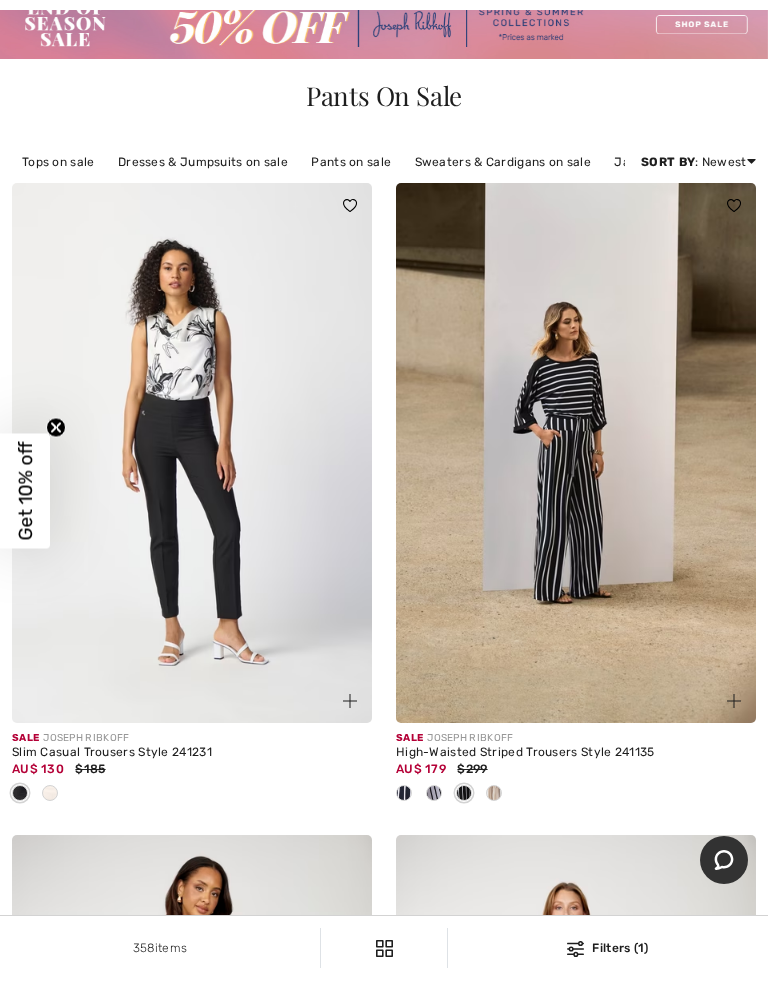 click at bounding box center (192, 453) 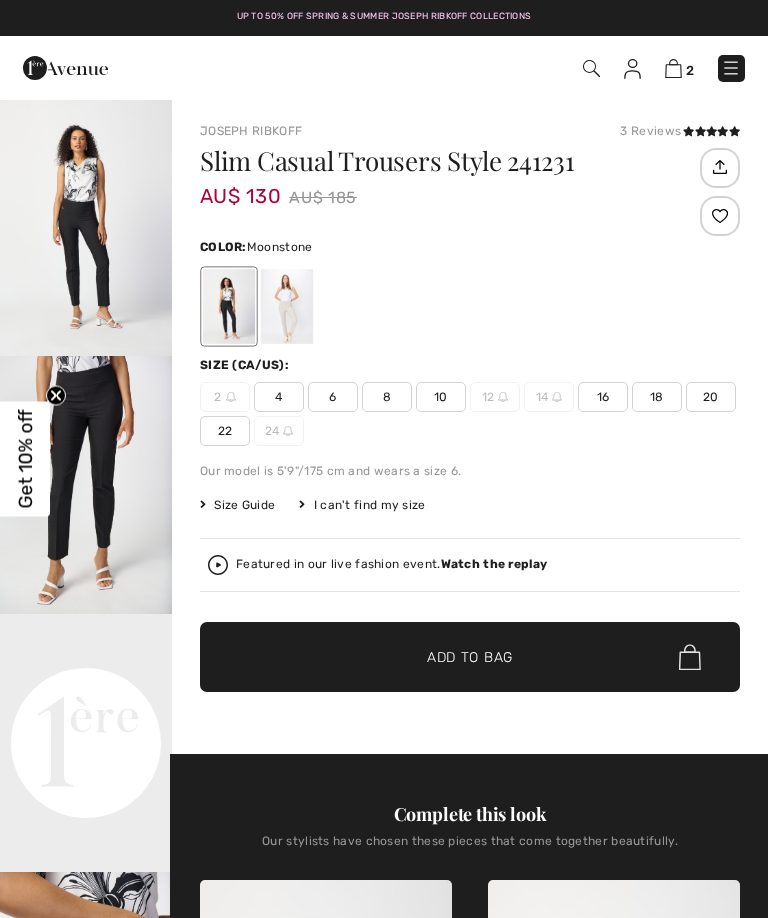 checkbox on "true" 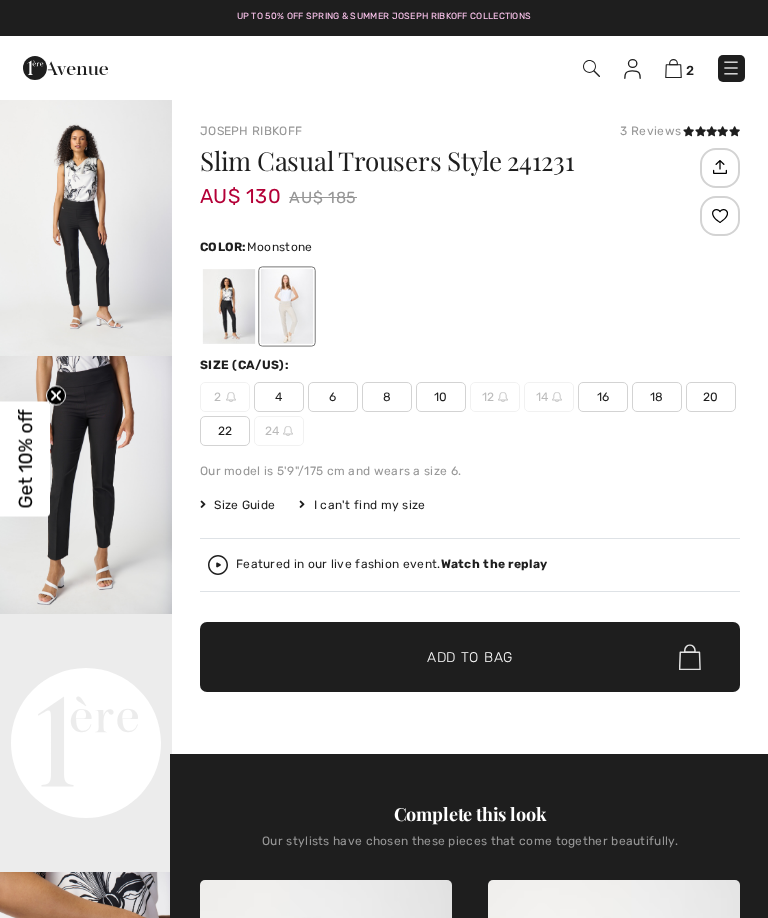 scroll, scrollTop: 0, scrollLeft: 0, axis: both 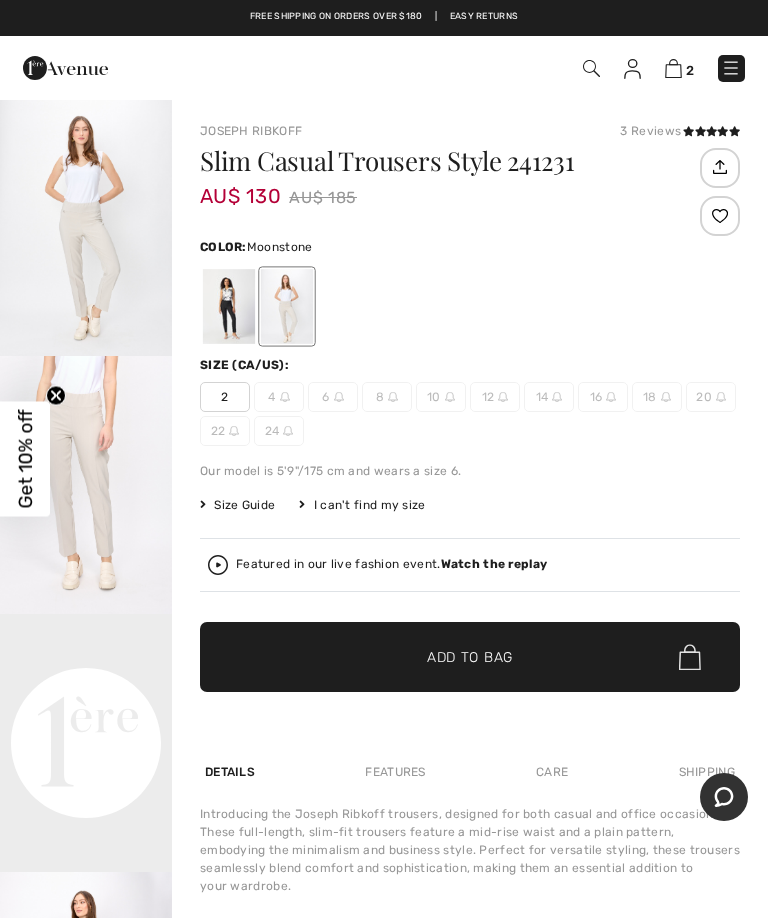 click at bounding box center [229, 306] 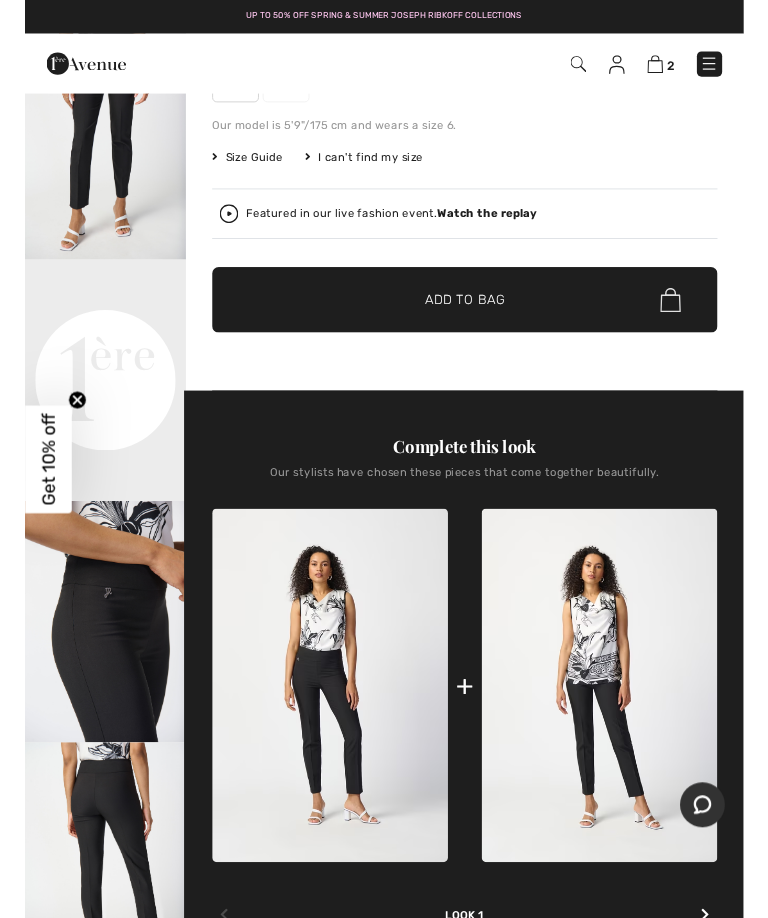 scroll, scrollTop: 334, scrollLeft: 0, axis: vertical 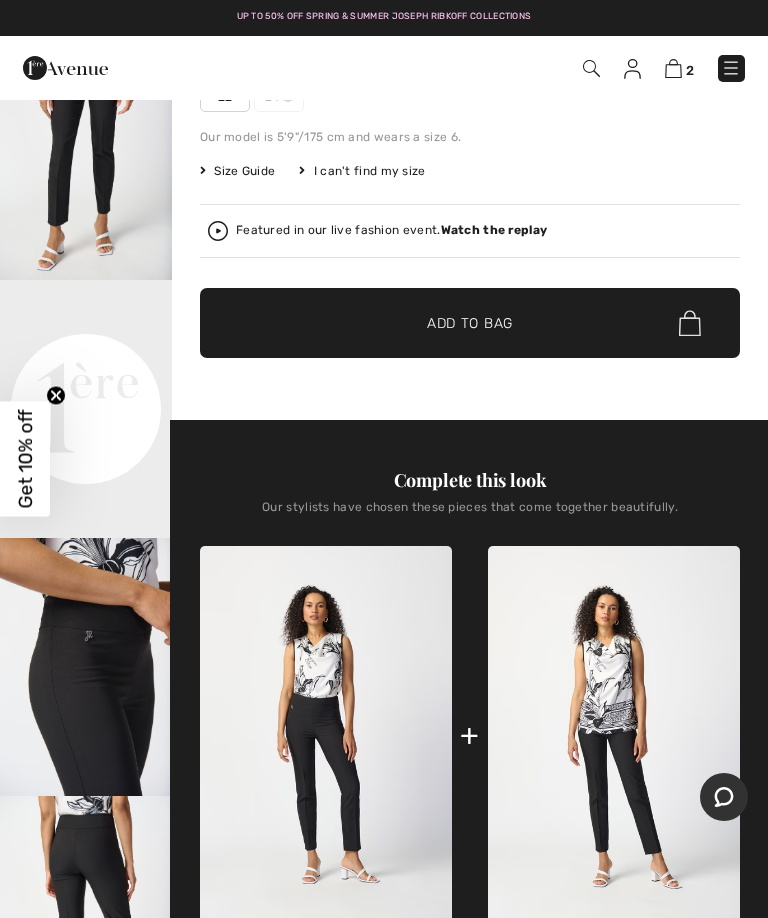click at bounding box center (86, 667) 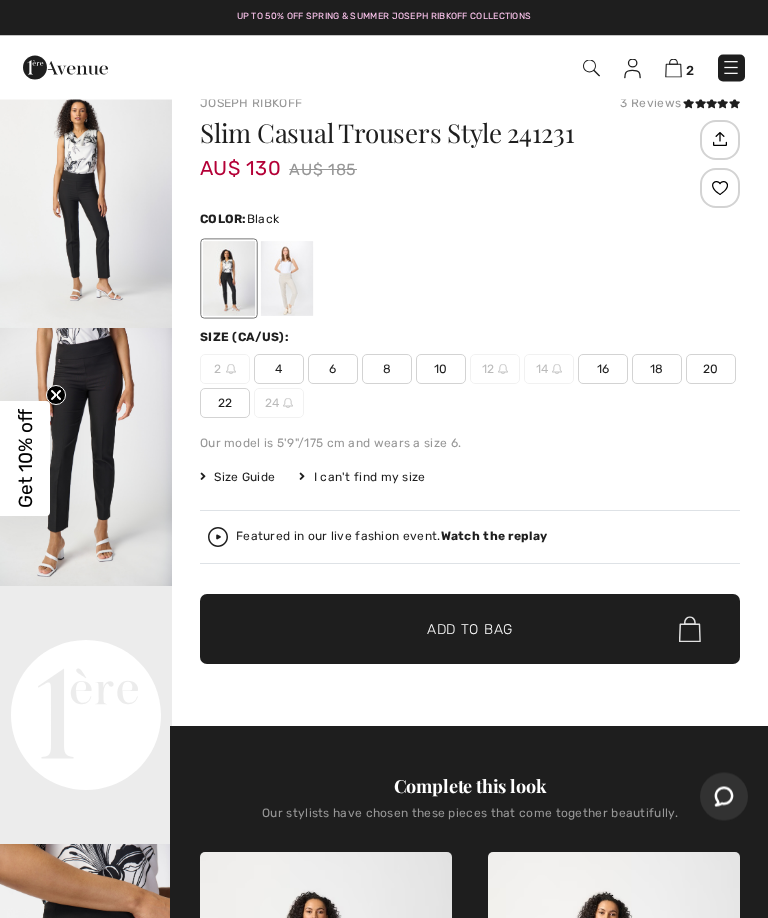scroll, scrollTop: 0, scrollLeft: 0, axis: both 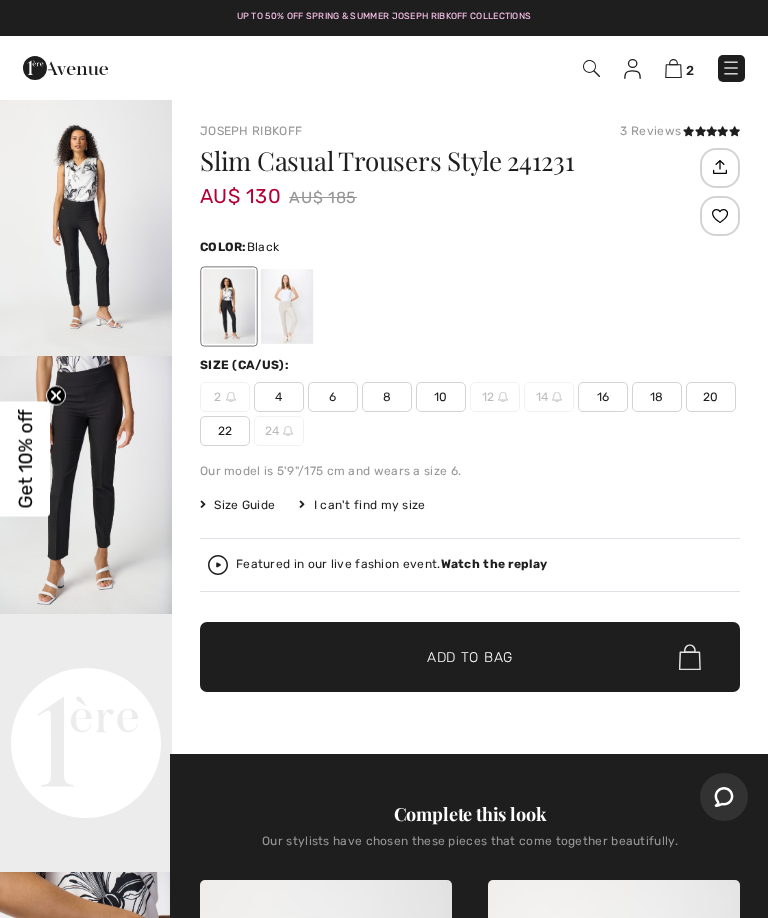 click on "10" at bounding box center [441, 397] 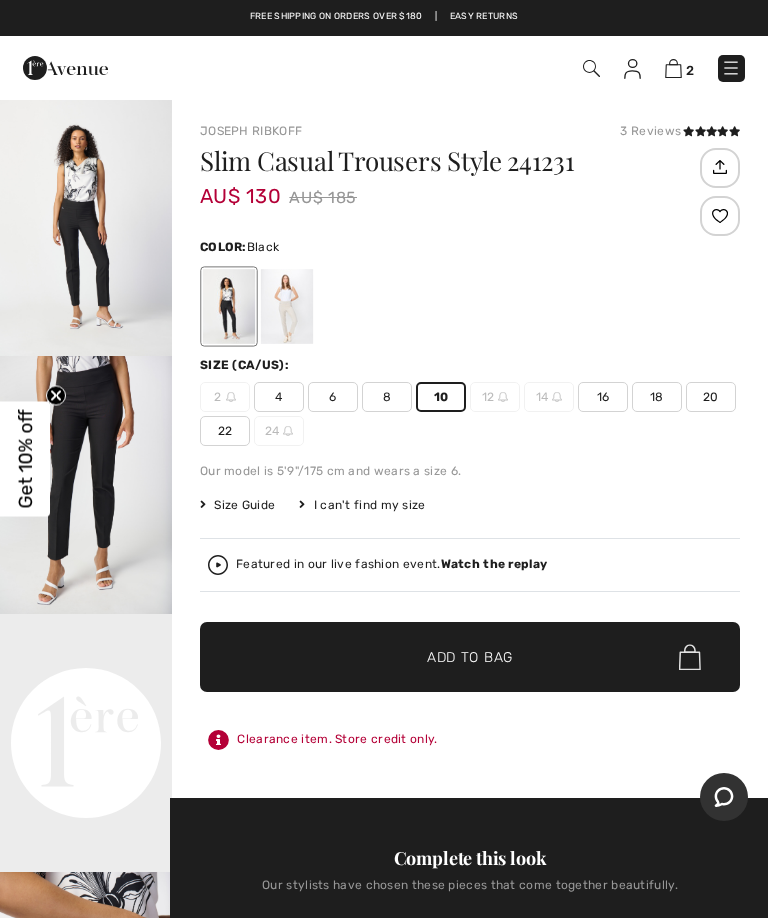 click on "✔ Added to Bag
Add to Bag" at bounding box center (470, 657) 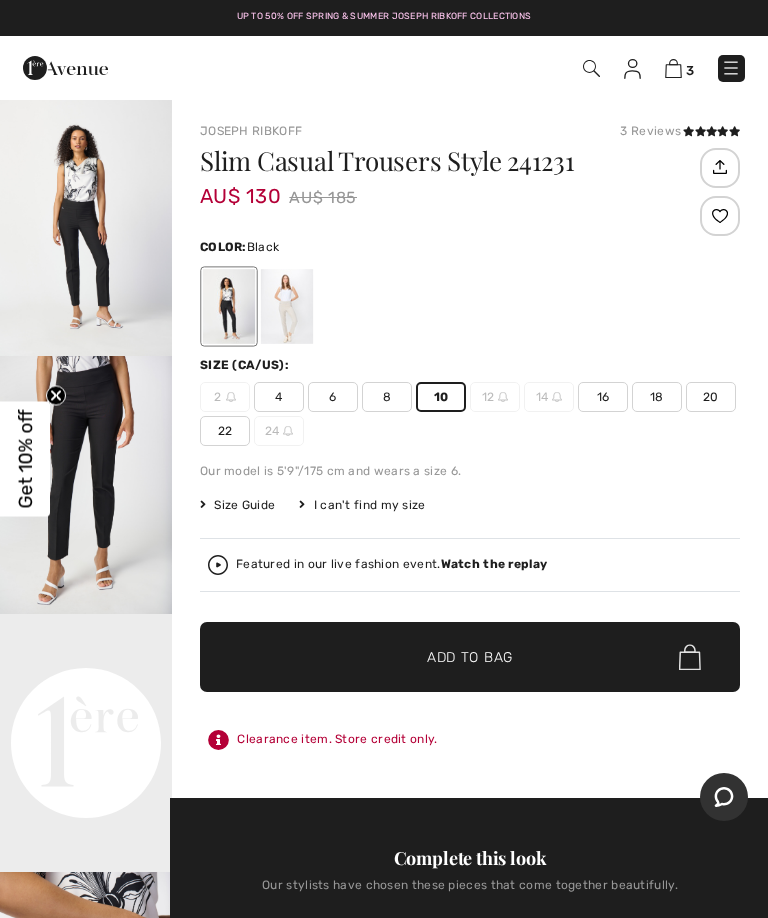 click on "Size Guide" at bounding box center [237, 505] 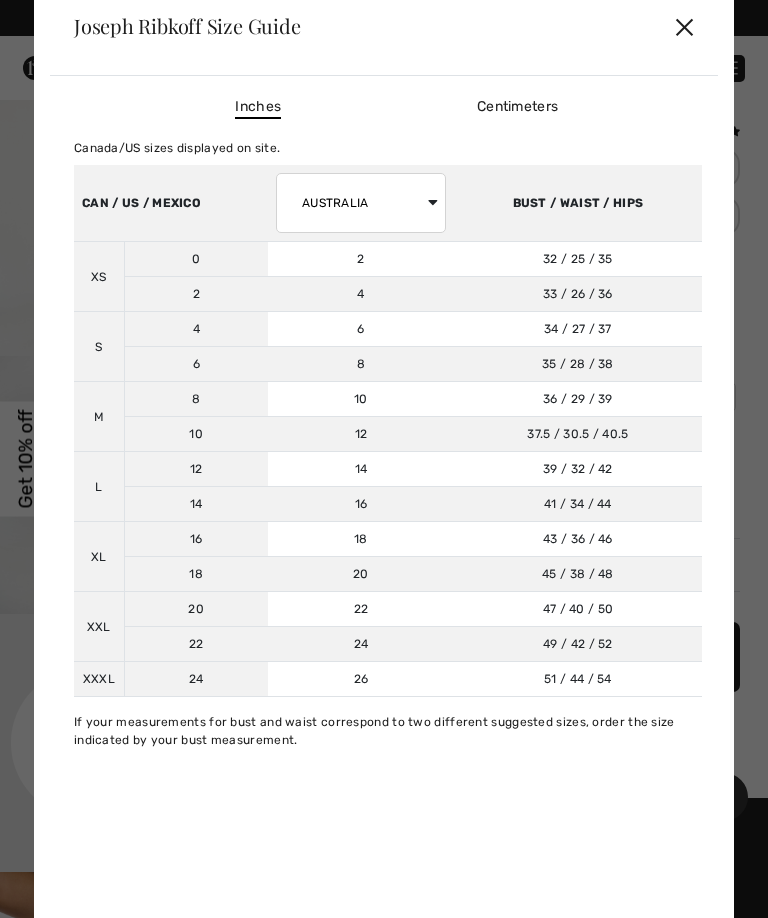click on "✕" at bounding box center [684, 26] 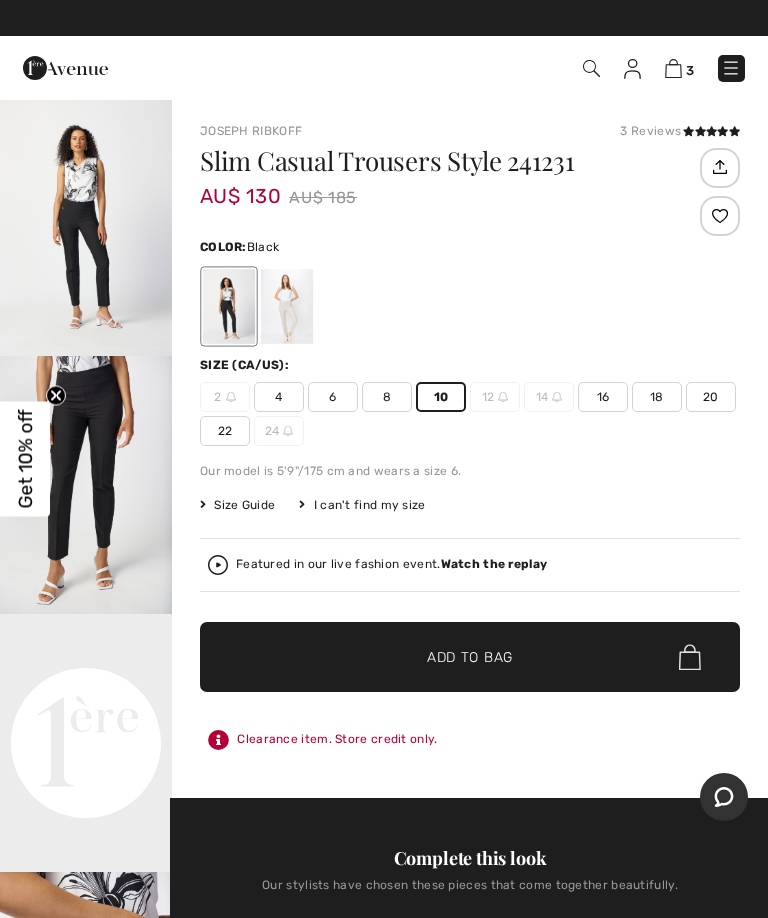 click at bounding box center [673, 68] 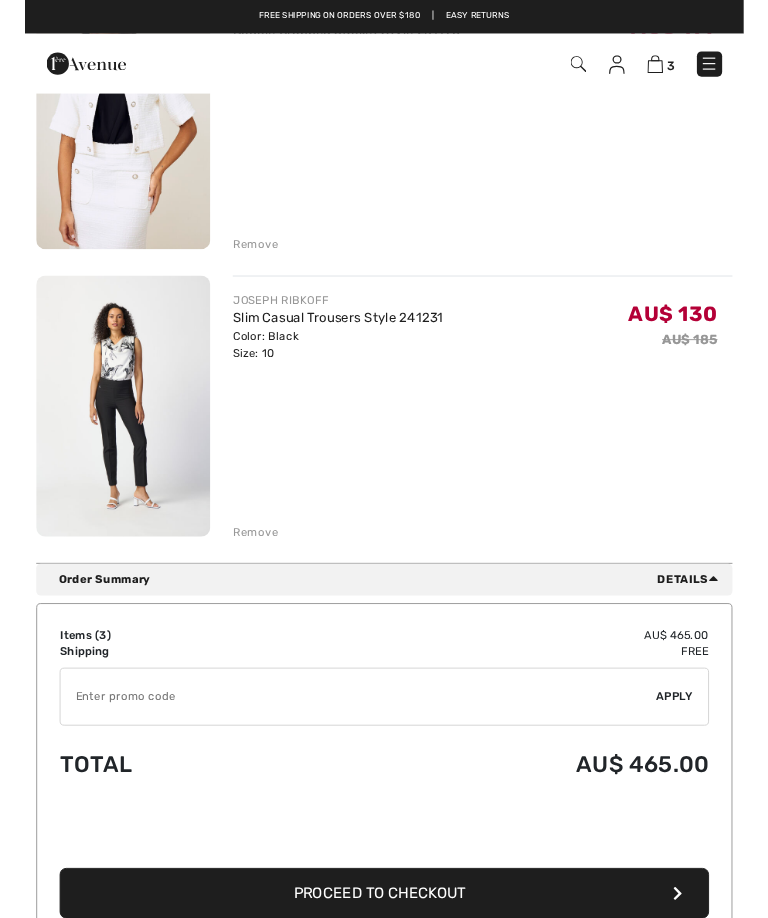 scroll, scrollTop: 0, scrollLeft: 0, axis: both 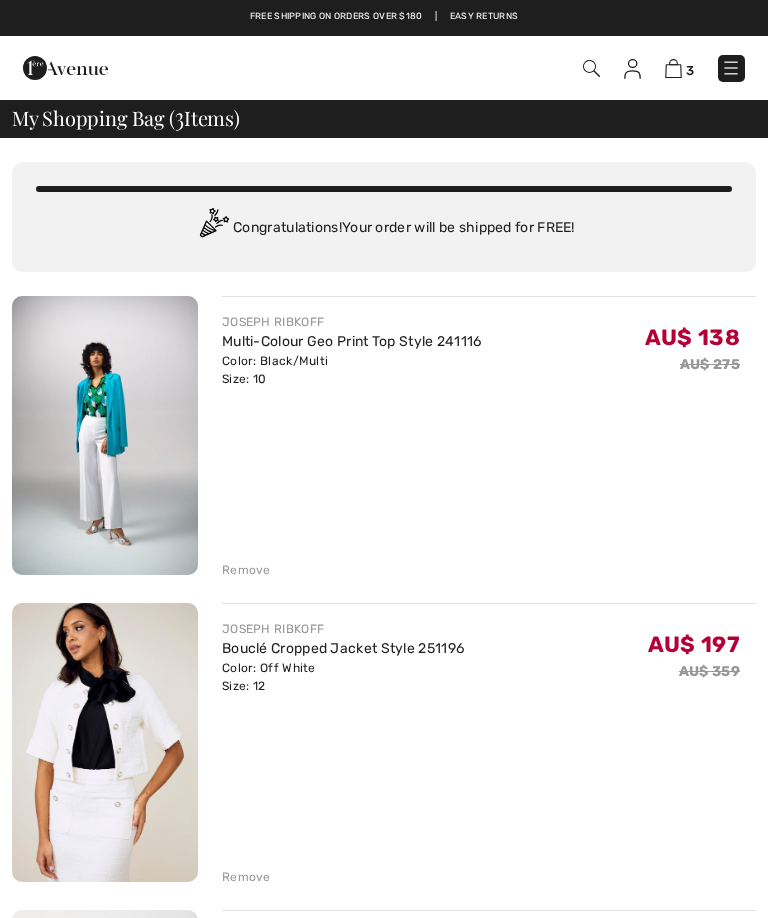click at bounding box center (105, 435) 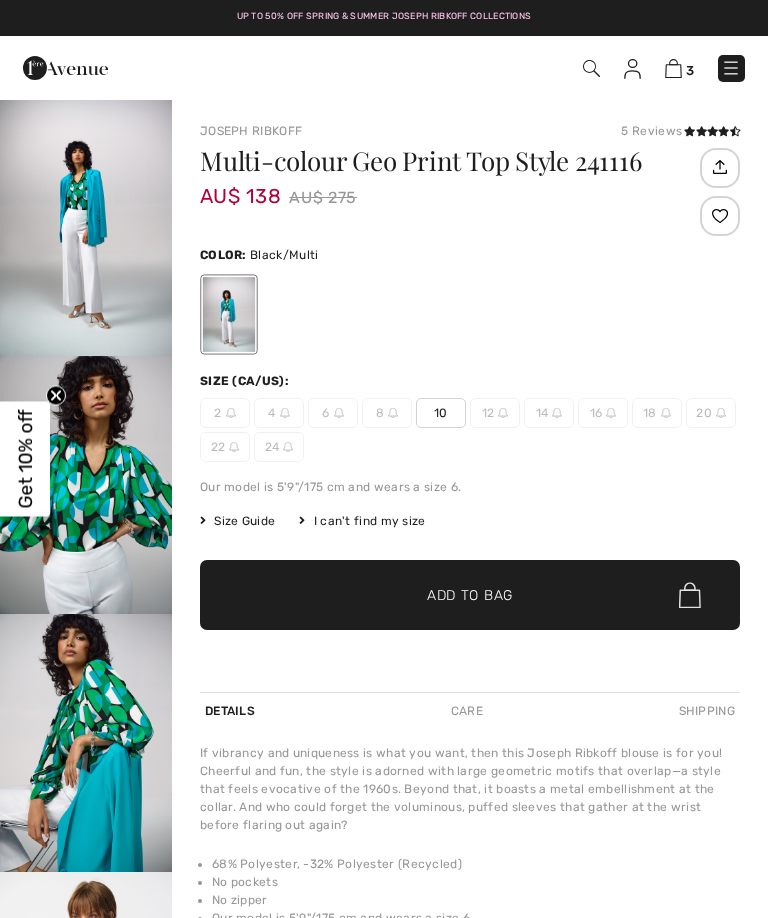 checkbox on "true" 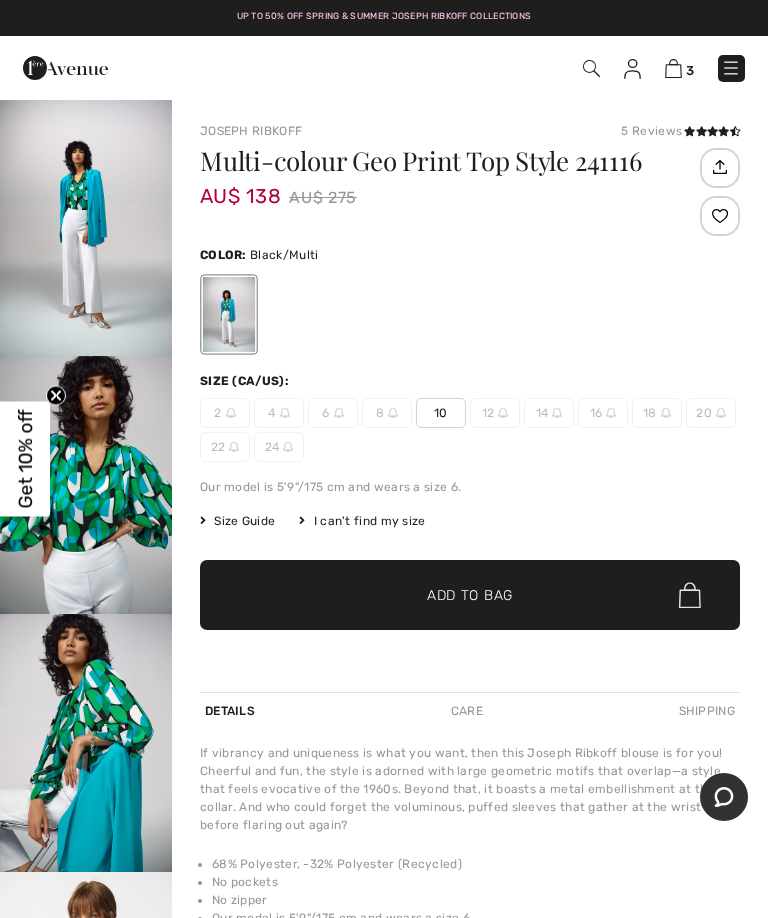 scroll, scrollTop: 0, scrollLeft: 0, axis: both 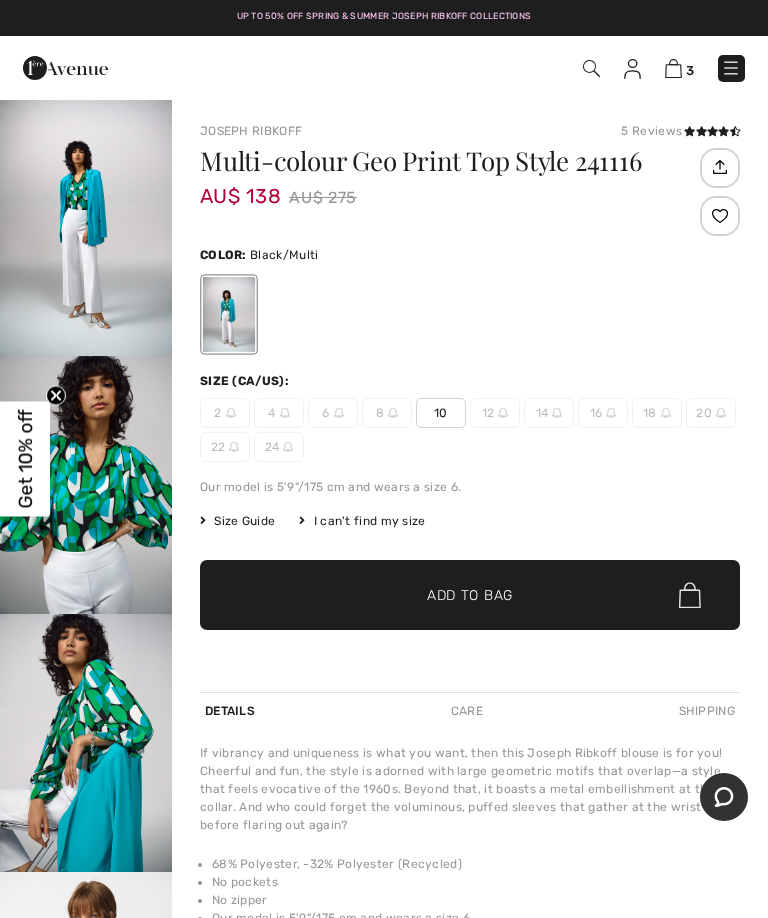 click at bounding box center (86, 485) 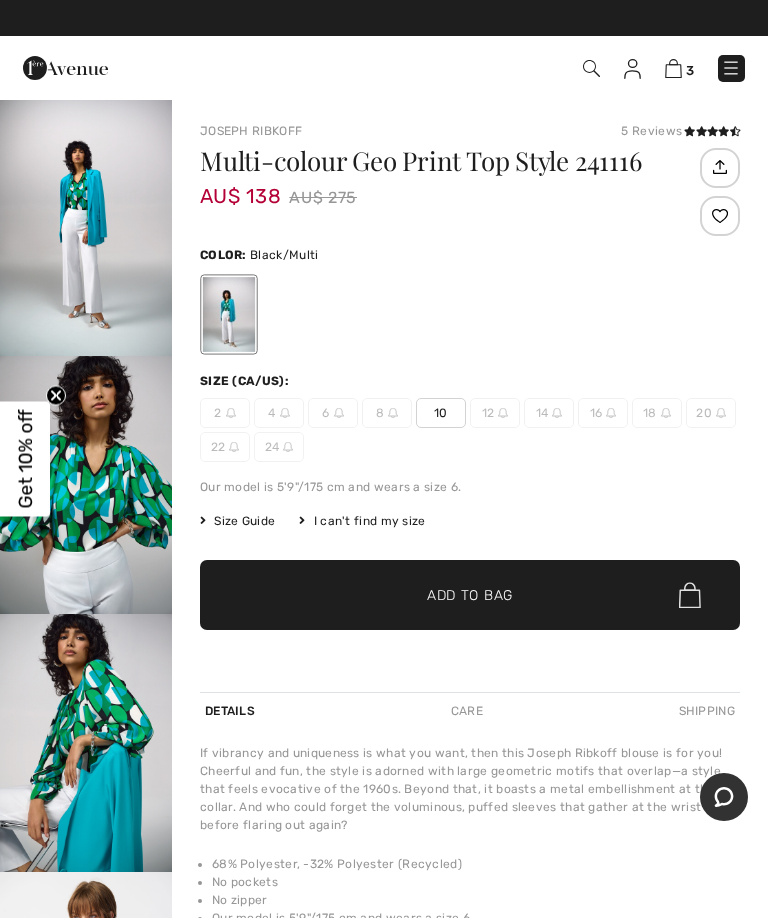 click at bounding box center [731, 68] 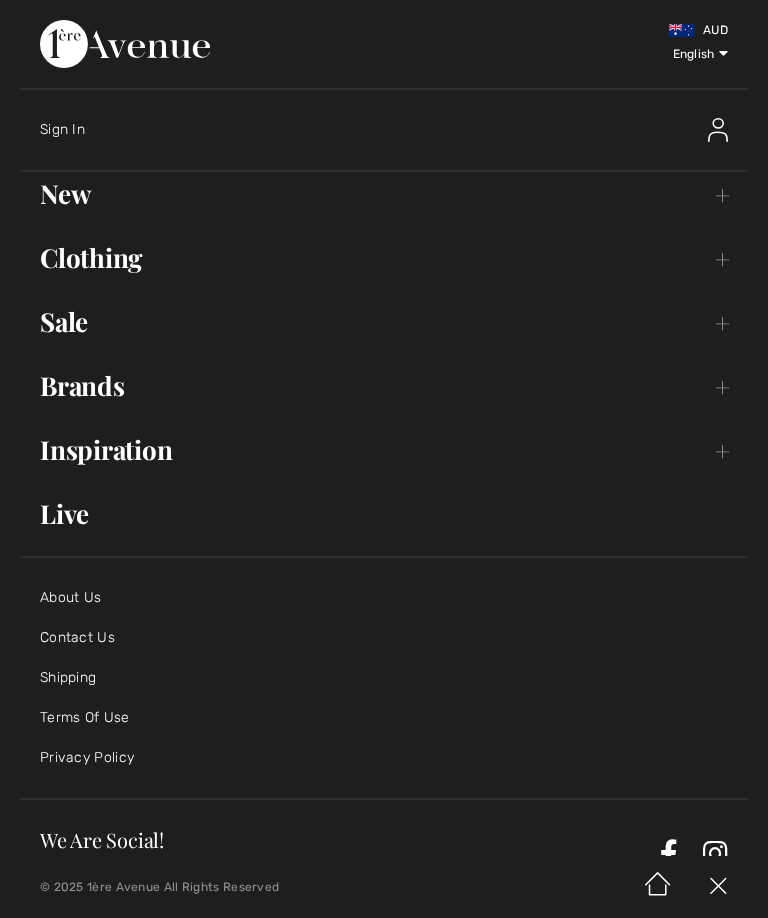 click on "Sale Toggle submenu" at bounding box center [384, 322] 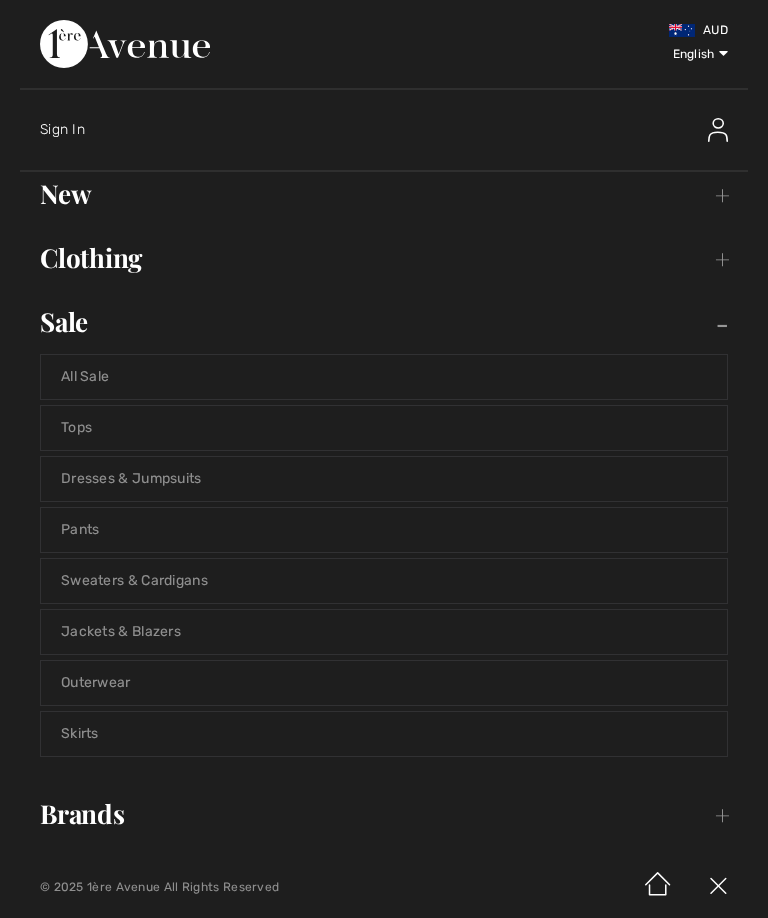 click on "Pants" at bounding box center [384, 530] 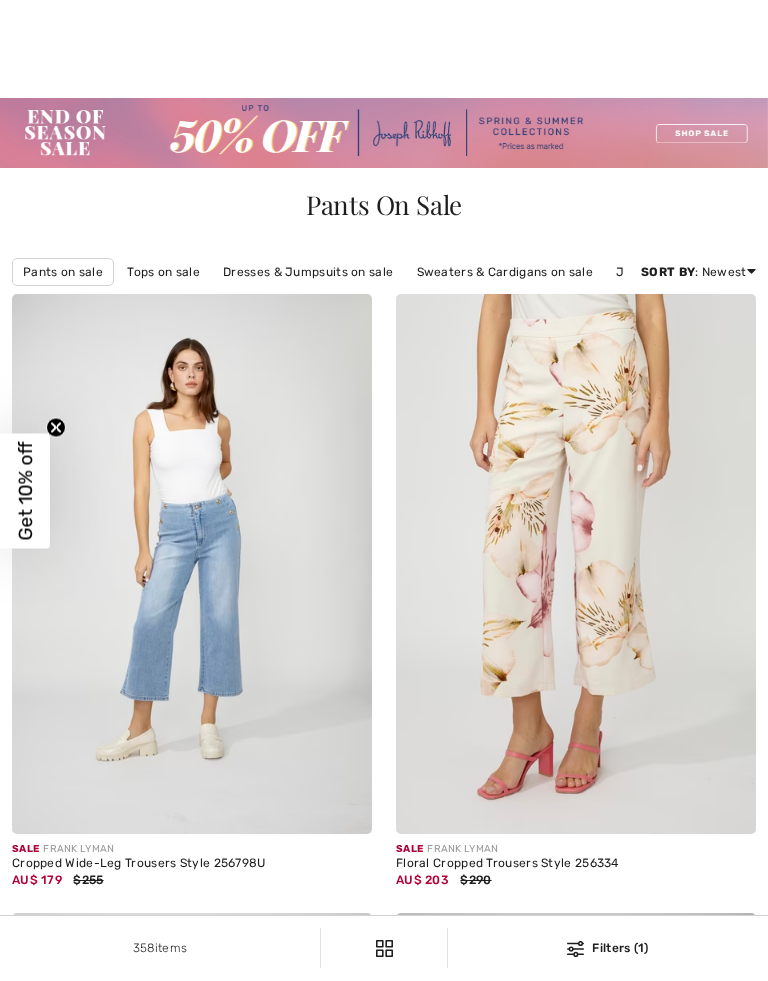checkbox on "true" 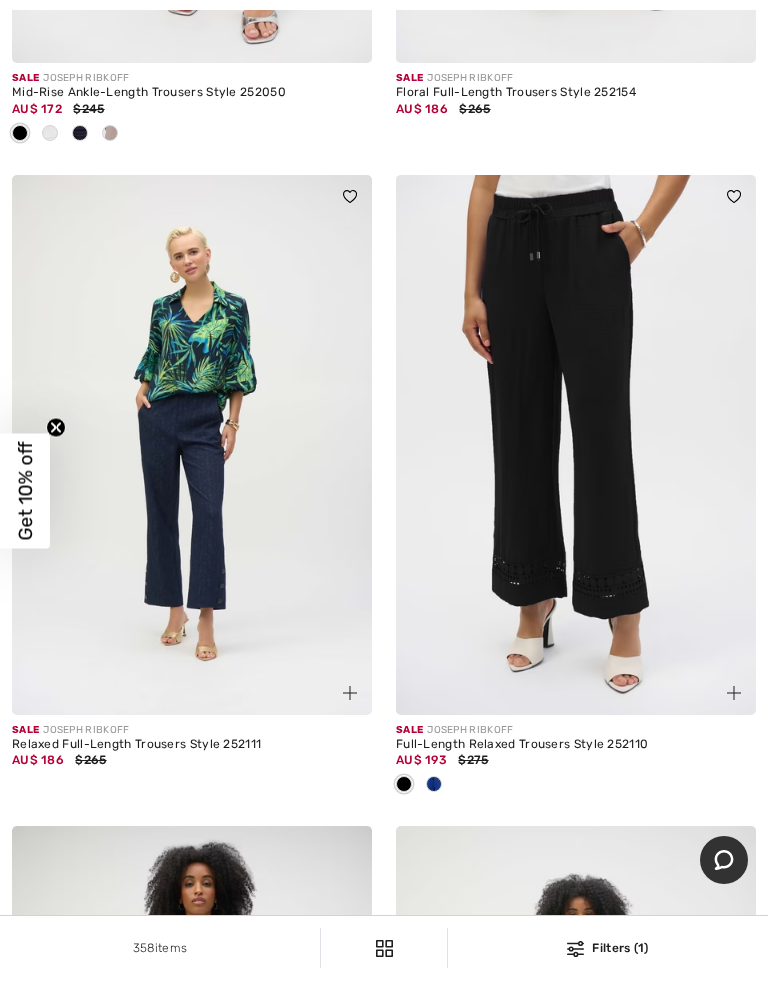 scroll, scrollTop: 0, scrollLeft: 0, axis: both 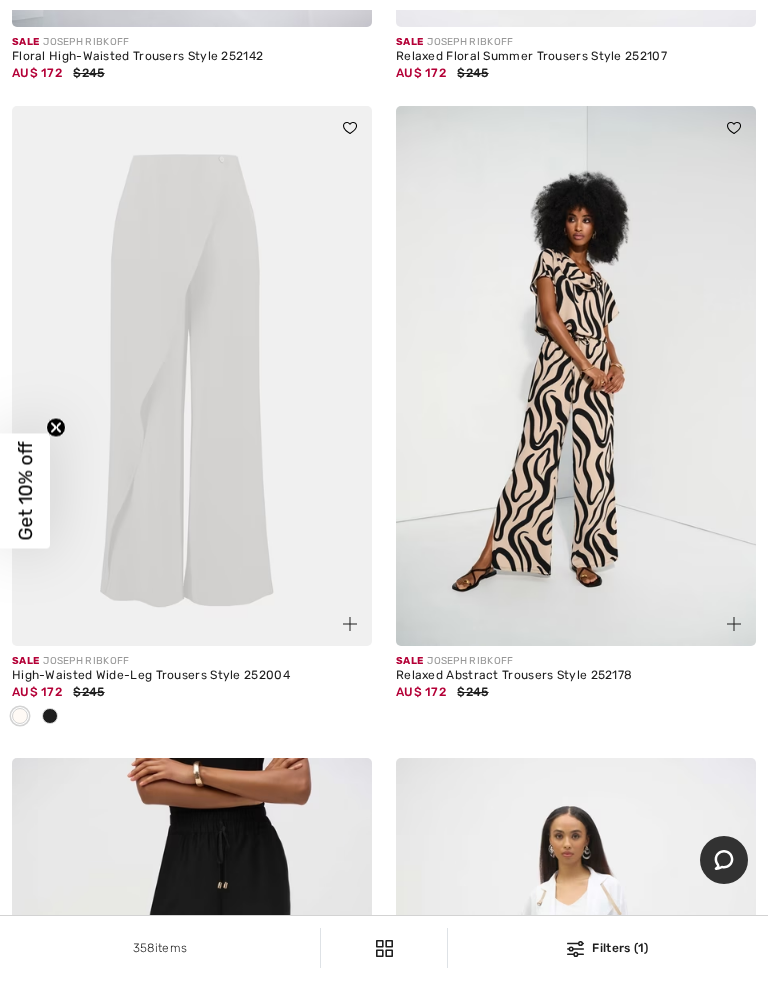 click at bounding box center (192, 376) 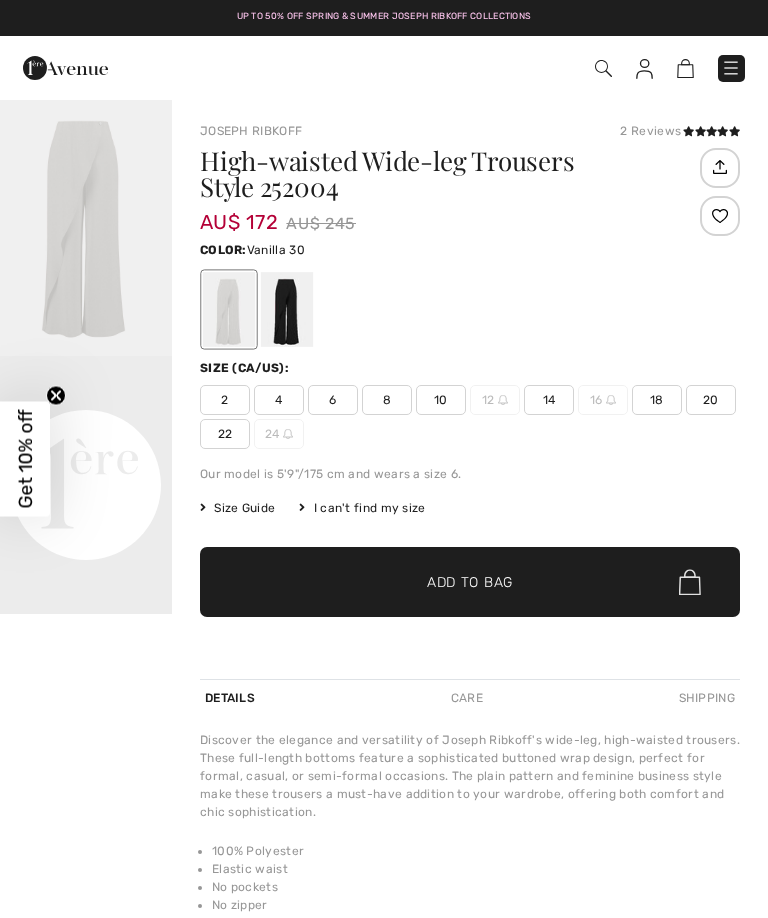 checkbox on "true" 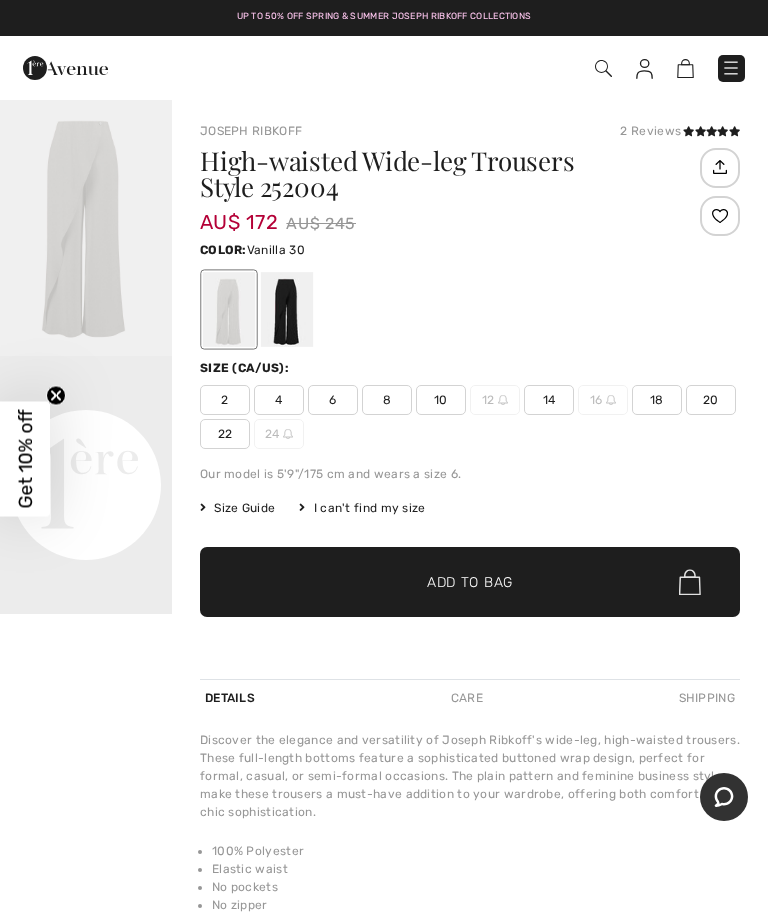 scroll, scrollTop: 0, scrollLeft: 0, axis: both 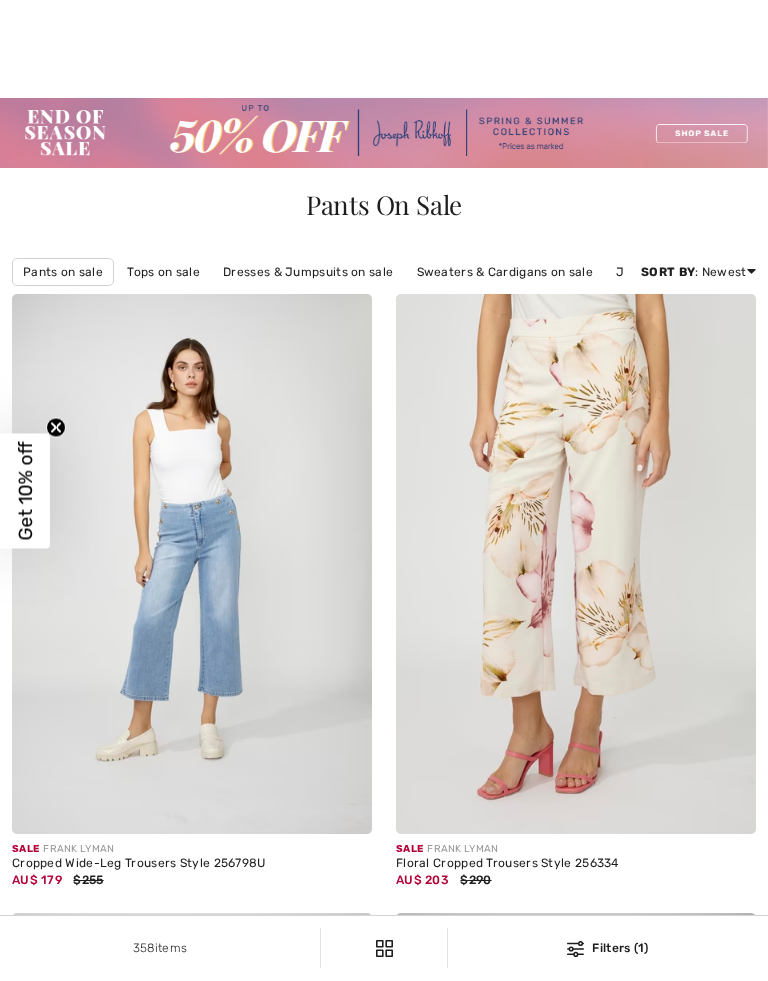 checkbox on "true" 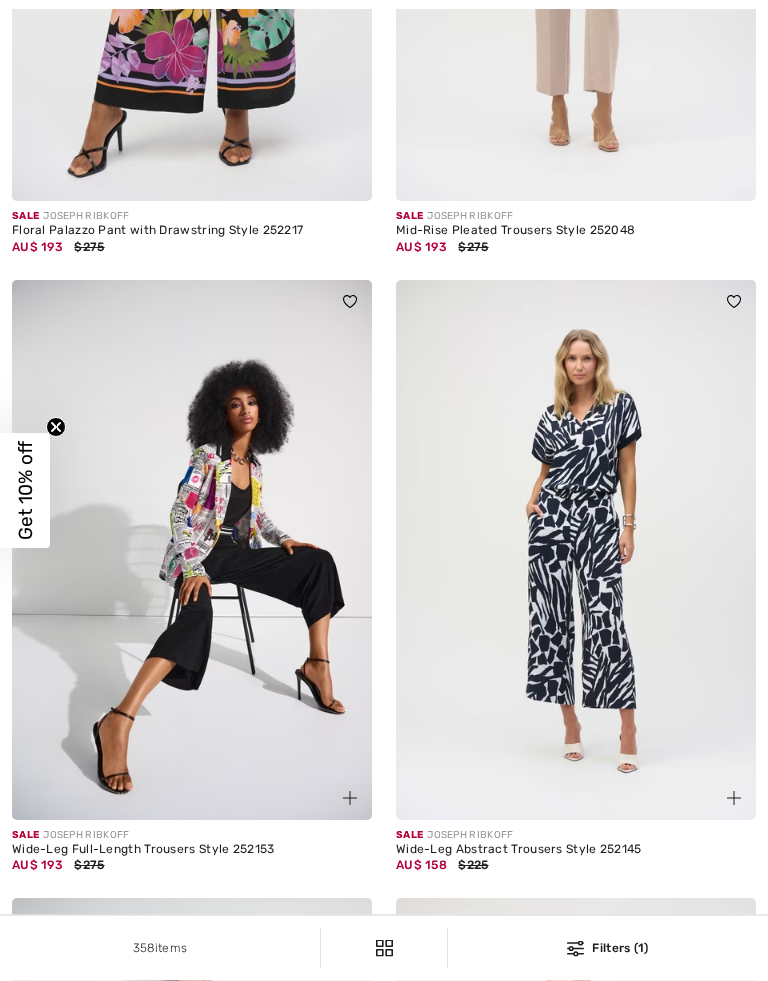 scroll, scrollTop: 10846, scrollLeft: 0, axis: vertical 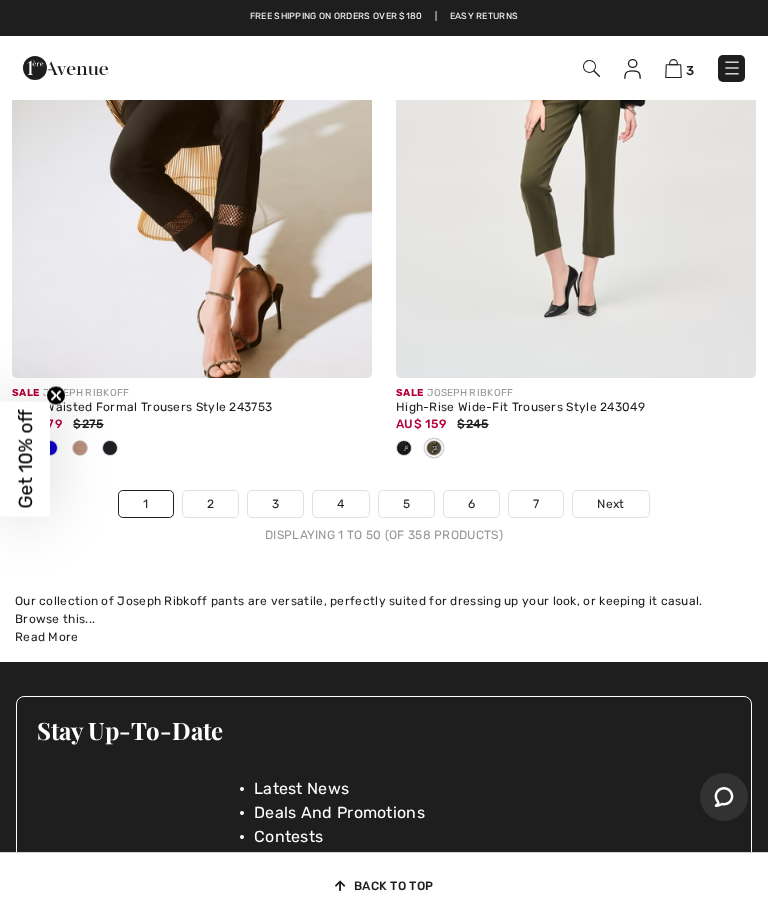 click on "3" at bounding box center (275, 504) 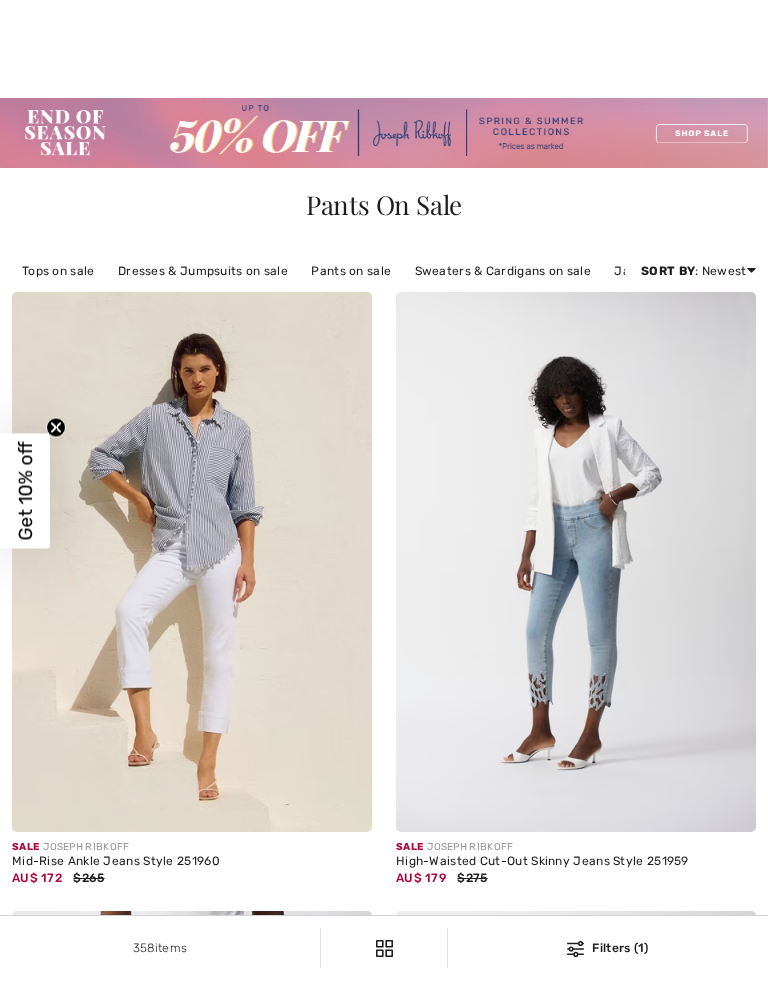 checkbox on "true" 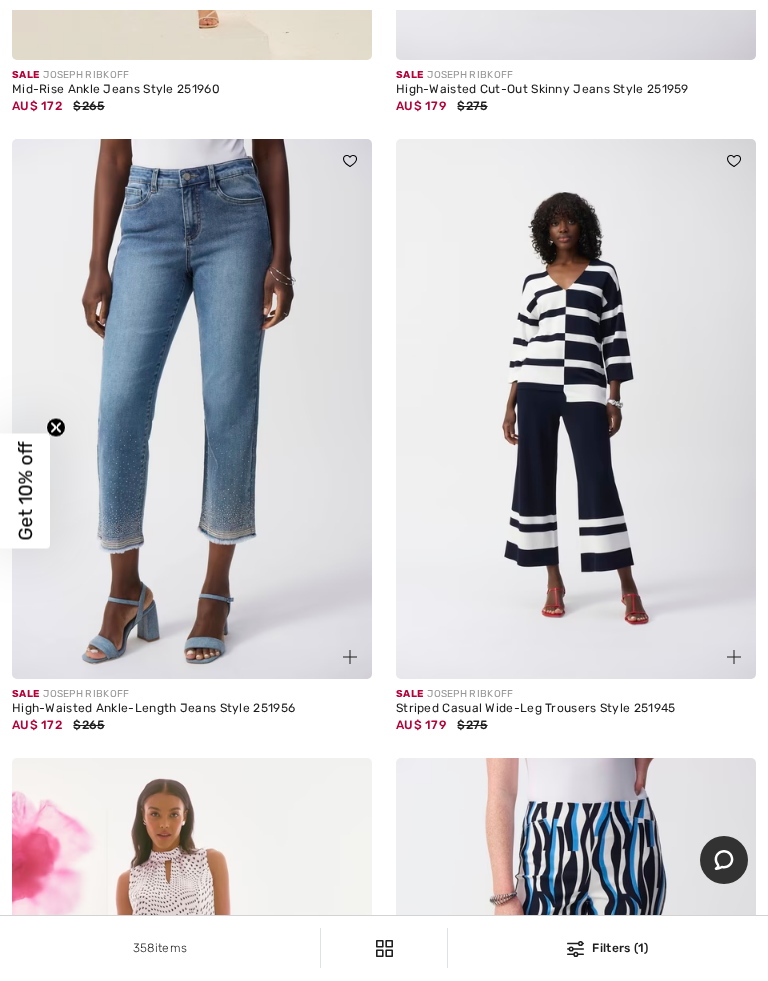 scroll, scrollTop: 0, scrollLeft: 0, axis: both 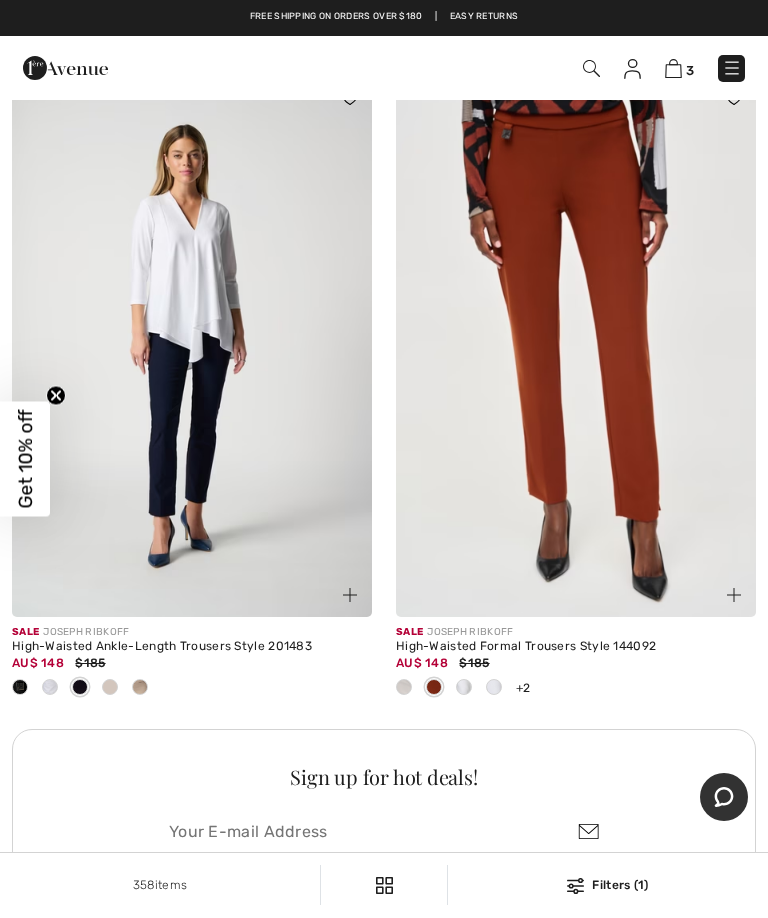 click at bounding box center (192, 347) 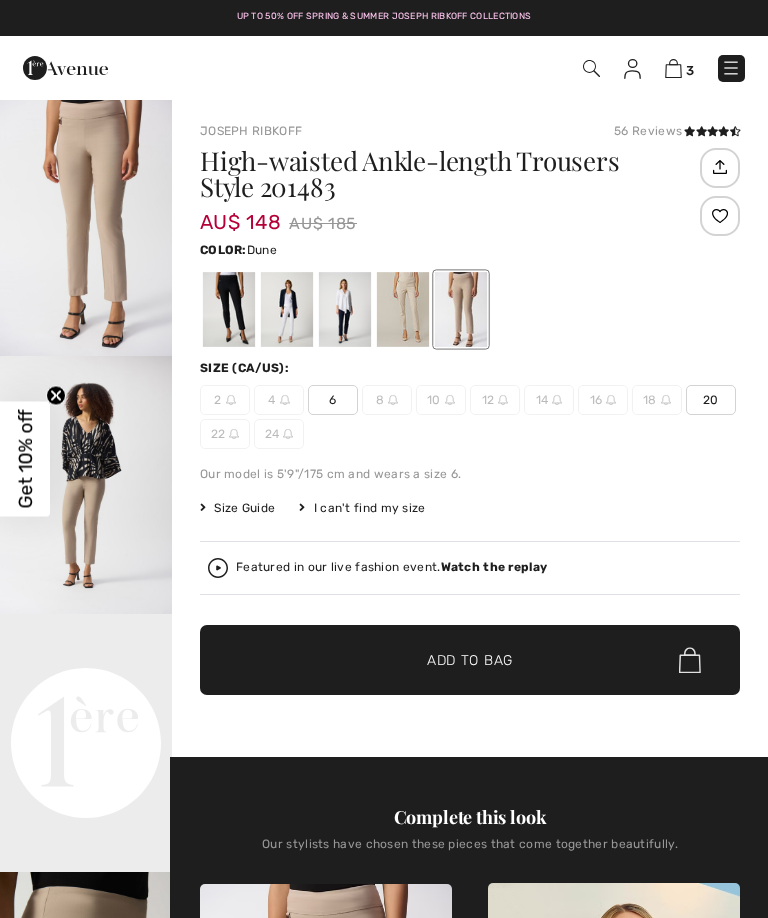 checkbox on "true" 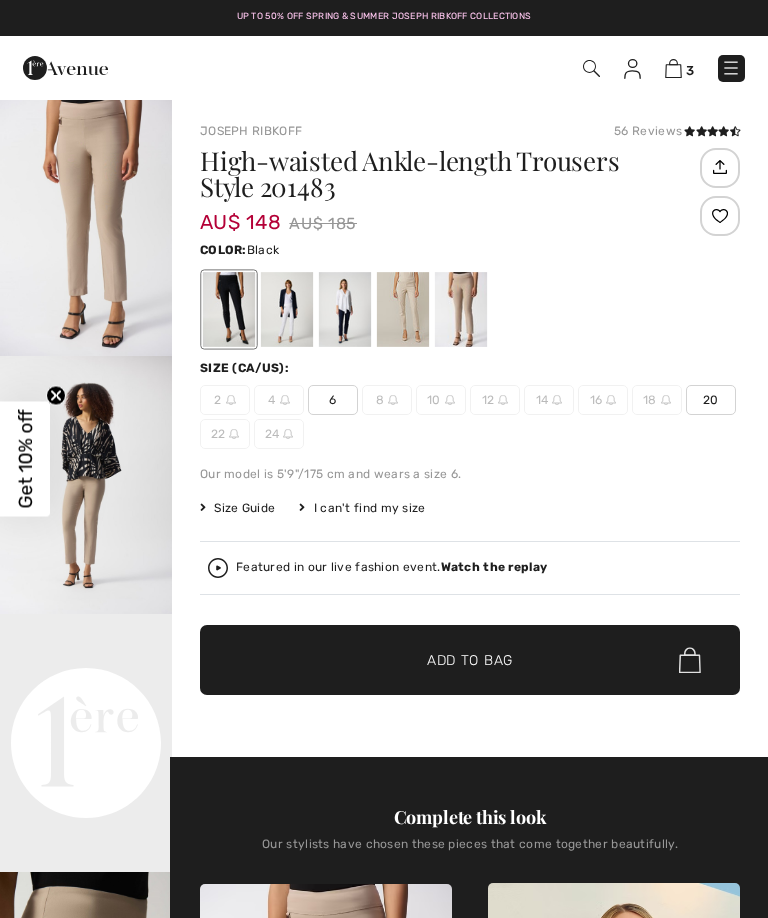 scroll, scrollTop: 0, scrollLeft: 0, axis: both 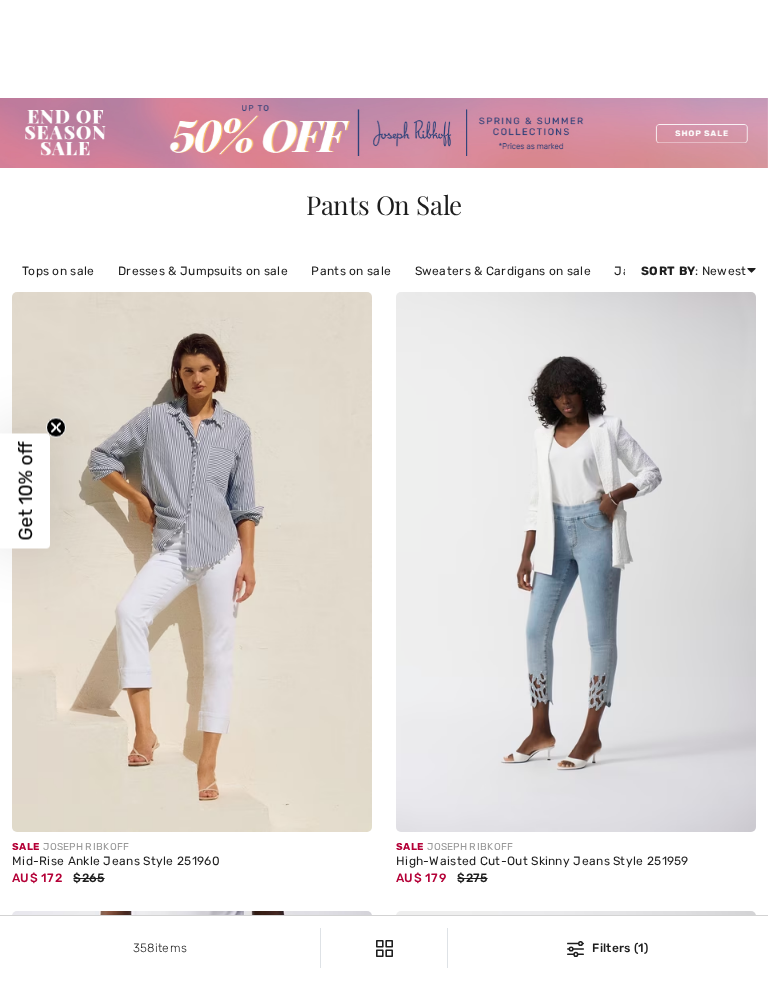 checkbox on "true" 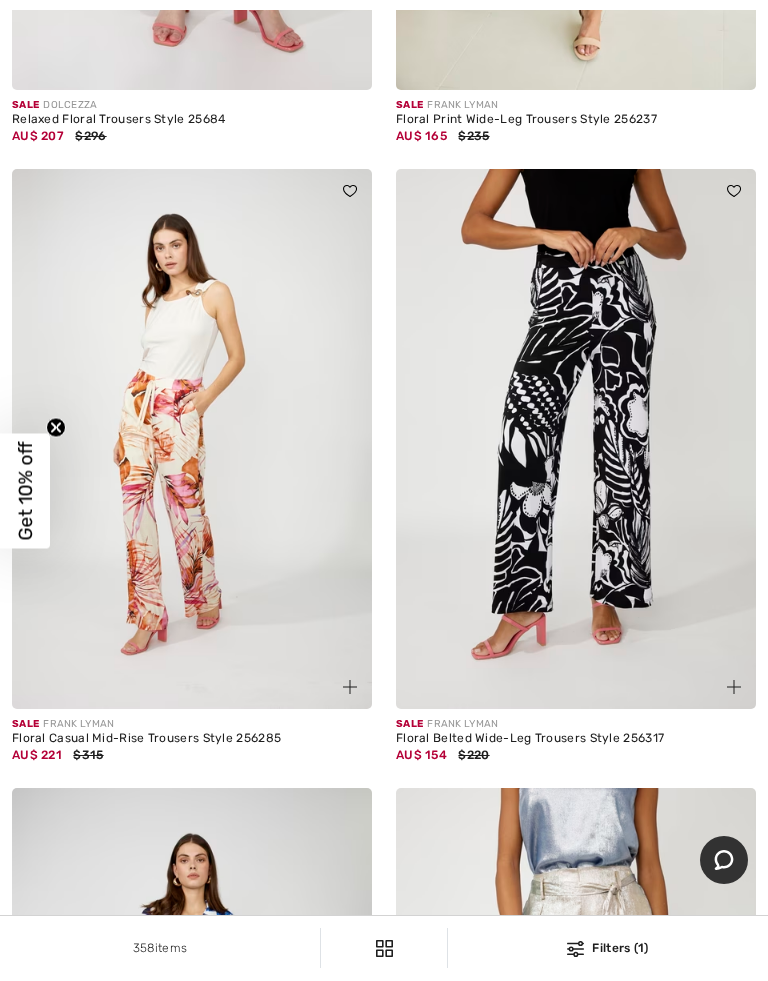 scroll, scrollTop: 0, scrollLeft: 0, axis: both 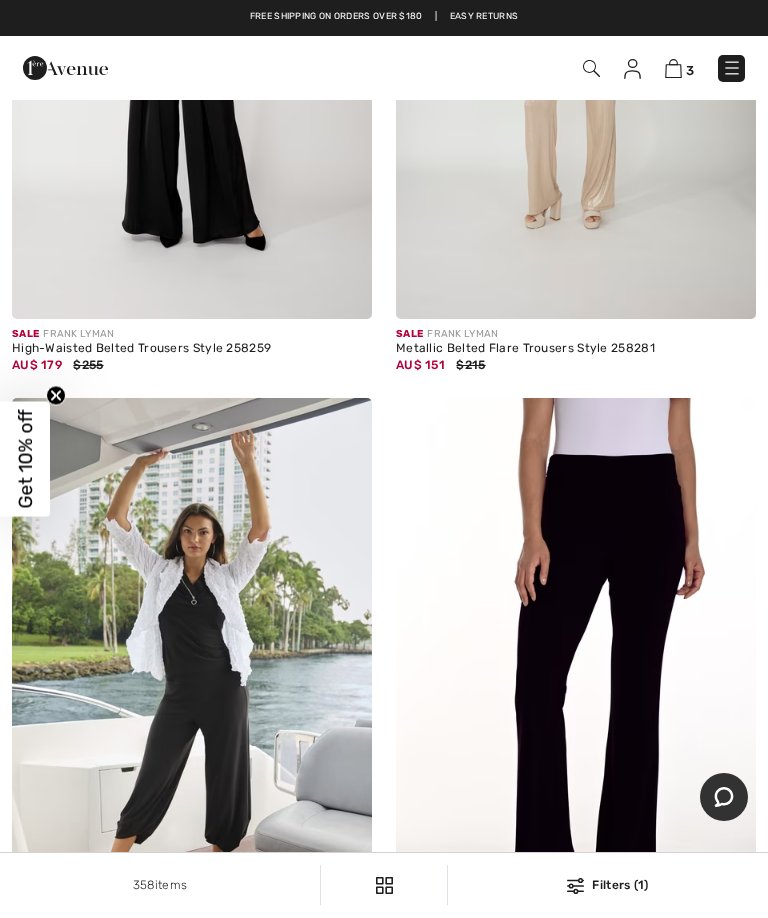 click at bounding box center [576, 668] 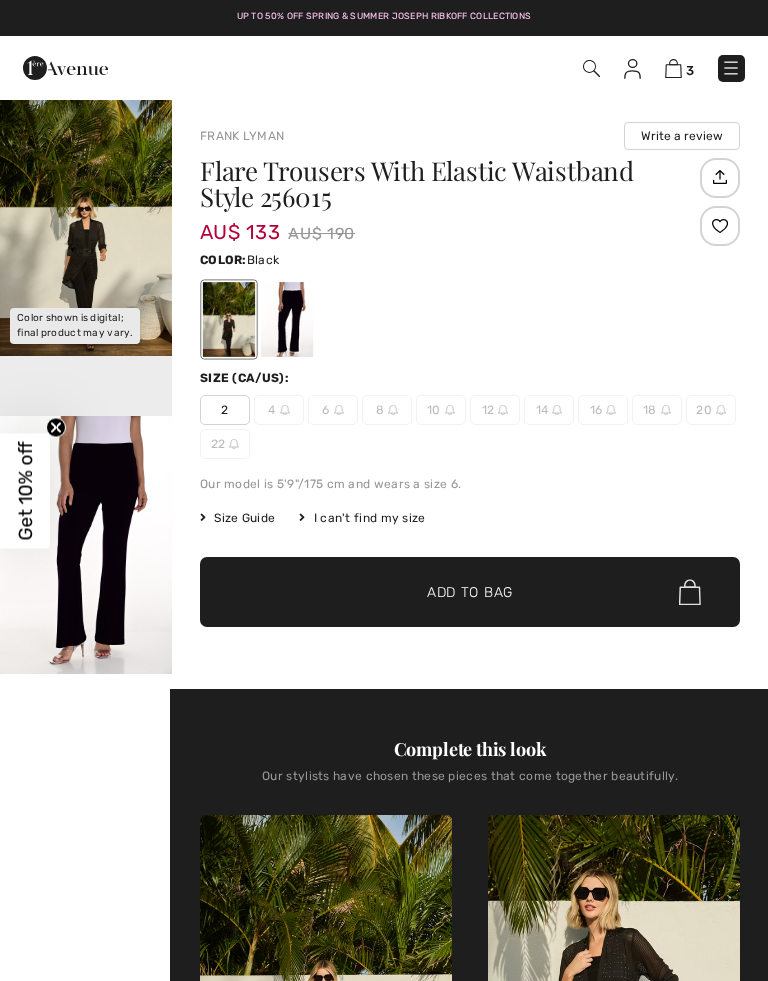 checkbox on "true" 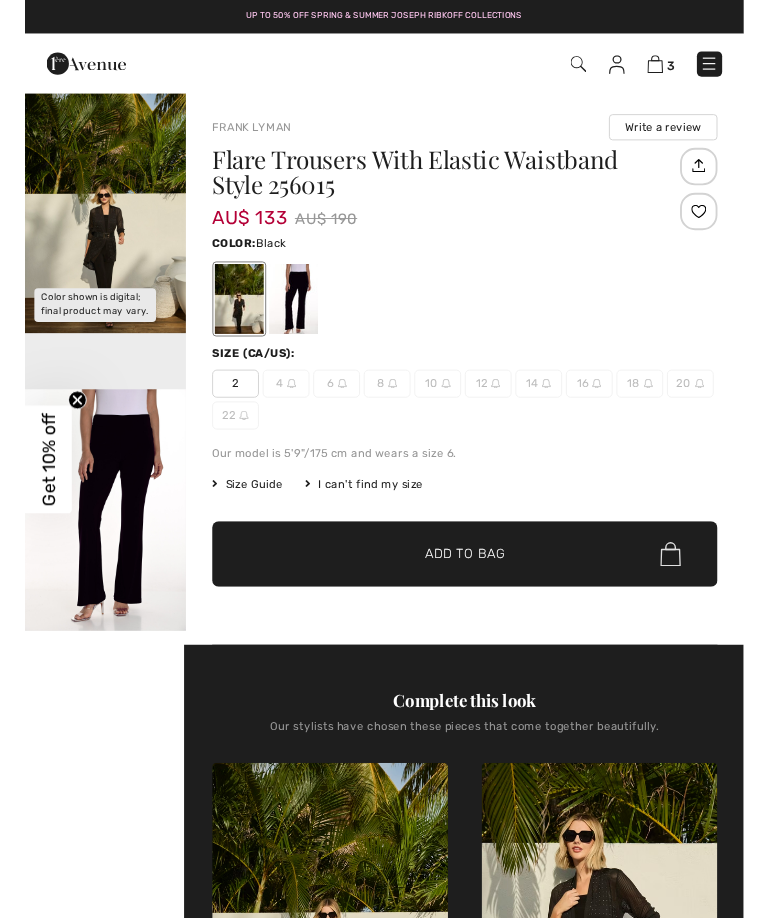 scroll, scrollTop: 0, scrollLeft: 0, axis: both 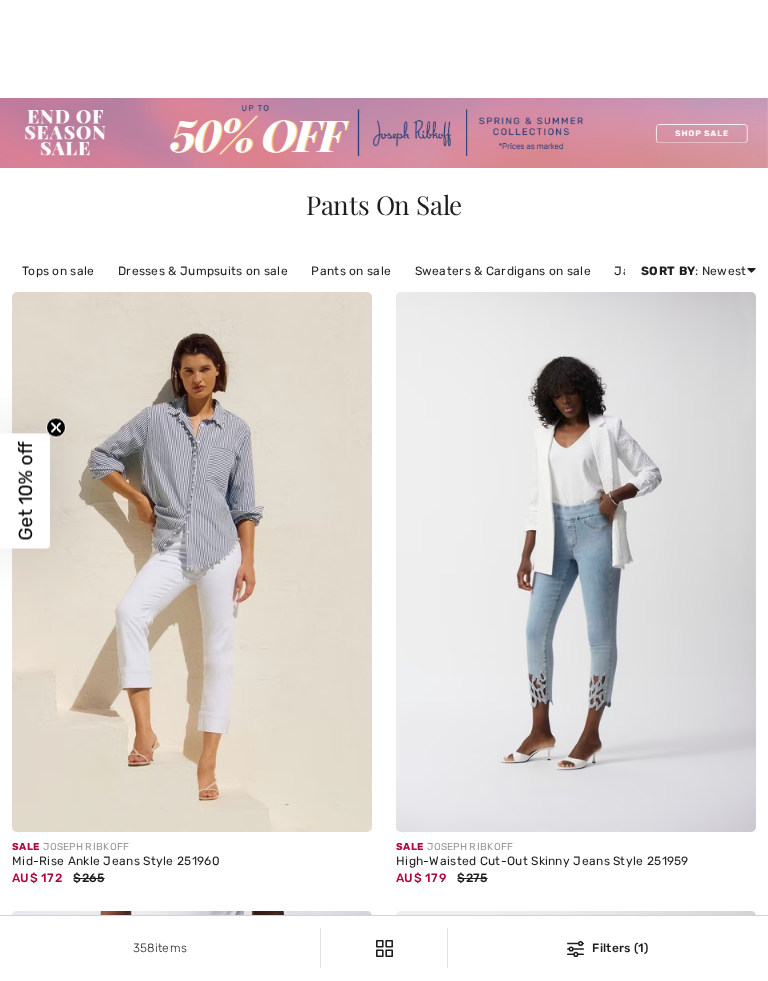 checkbox on "true" 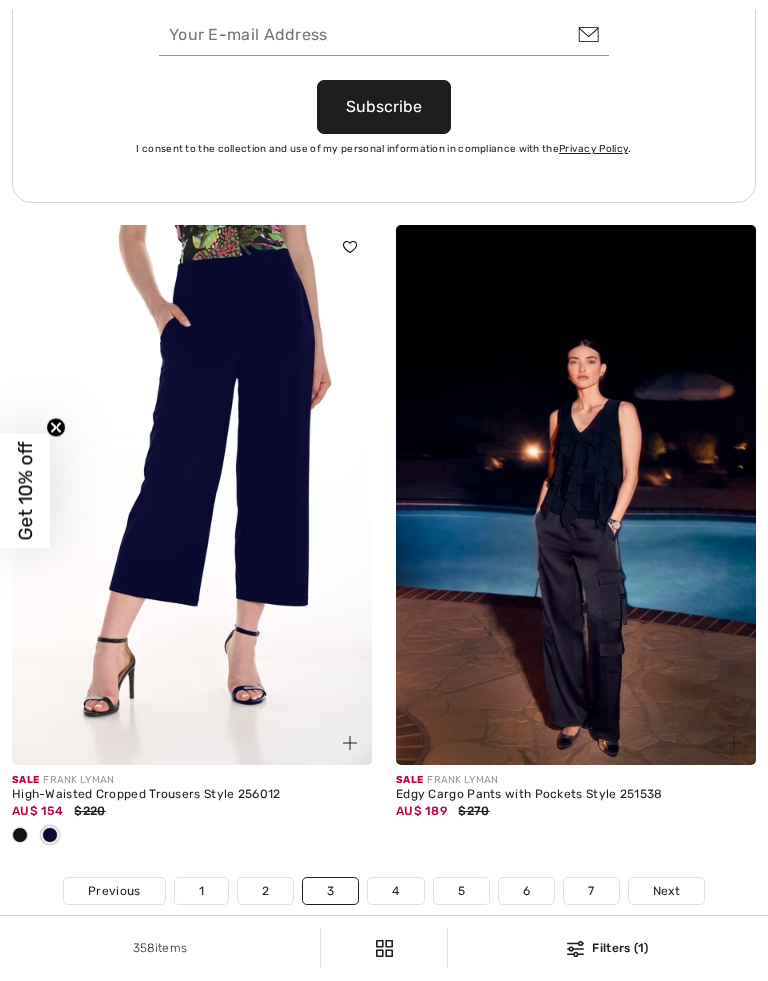 scroll, scrollTop: 15998, scrollLeft: 0, axis: vertical 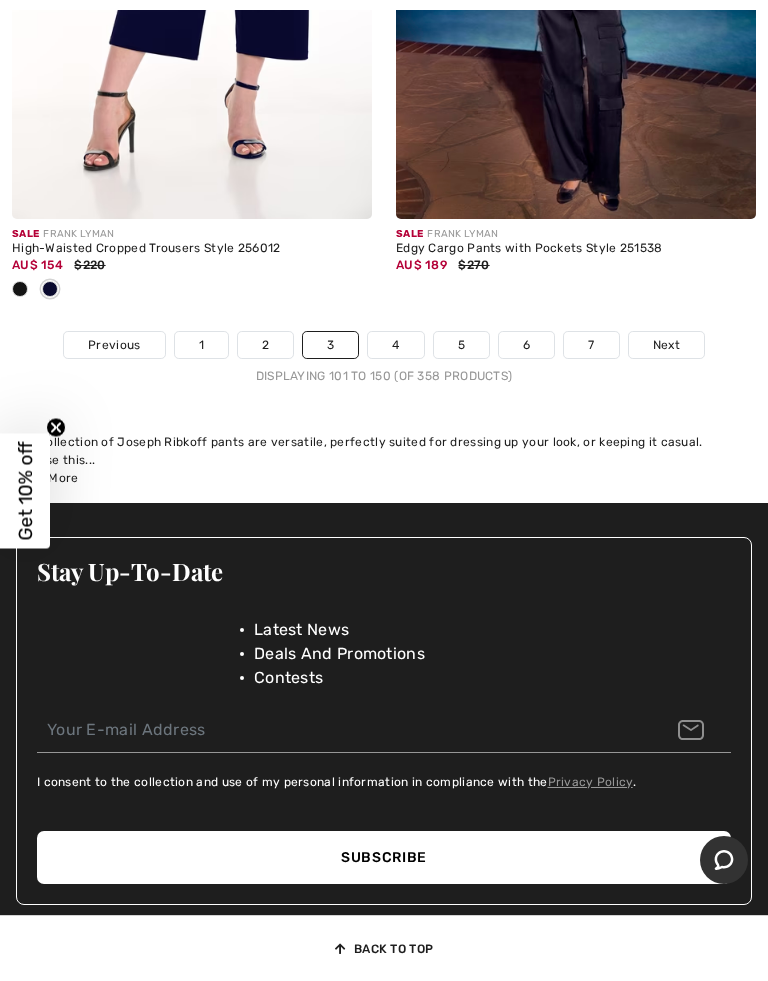 click on "4" at bounding box center (395, 345) 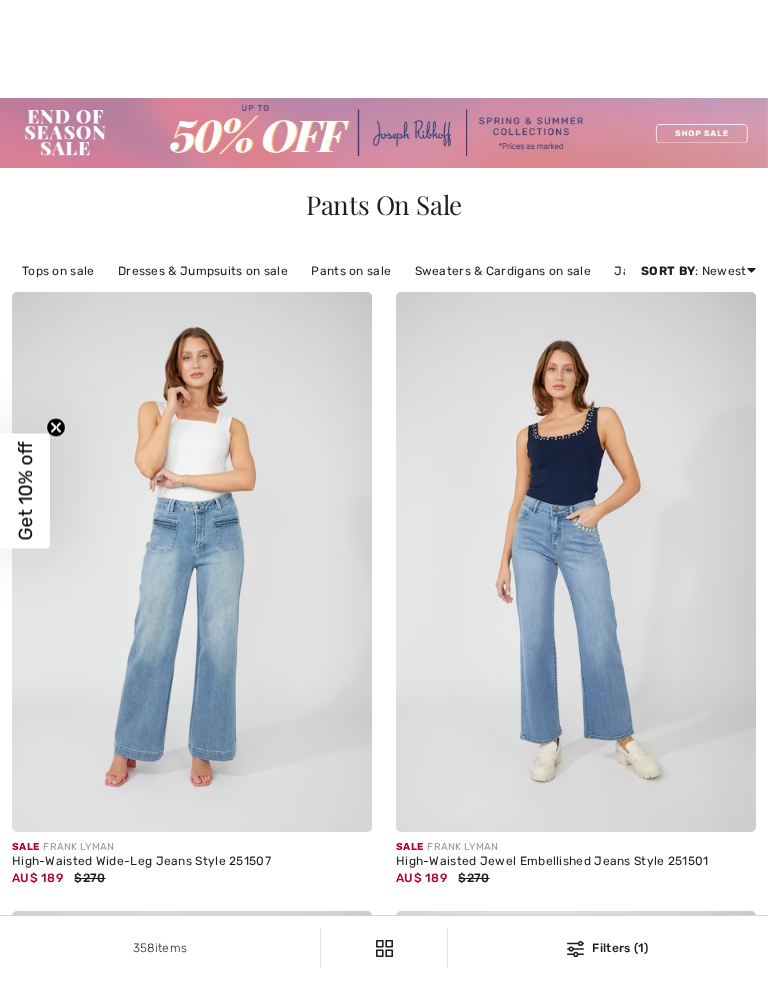 checkbox on "true" 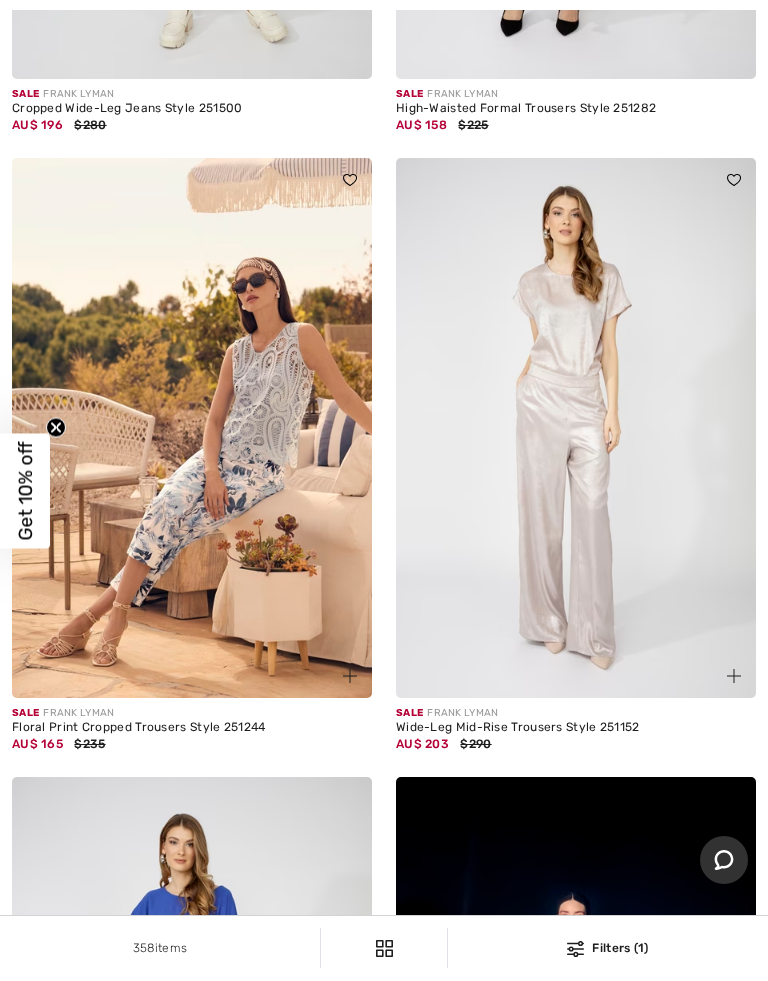 scroll, scrollTop: 0, scrollLeft: 0, axis: both 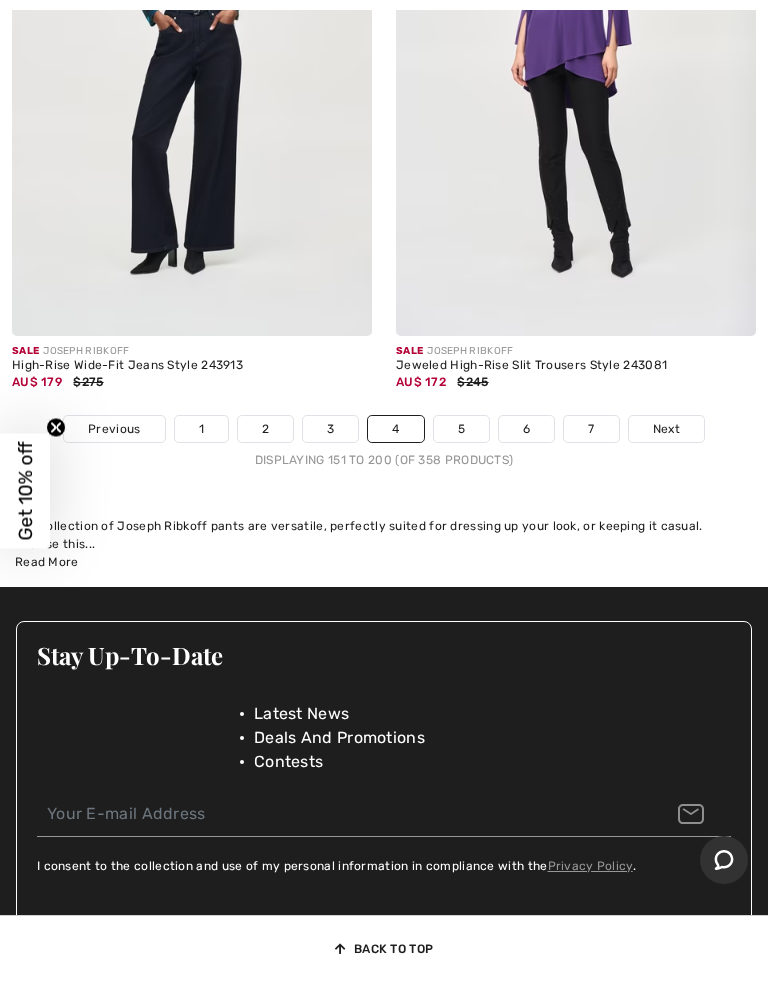 click on "5" at bounding box center [461, 429] 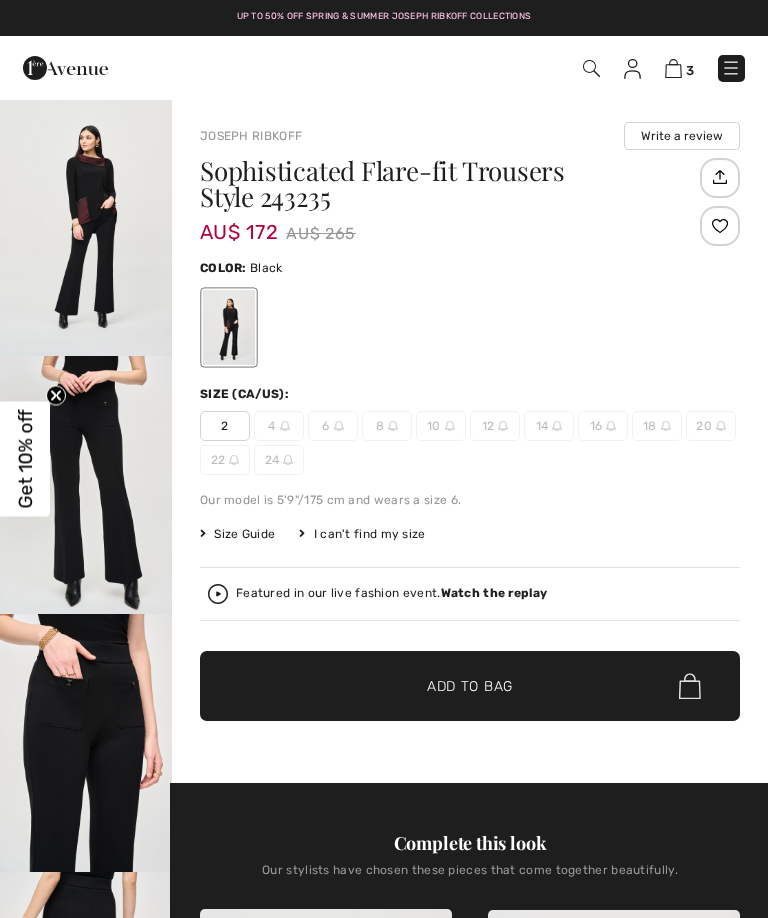 checkbox on "true" 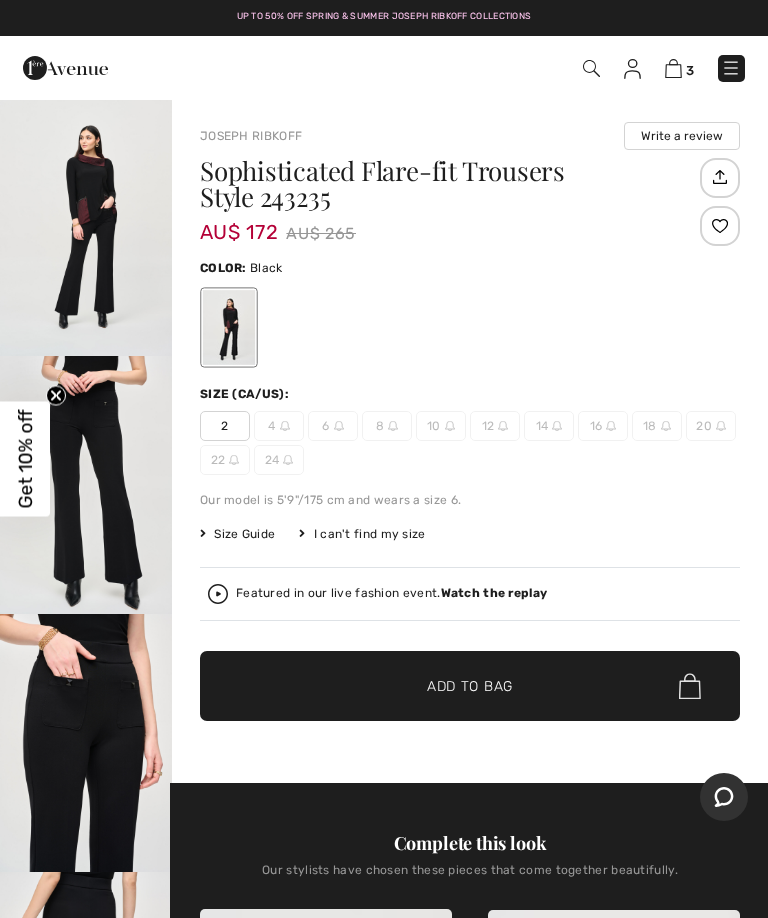 scroll, scrollTop: 0, scrollLeft: 0, axis: both 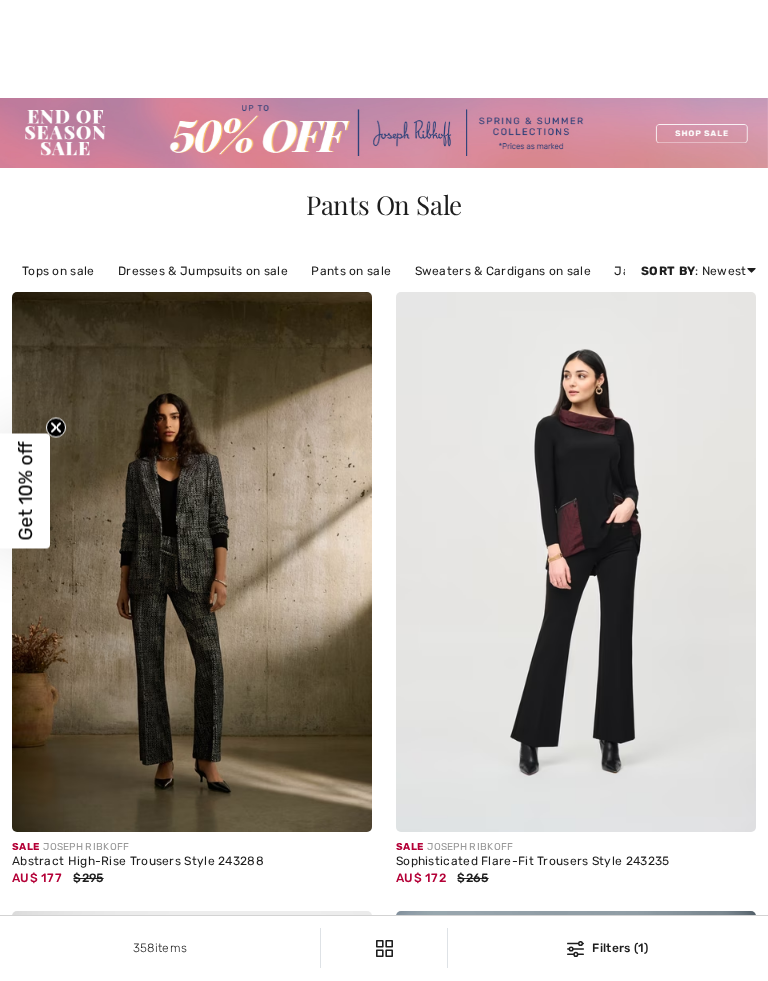 checkbox on "true" 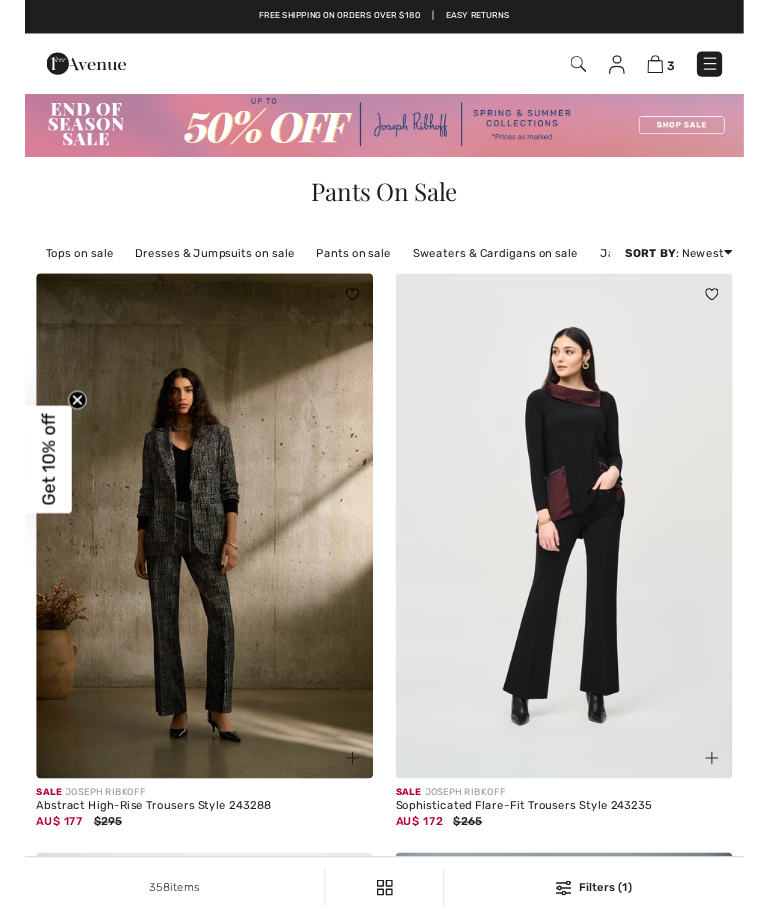 scroll, scrollTop: 0, scrollLeft: 0, axis: both 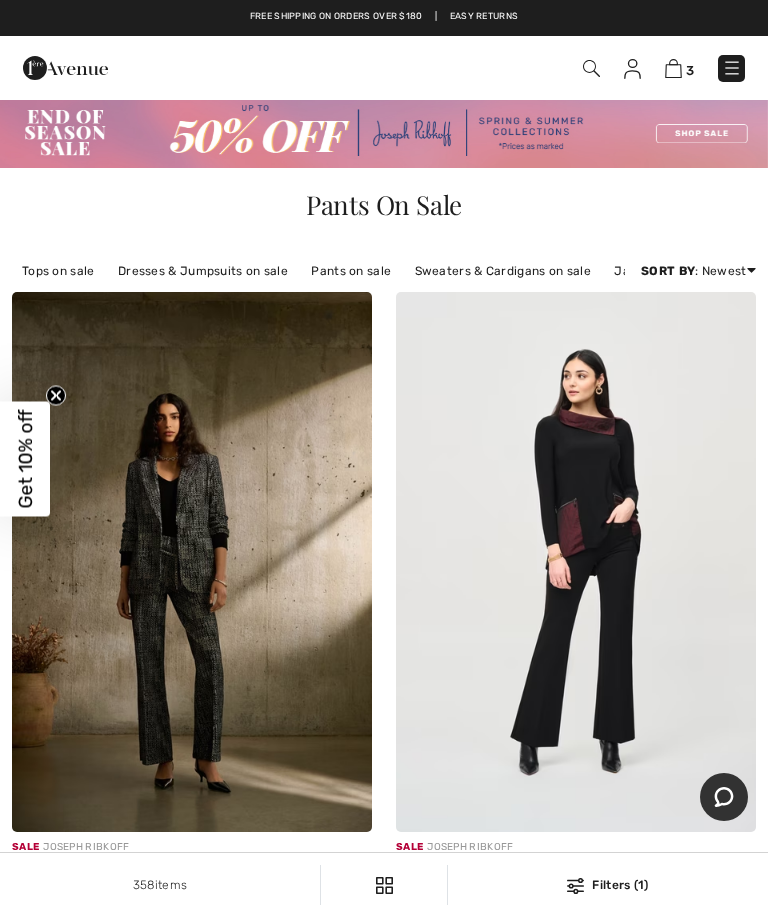 click at bounding box center (673, 68) 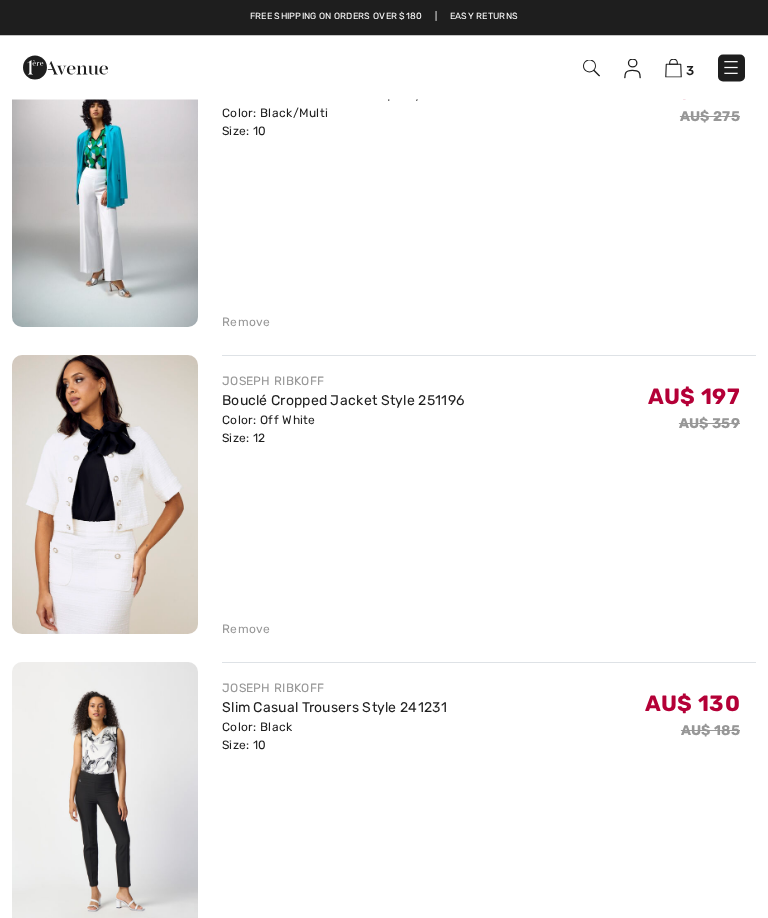 scroll, scrollTop: 248, scrollLeft: 0, axis: vertical 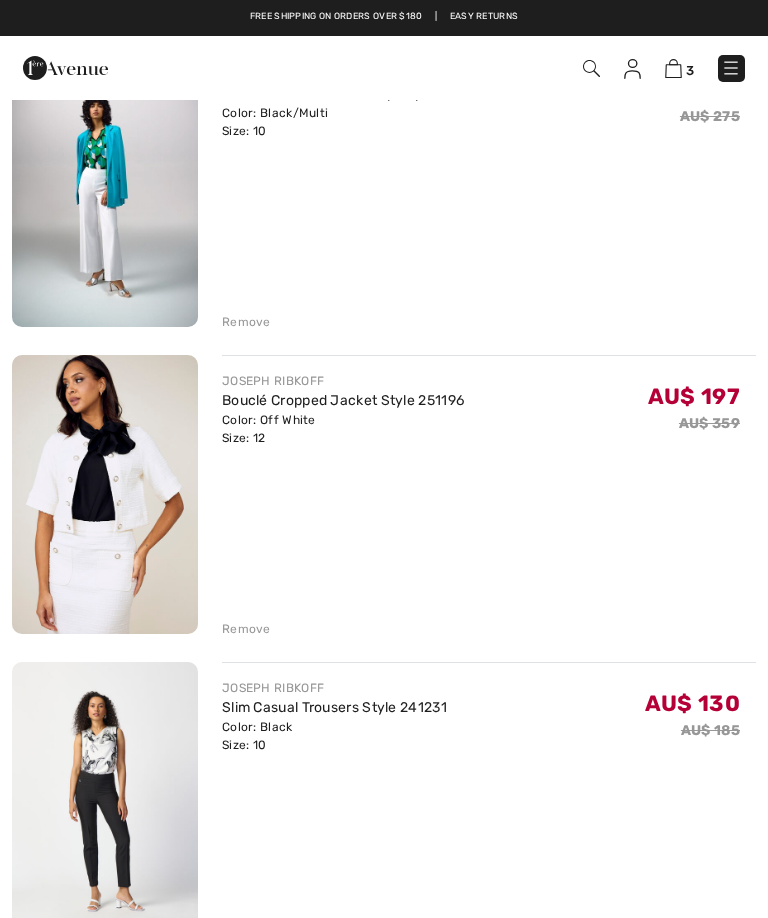 click at bounding box center [105, 494] 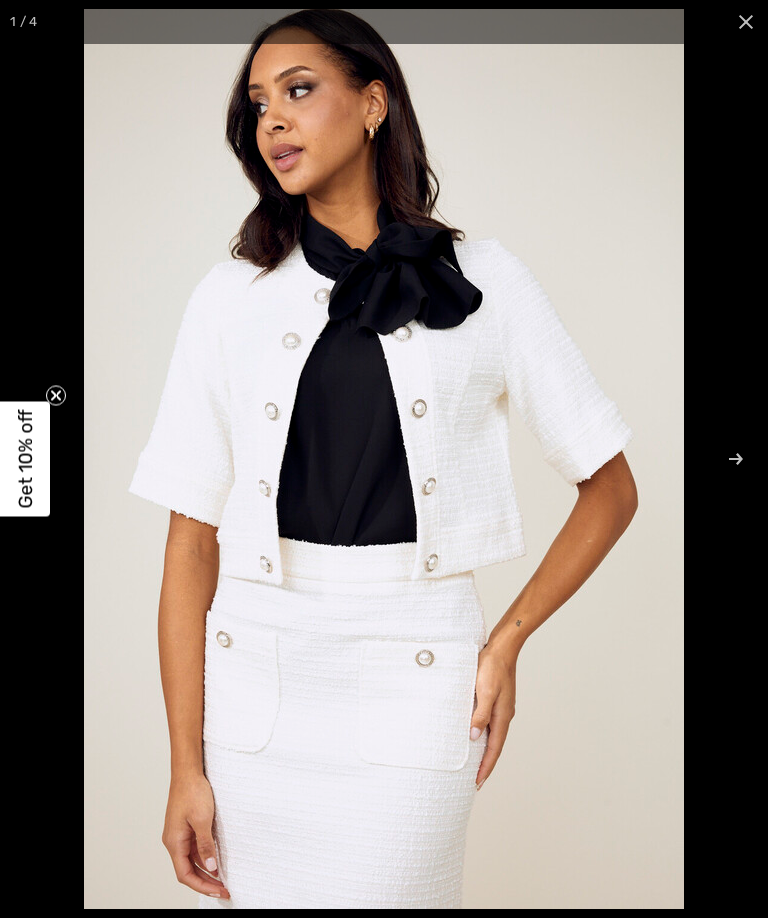 checkbox on "true" 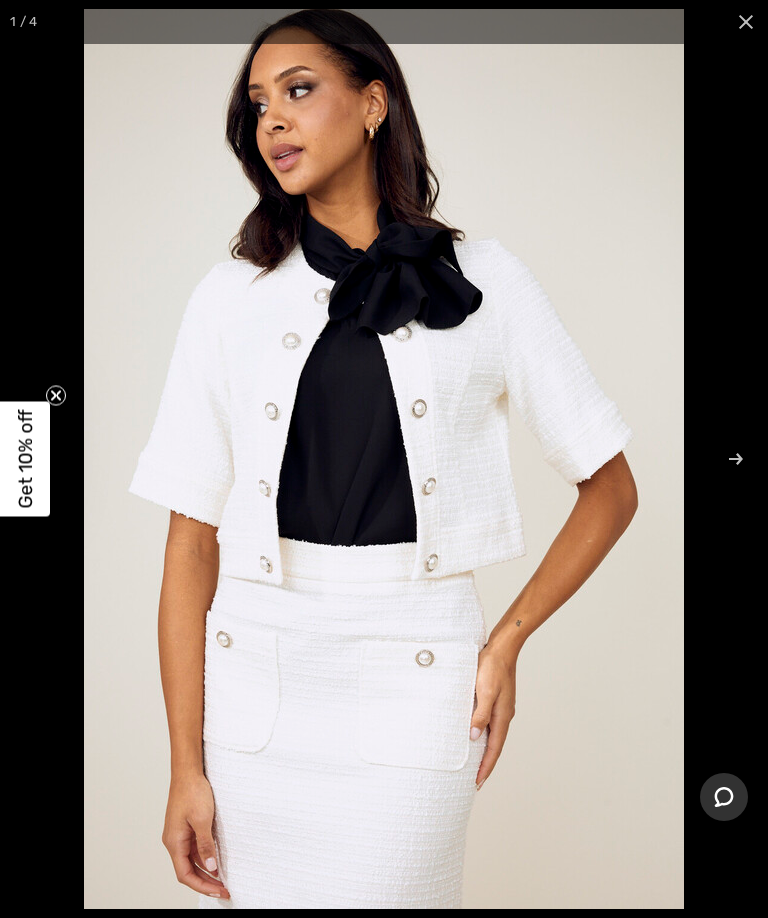 scroll, scrollTop: 0, scrollLeft: 0, axis: both 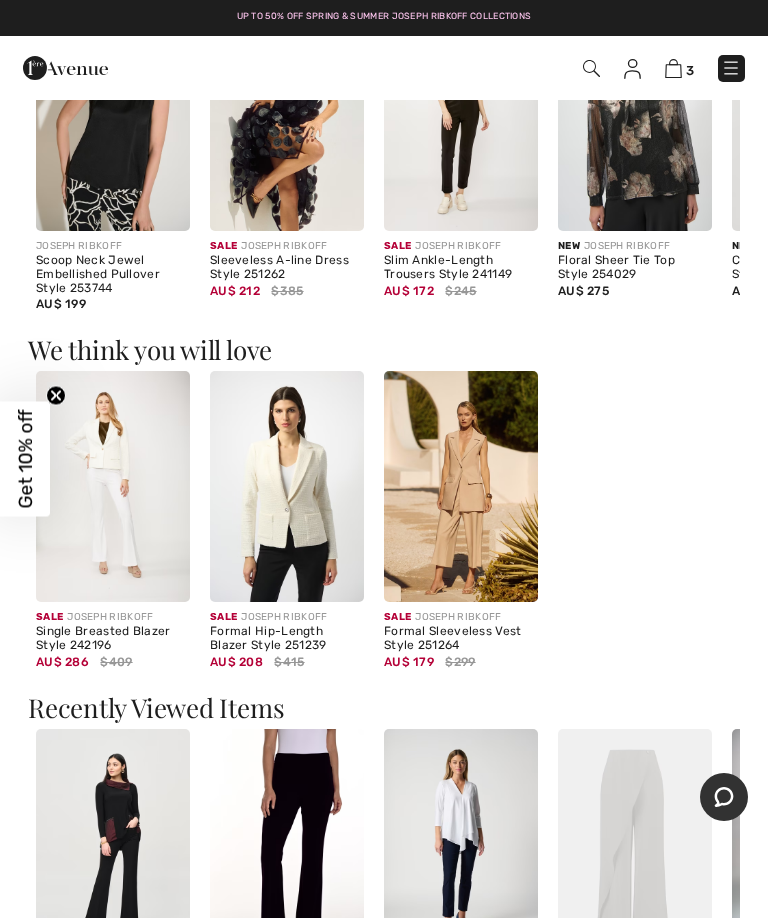 click at bounding box center [287, 486] 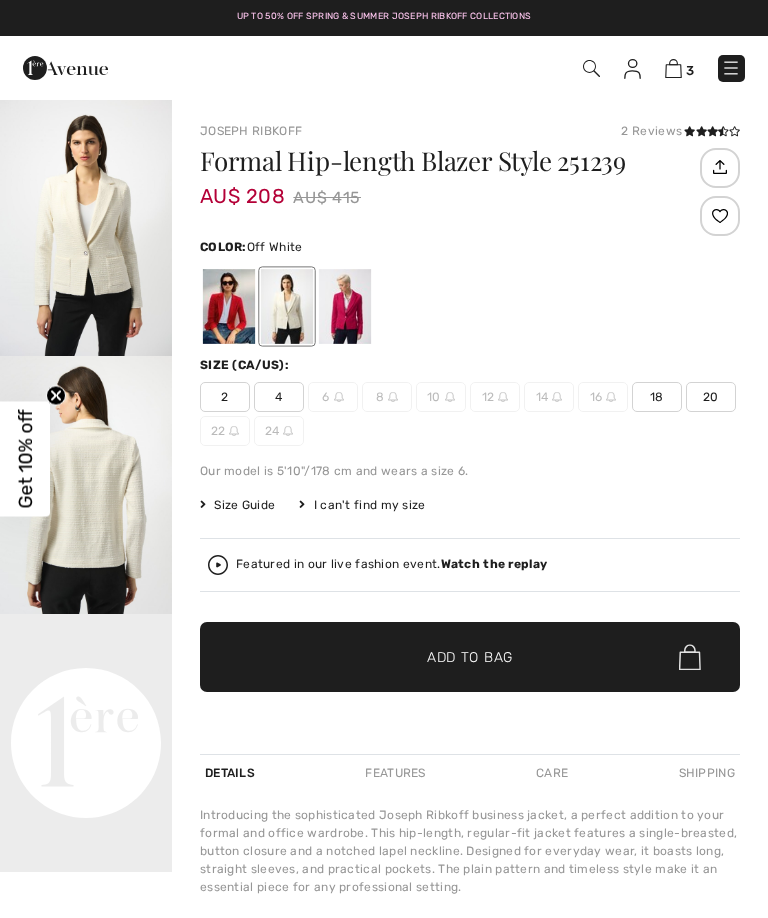 checkbox on "true" 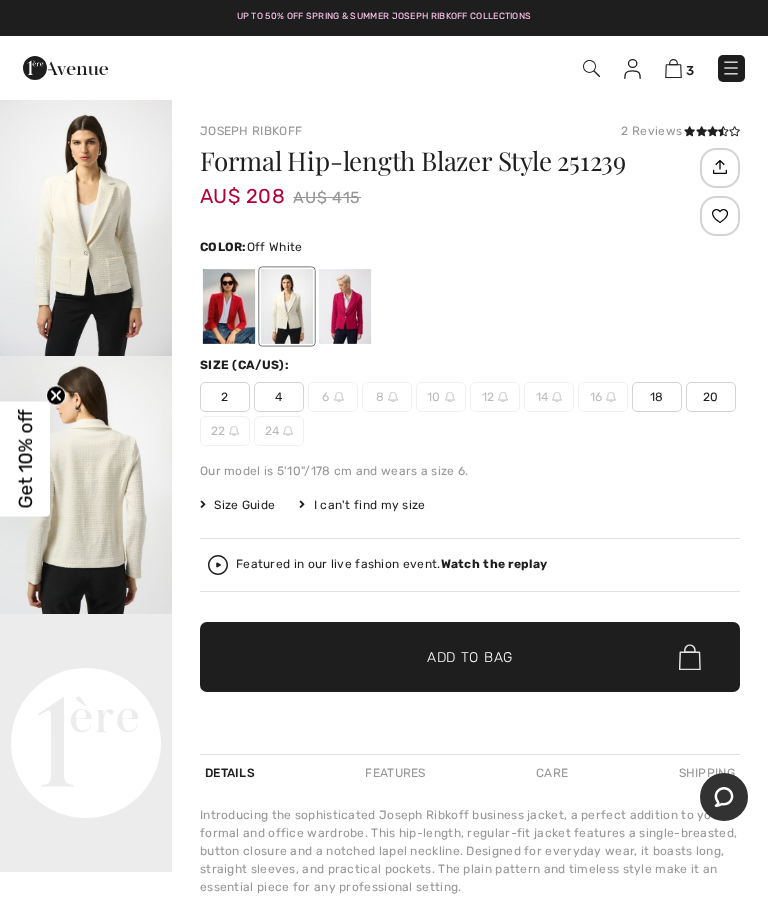 scroll, scrollTop: 0, scrollLeft: 0, axis: both 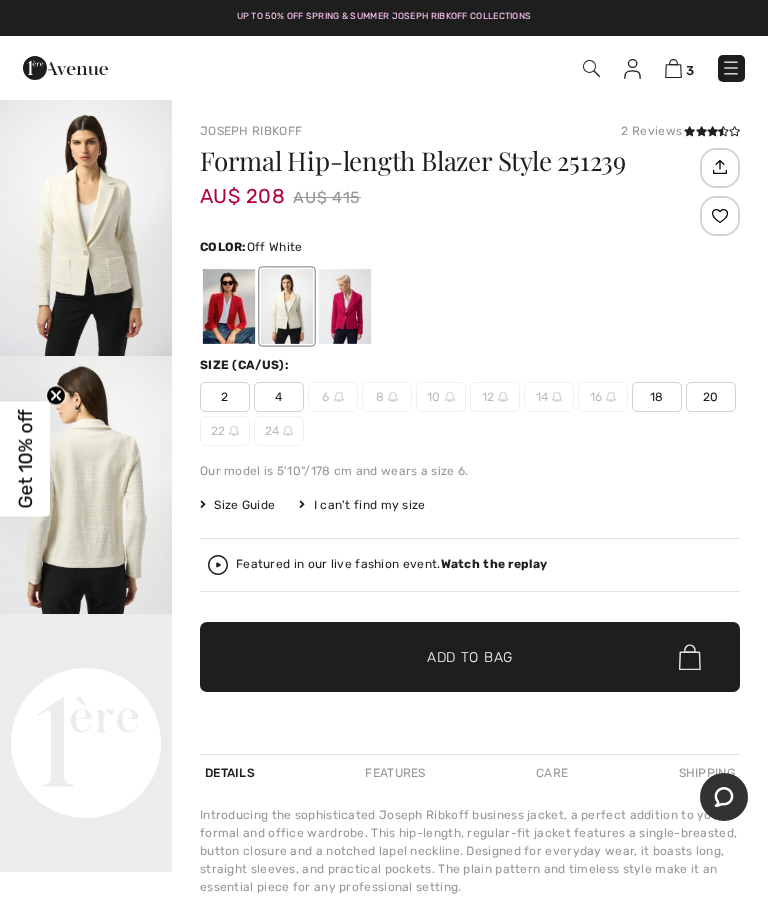 click at bounding box center (229, 306) 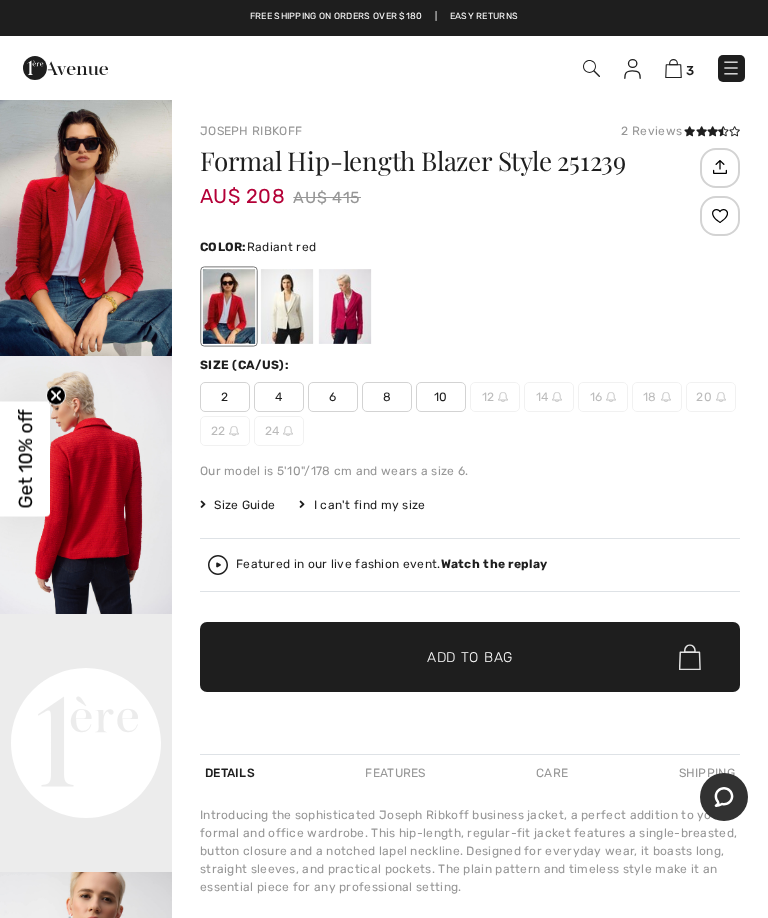click at bounding box center (86, 227) 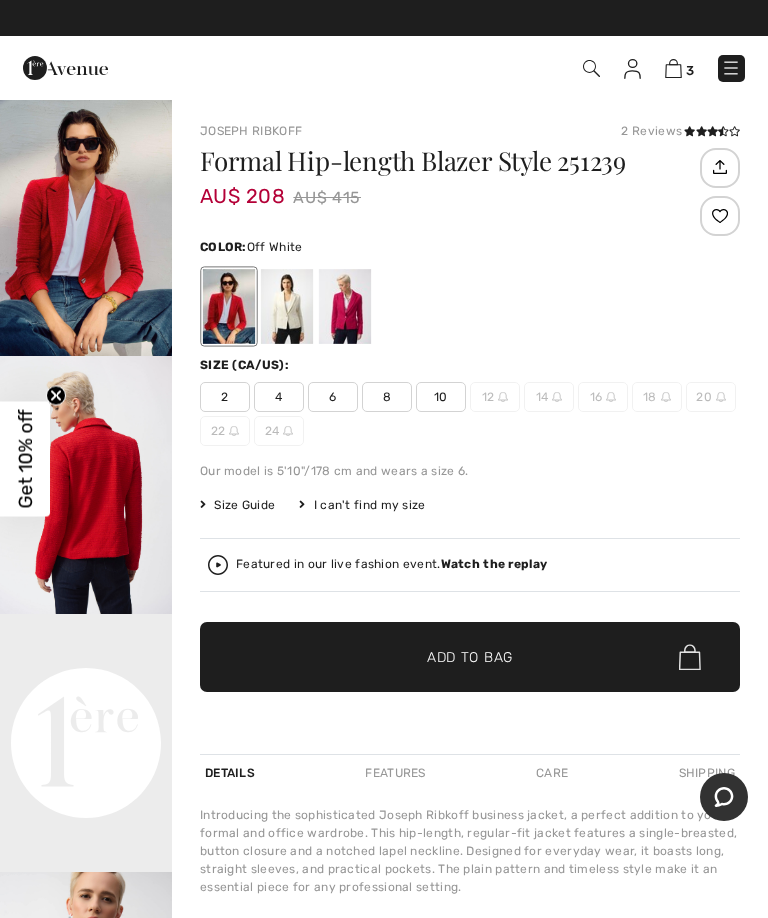 click at bounding box center [287, 306] 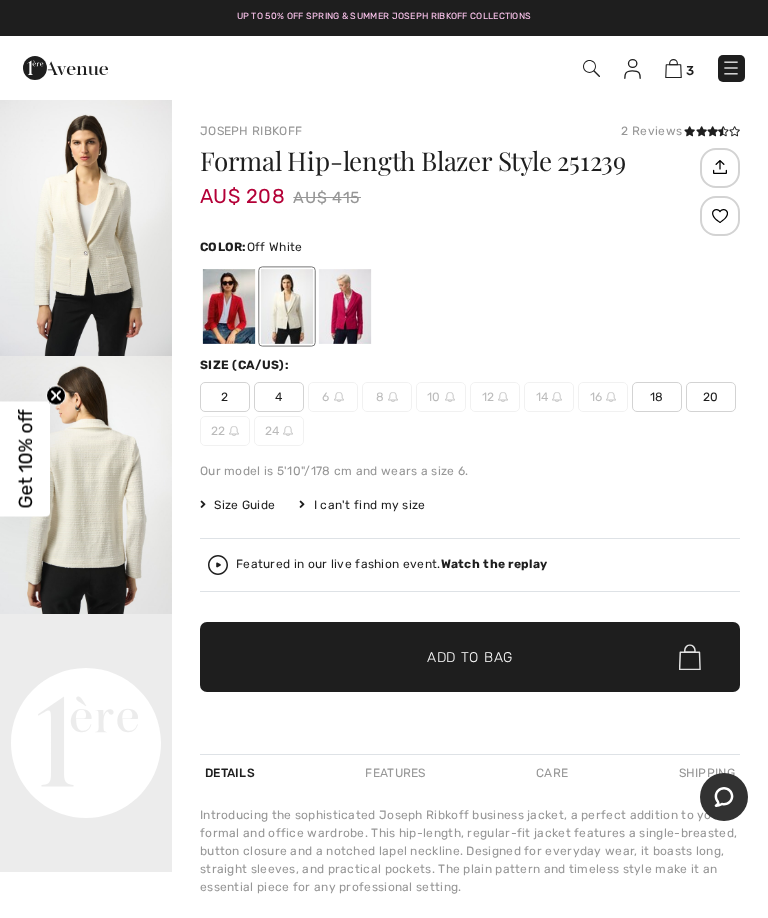 click at bounding box center (86, 227) 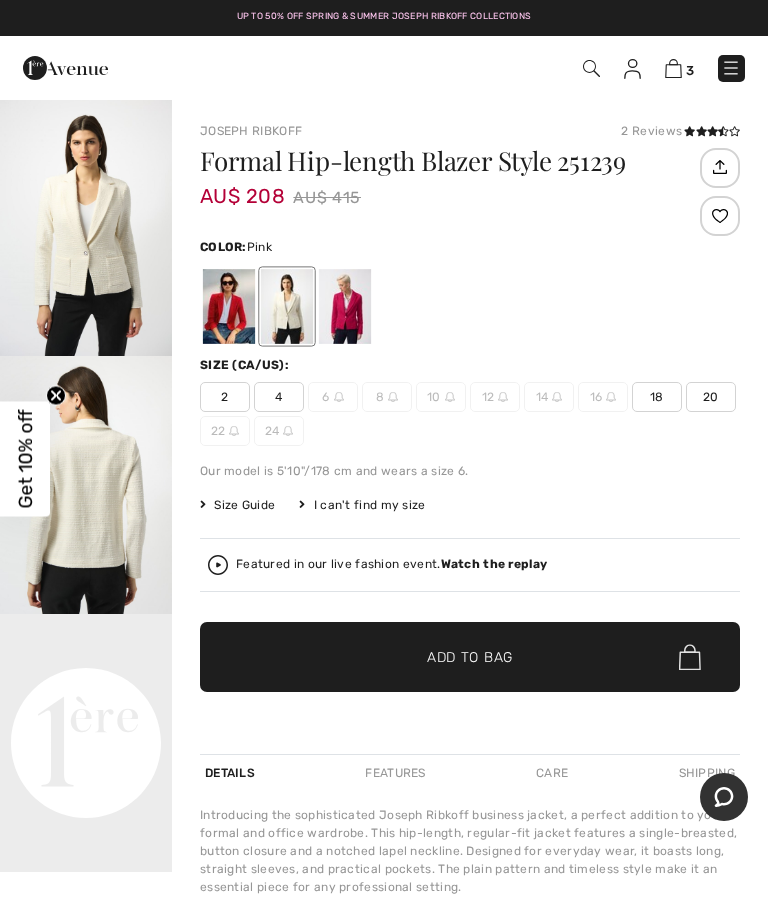 click at bounding box center (345, 306) 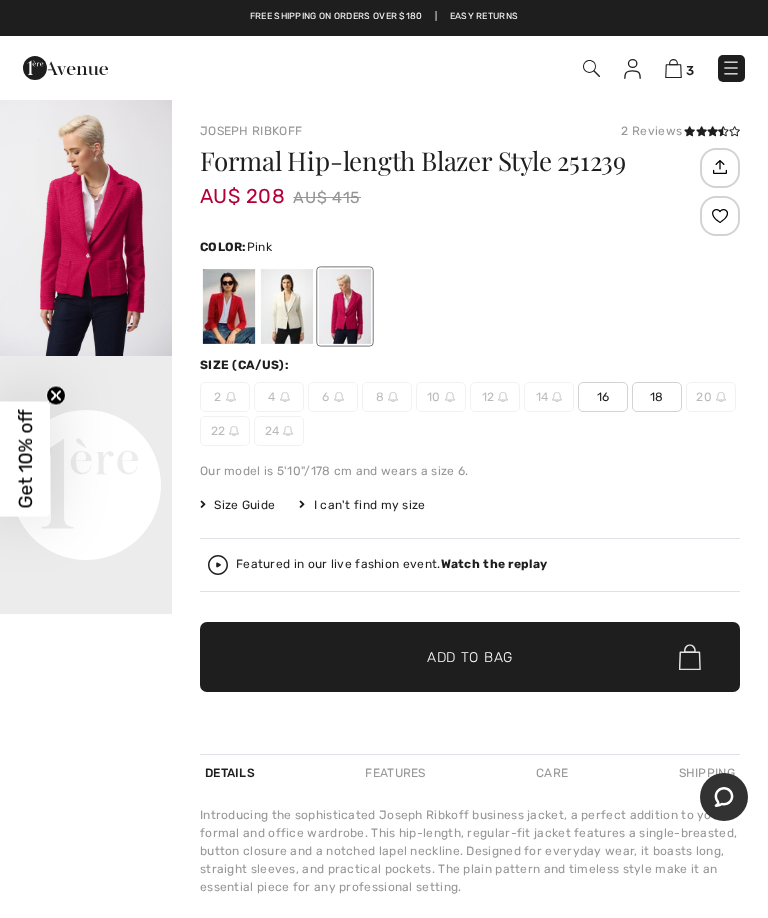 click at bounding box center [86, 227] 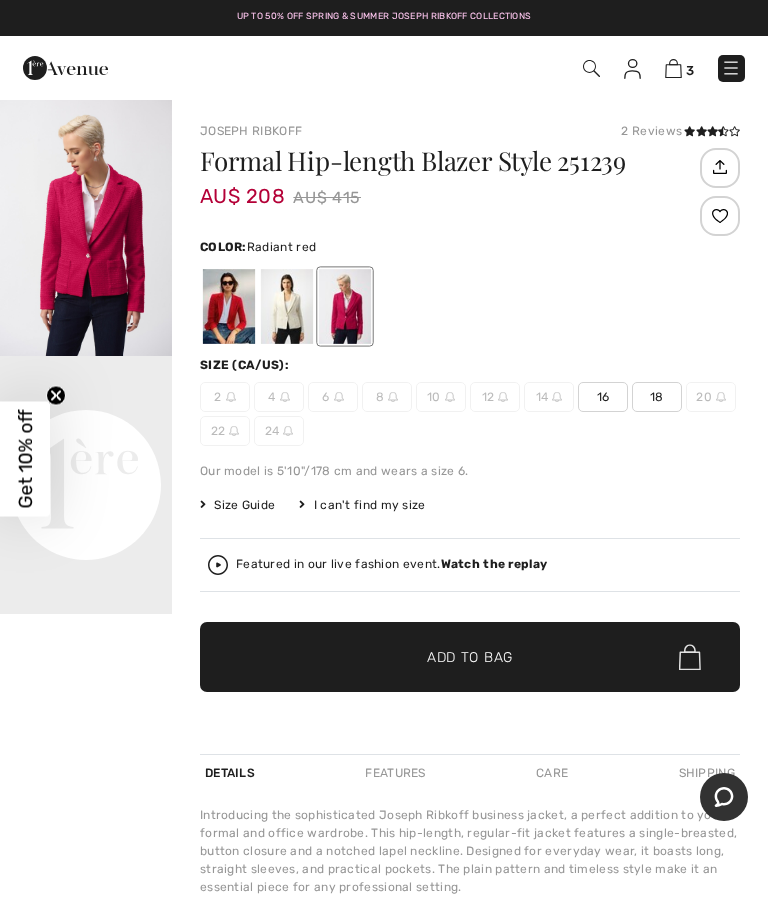 click at bounding box center (229, 306) 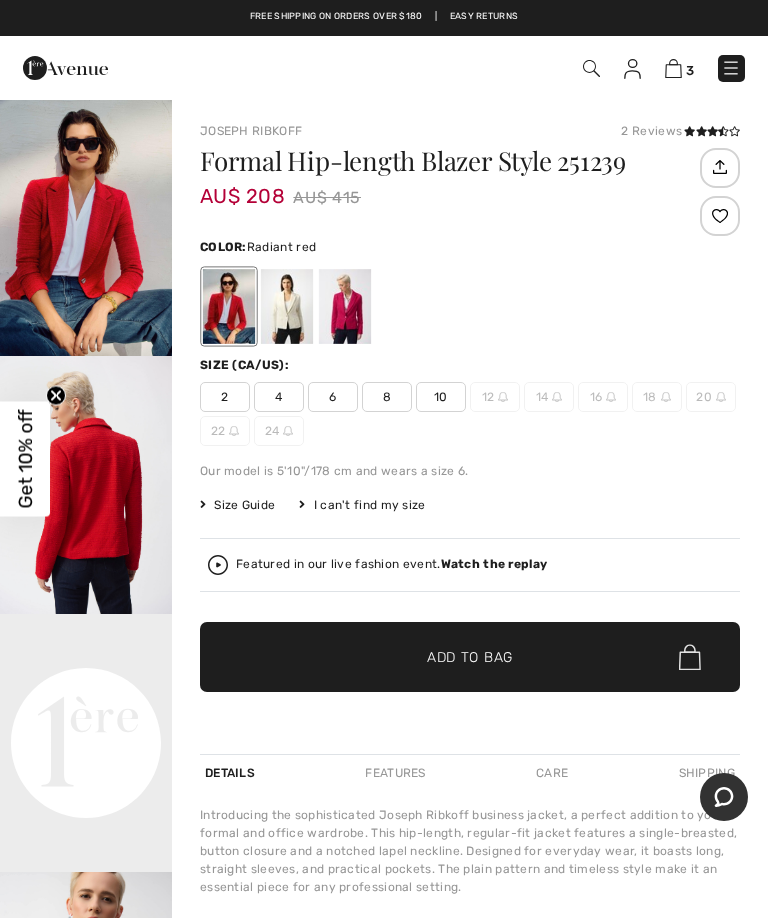 click at bounding box center (287, 306) 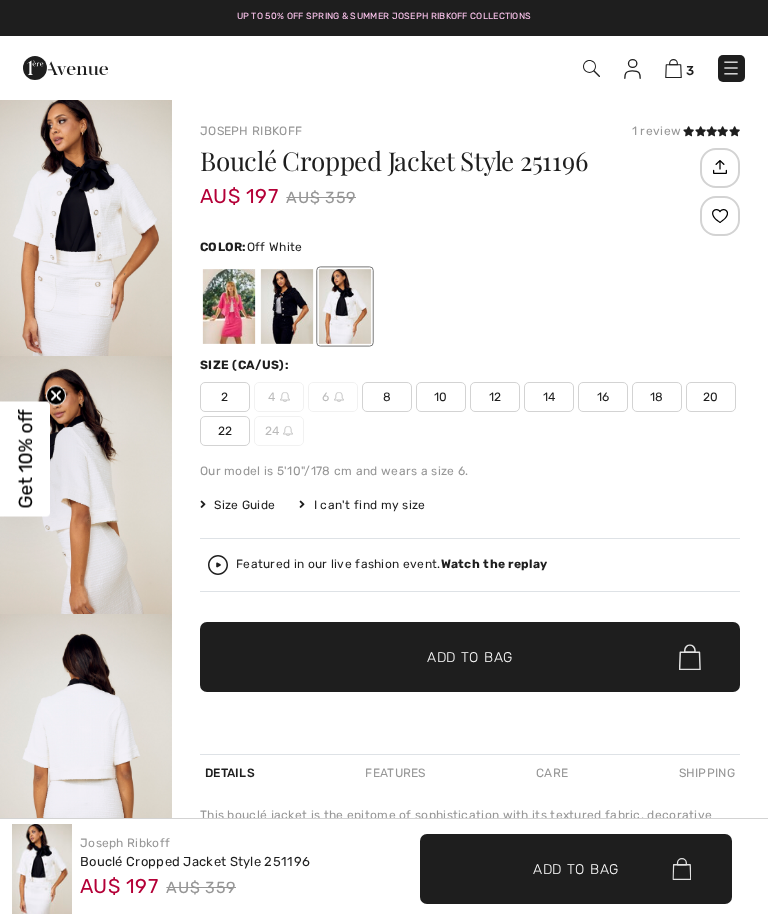 scroll, scrollTop: 1209, scrollLeft: 0, axis: vertical 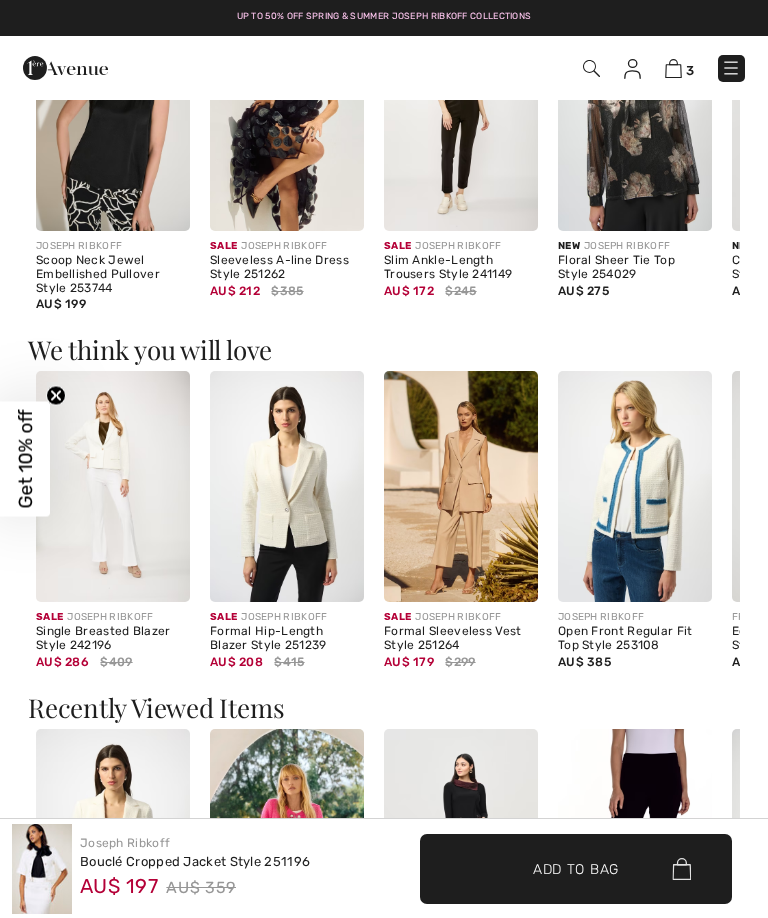 checkbox on "true" 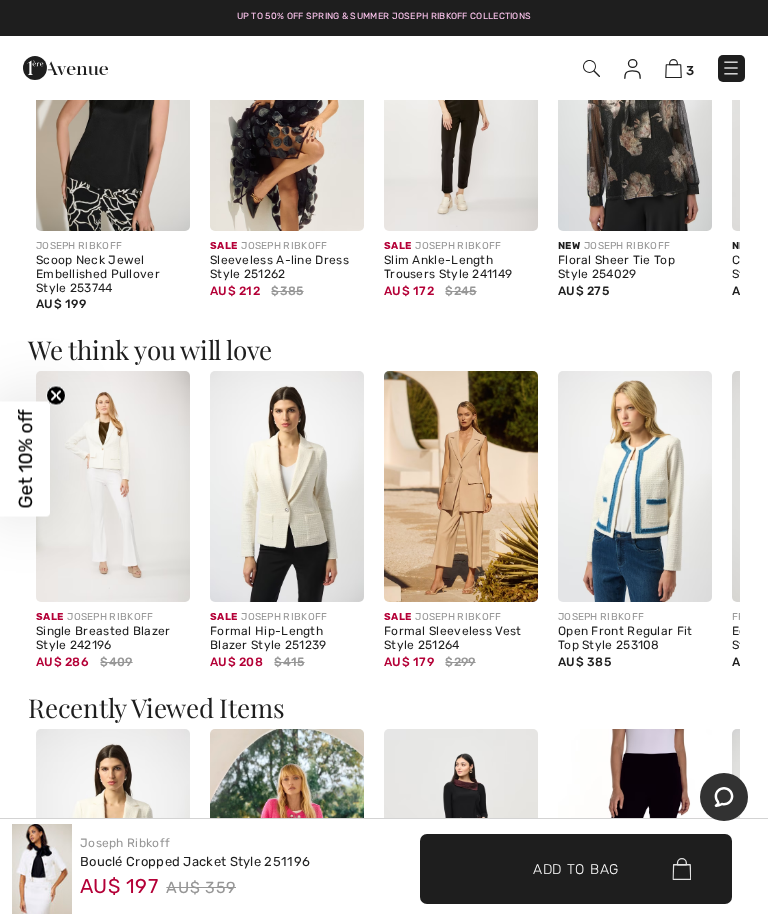 scroll, scrollTop: 1365, scrollLeft: 0, axis: vertical 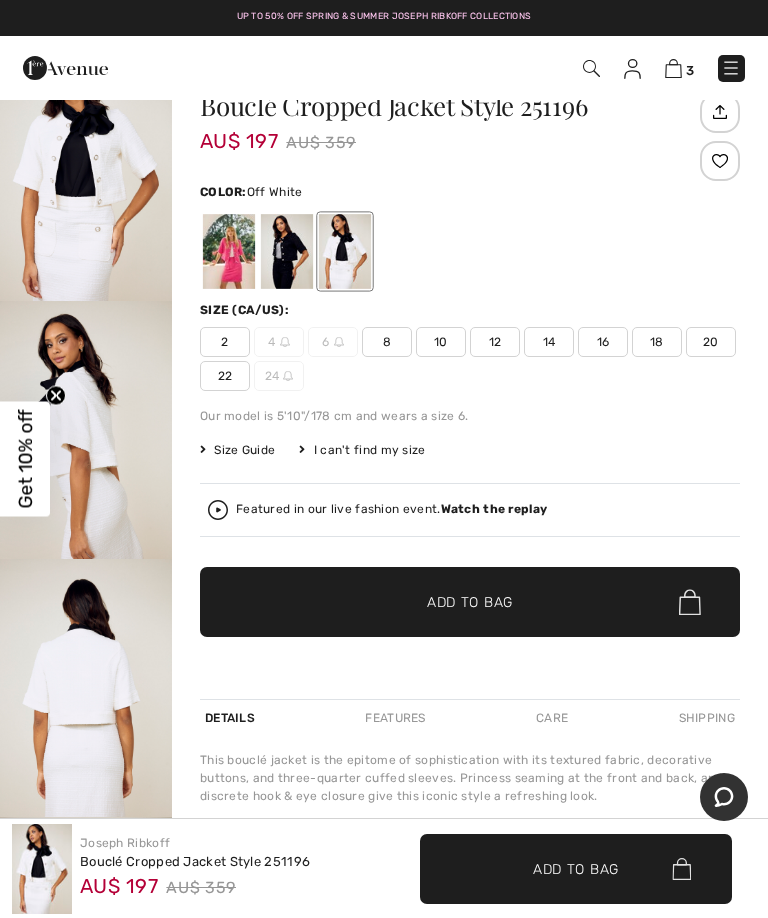 click at bounding box center (287, 251) 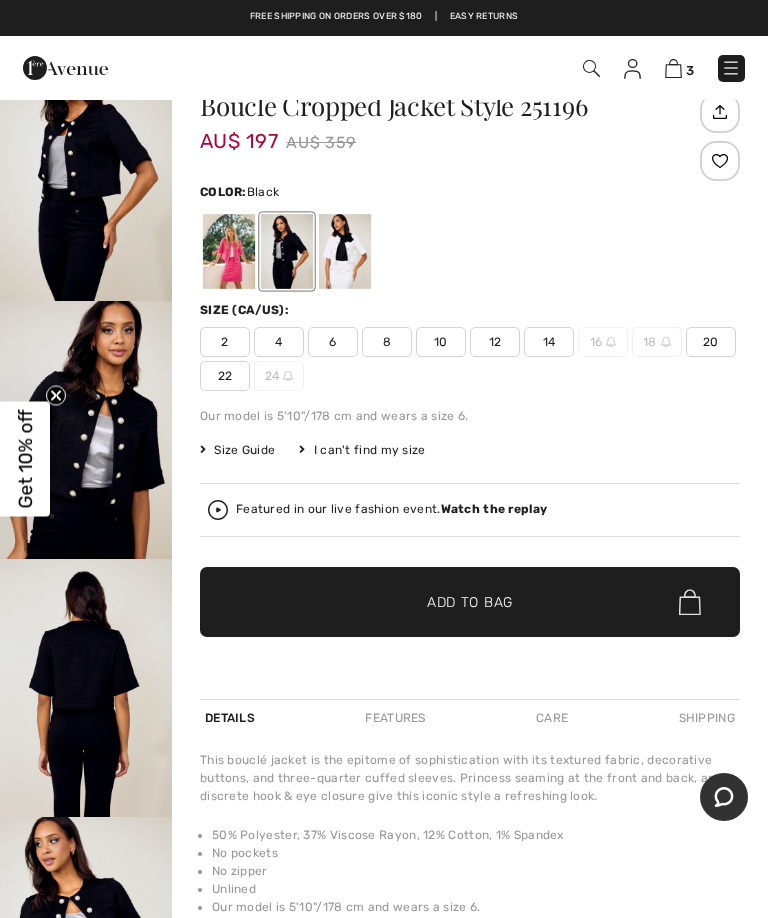click at bounding box center (86, 430) 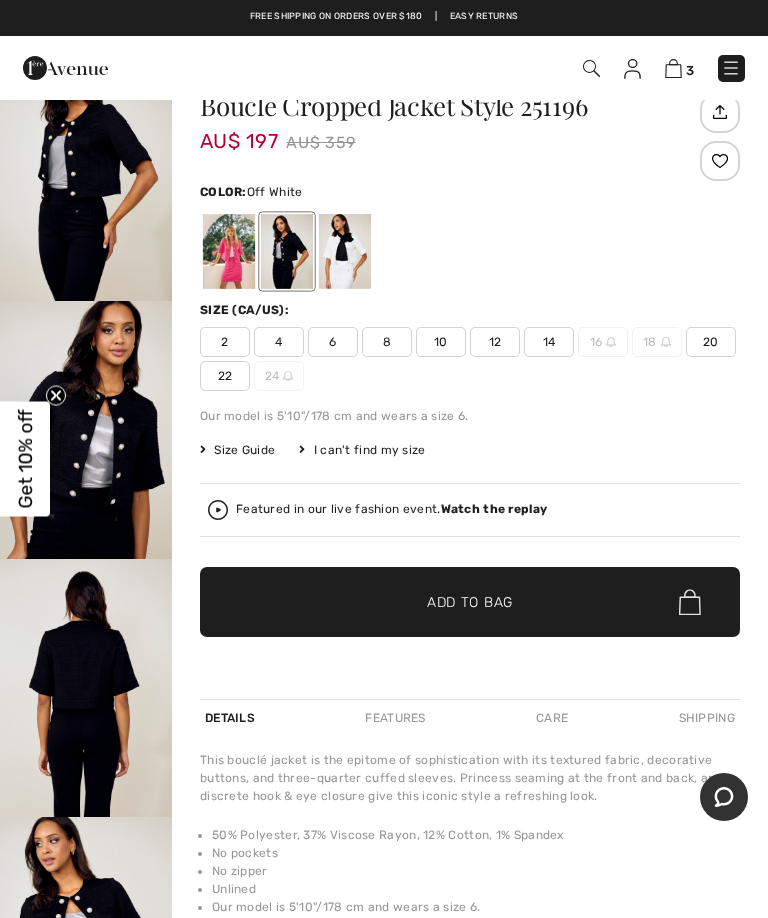 click at bounding box center (345, 251) 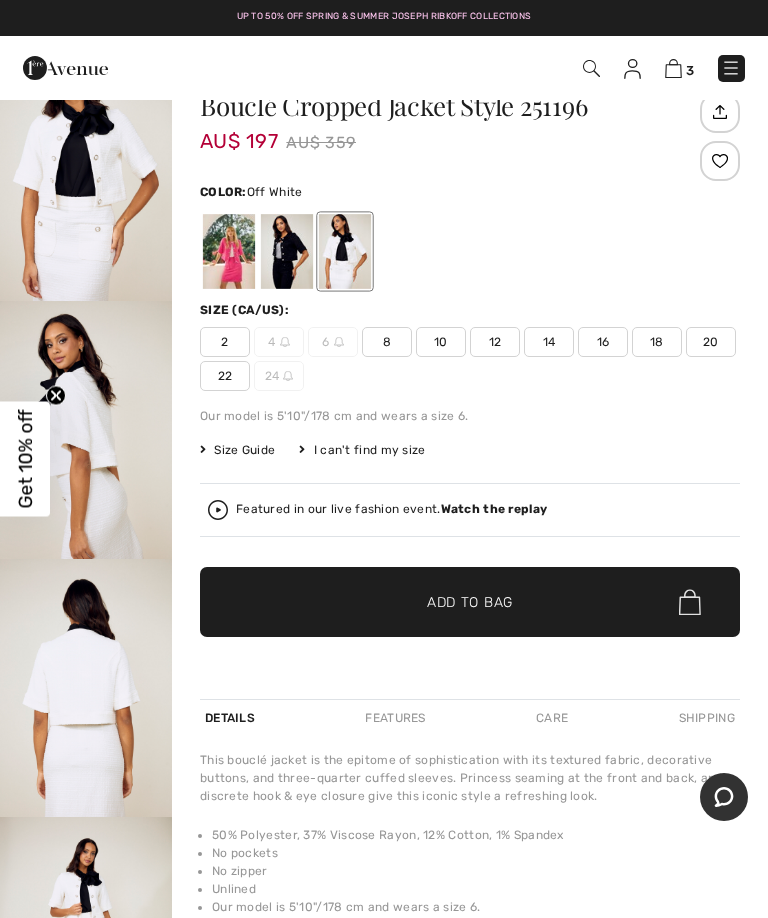 click at bounding box center [86, 172] 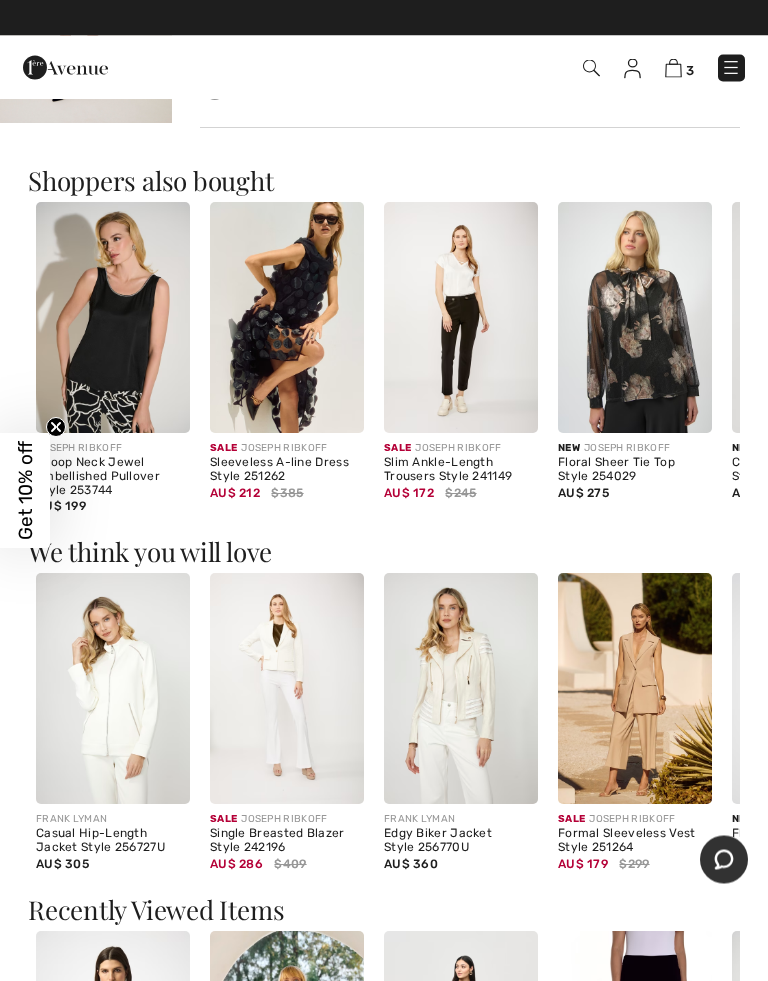 scroll, scrollTop: 1007, scrollLeft: 0, axis: vertical 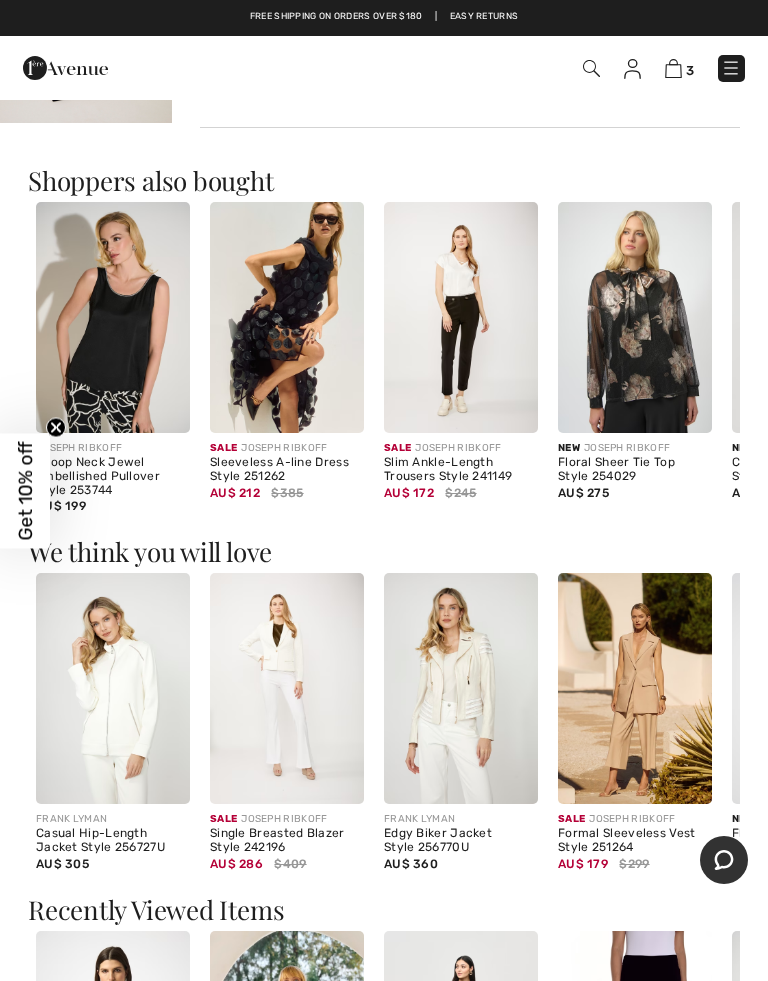 click at bounding box center (461, 317) 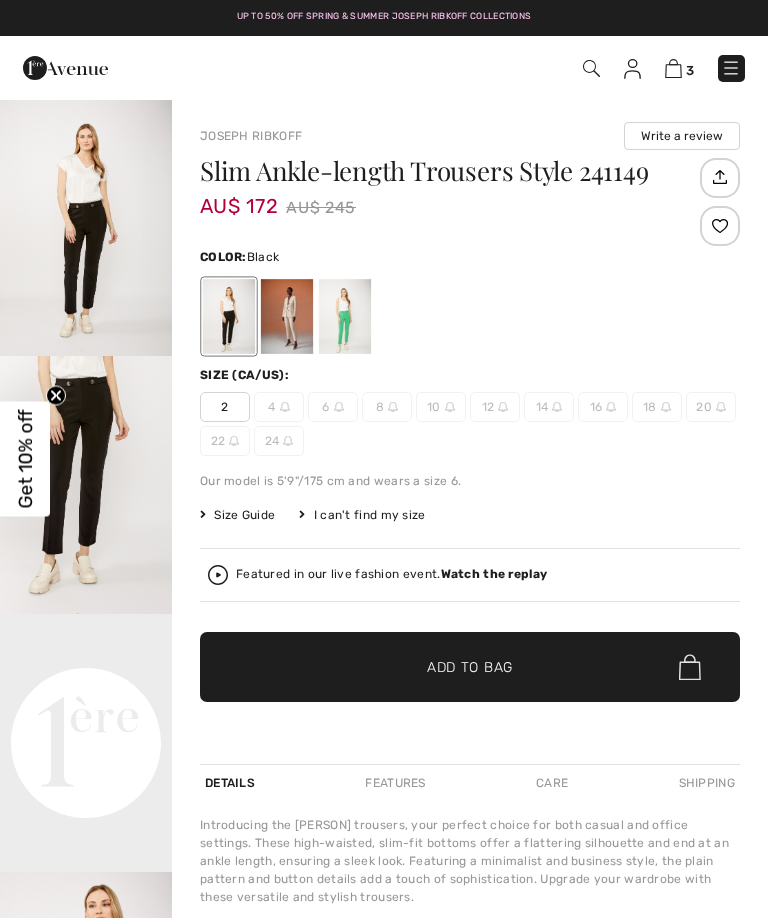 checkbox on "true" 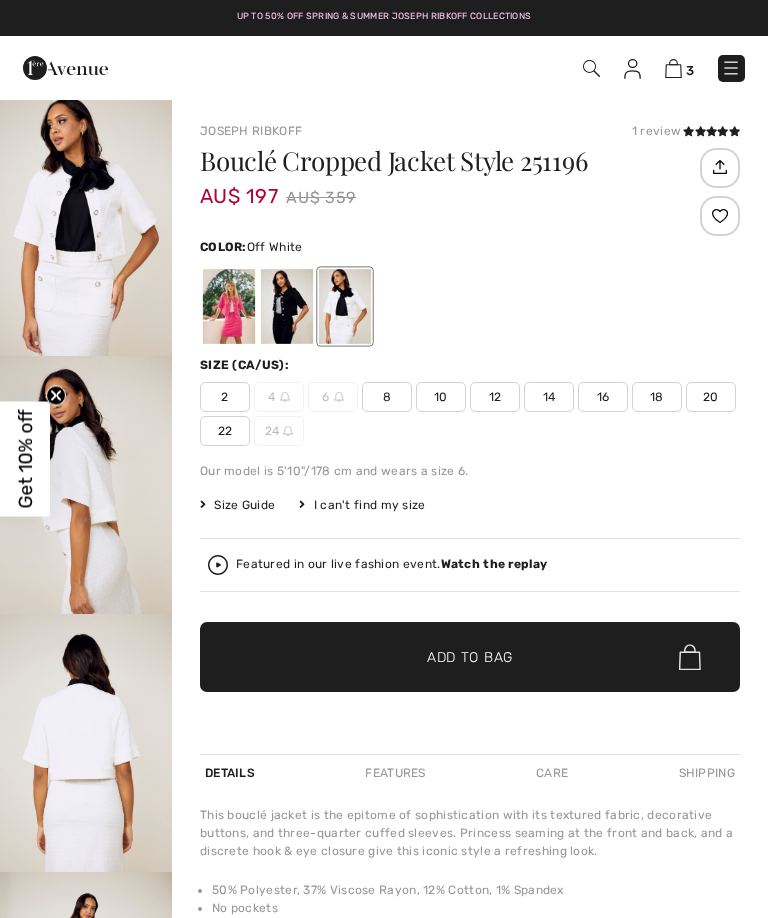 checkbox on "true" 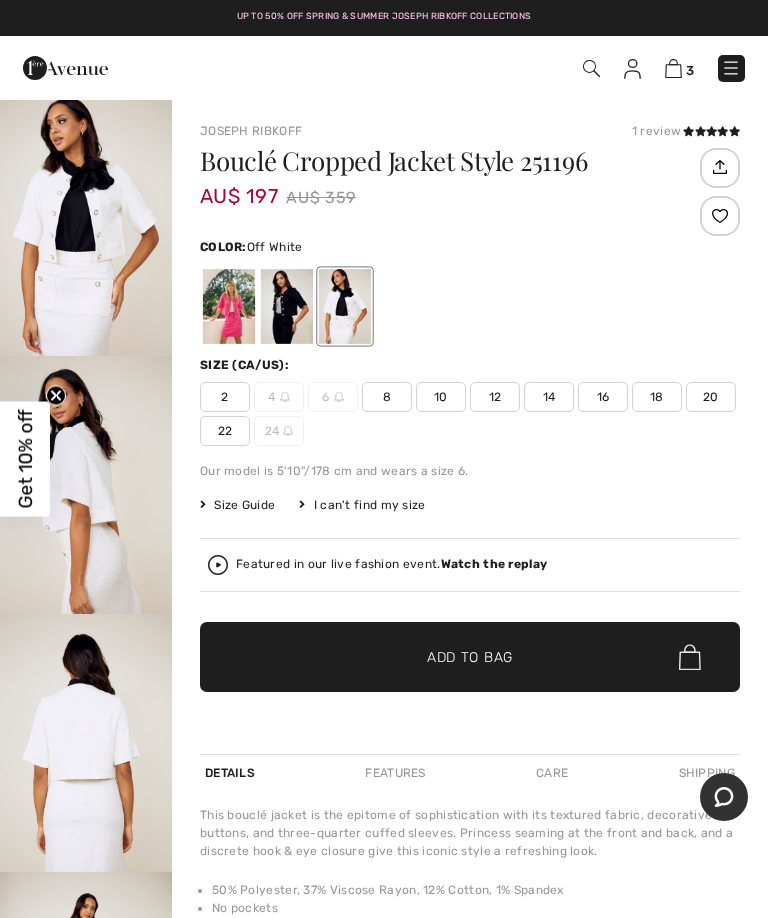 scroll, scrollTop: 0, scrollLeft: 0, axis: both 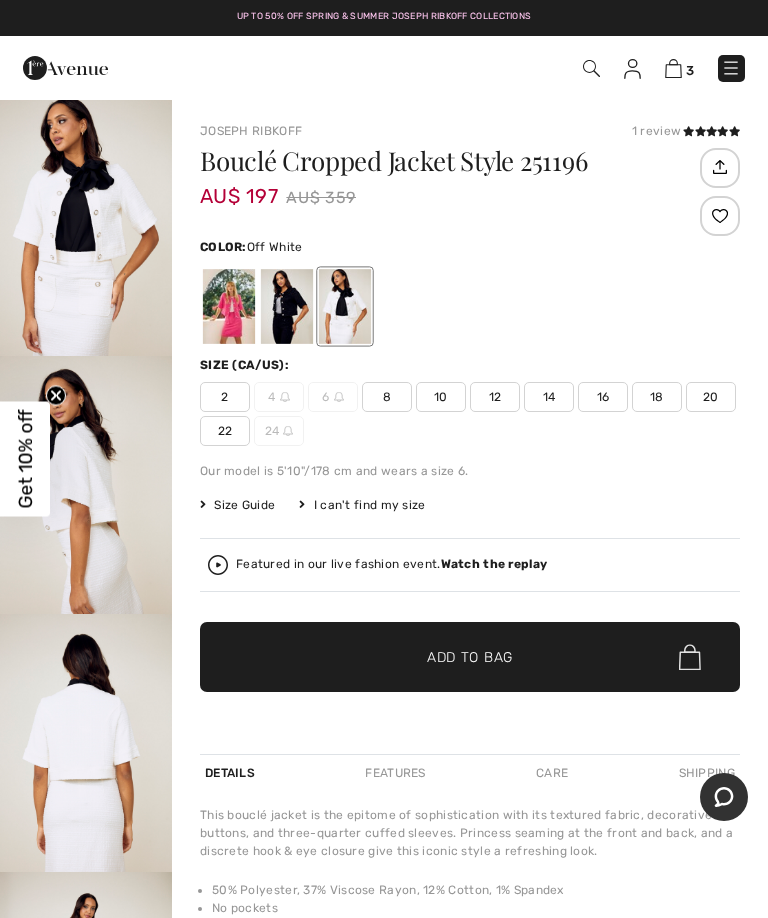 click at bounding box center [731, 68] 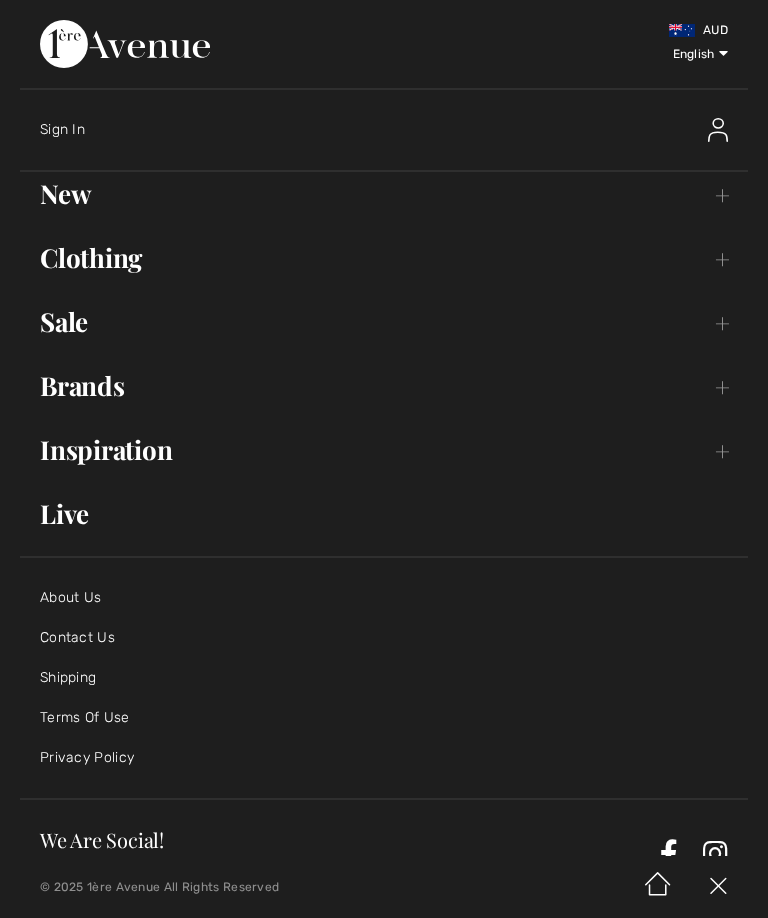 click on "New Toggle submenu" at bounding box center (384, 194) 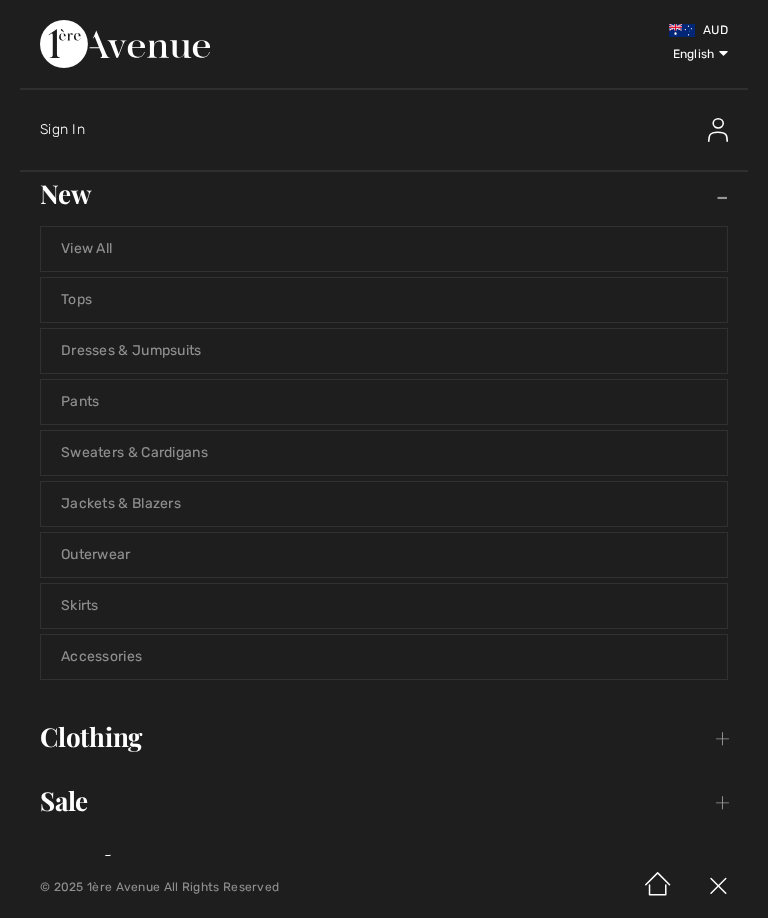 click on "Pants" at bounding box center [384, 402] 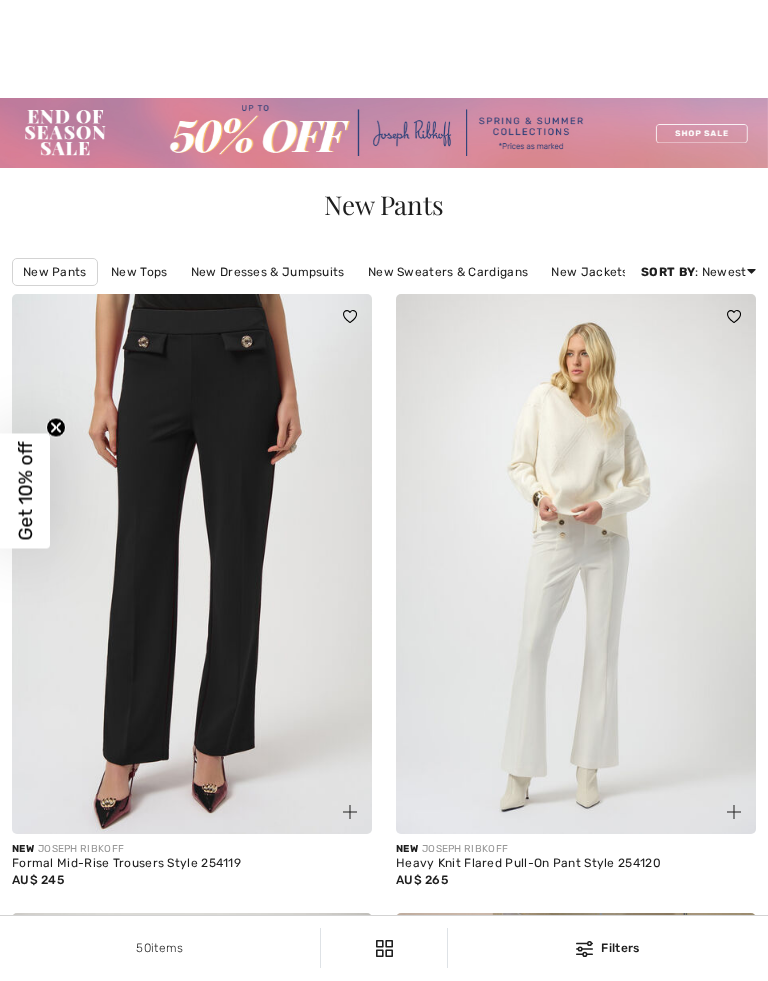 checkbox on "true" 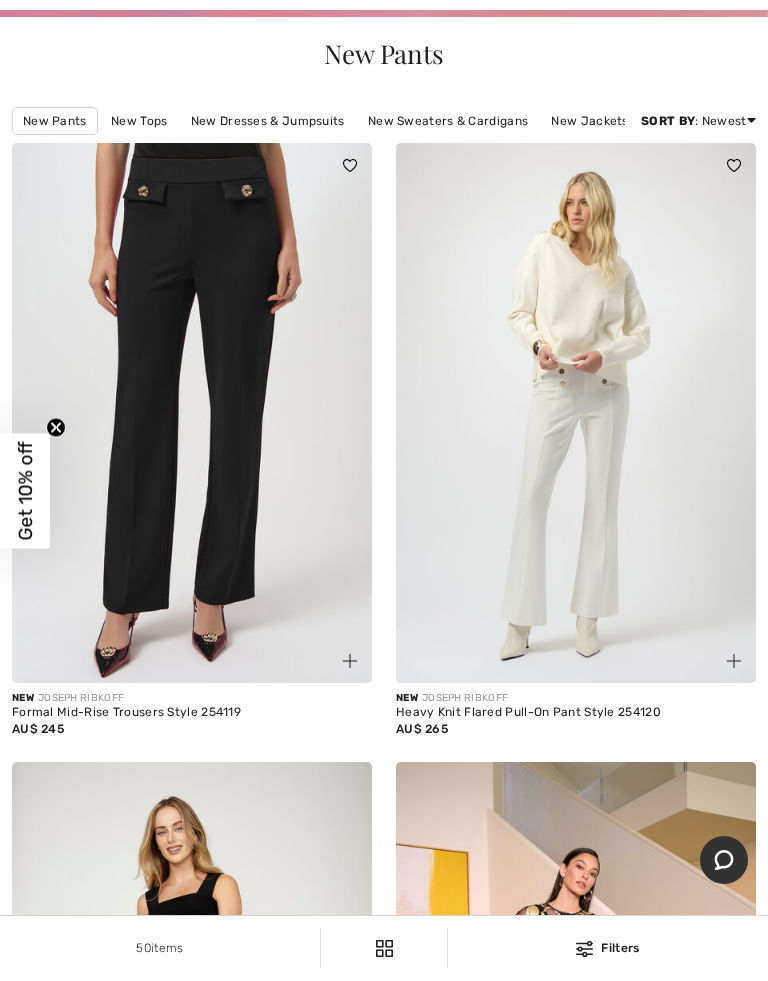 scroll, scrollTop: 0, scrollLeft: 0, axis: both 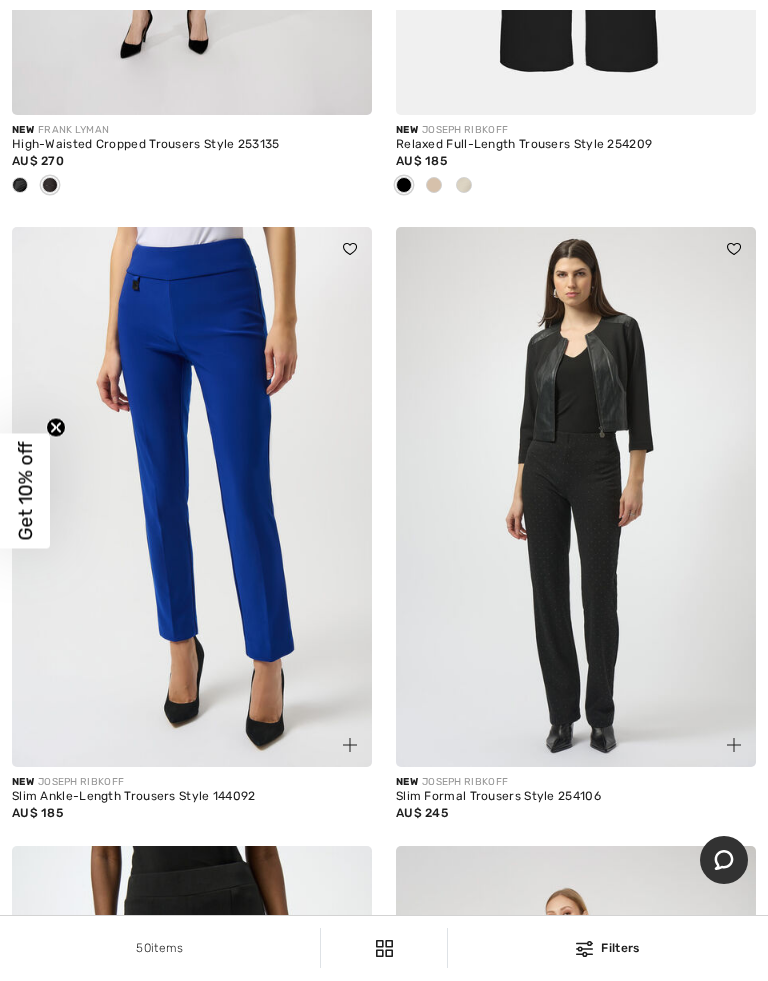 click at bounding box center (576, 497) 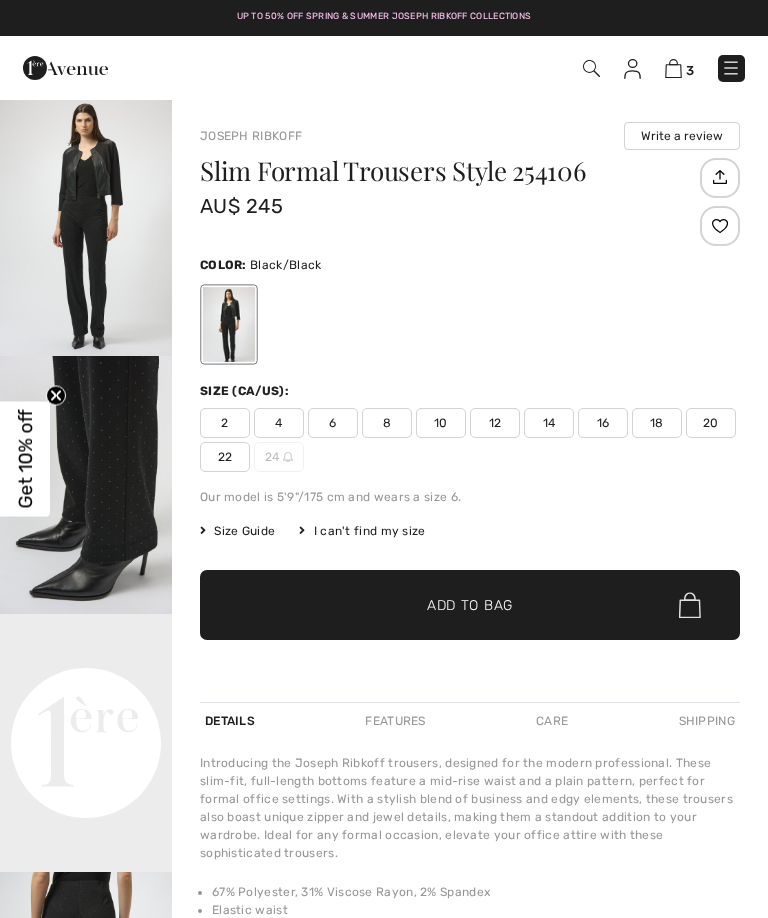 scroll, scrollTop: 0, scrollLeft: 0, axis: both 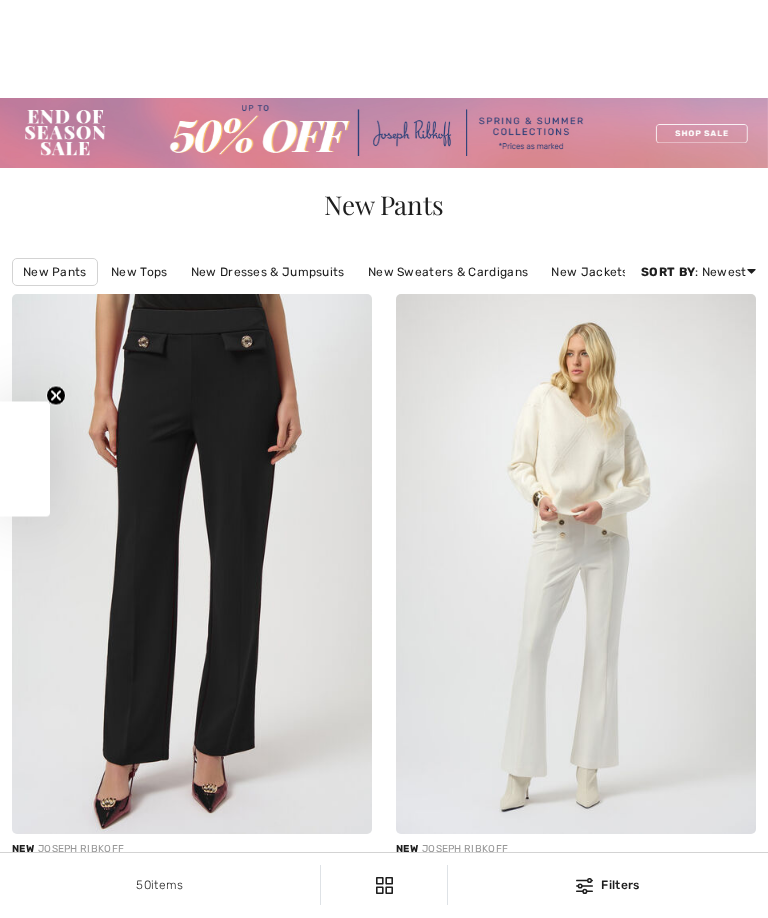 checkbox on "true" 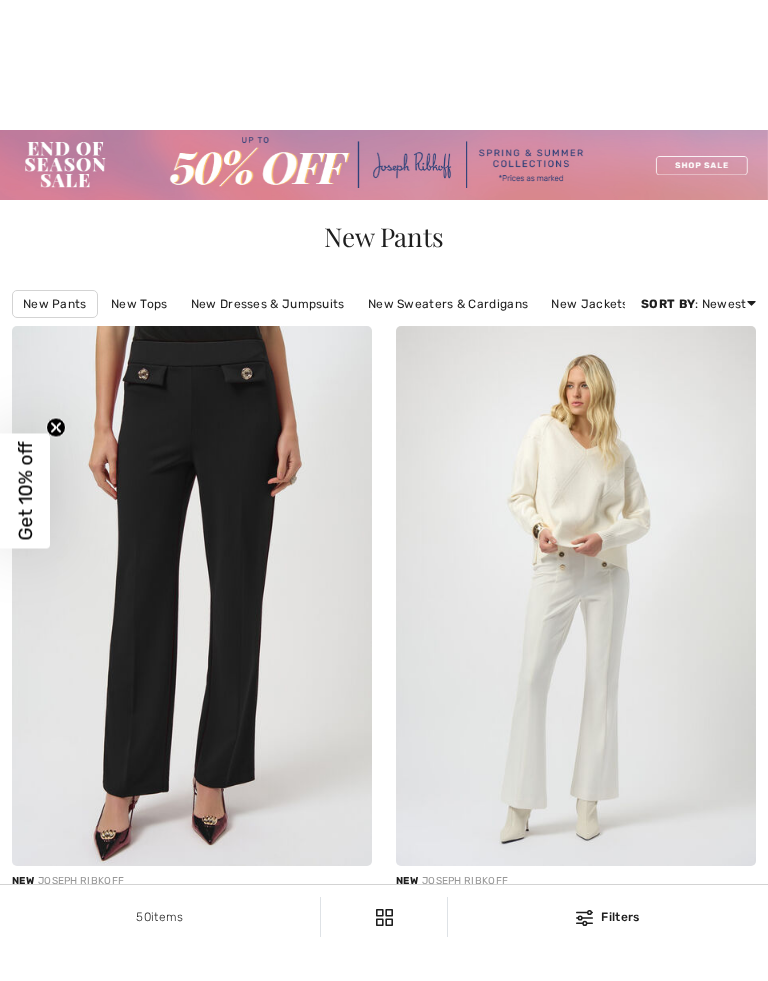 scroll, scrollTop: 2058, scrollLeft: 0, axis: vertical 